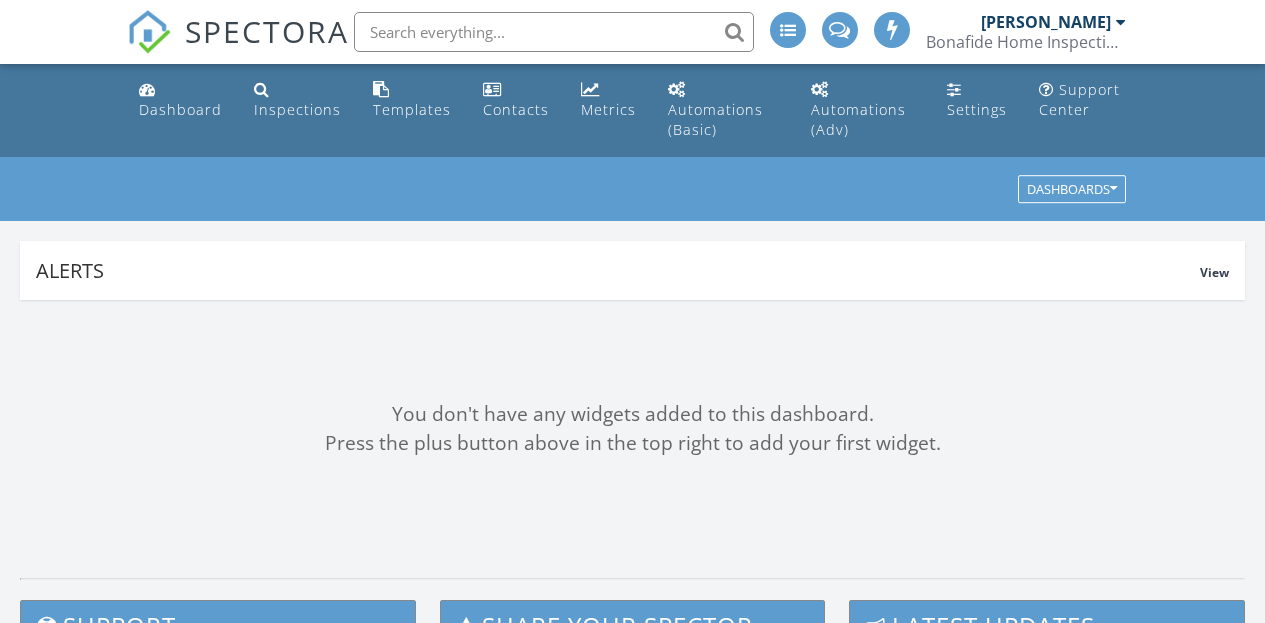 scroll, scrollTop: 0, scrollLeft: 0, axis: both 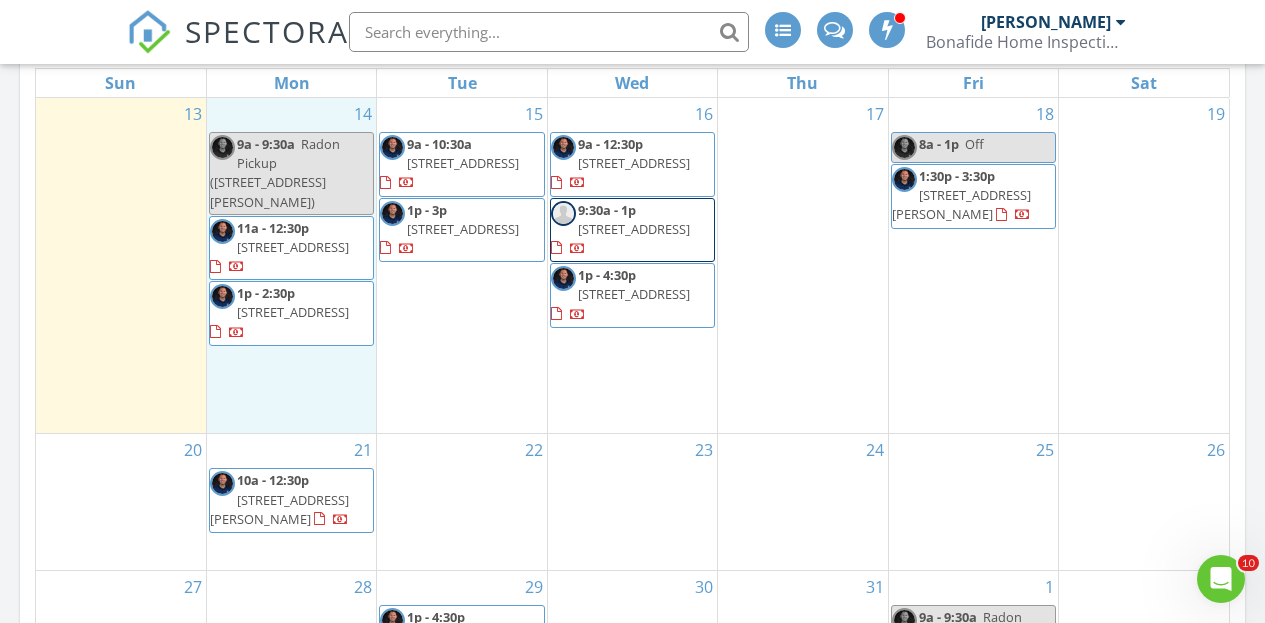 click on "14
9a - 9:30a
Radon Pickup (432 W Friendship St, Medina)
11a - 12:30p
334 E 238 St, Euclid 44123
1p - 2:30p
271 E 238th St, Euclid 44123" at bounding box center (291, 265) 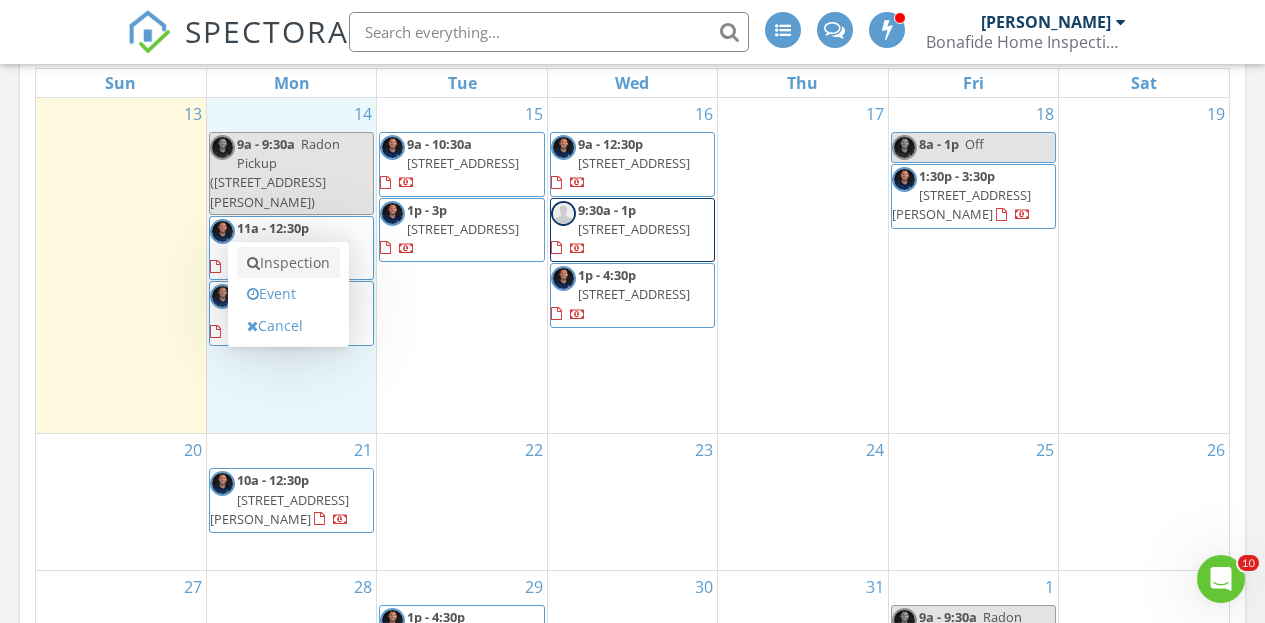 click on "Inspection" at bounding box center (288, 263) 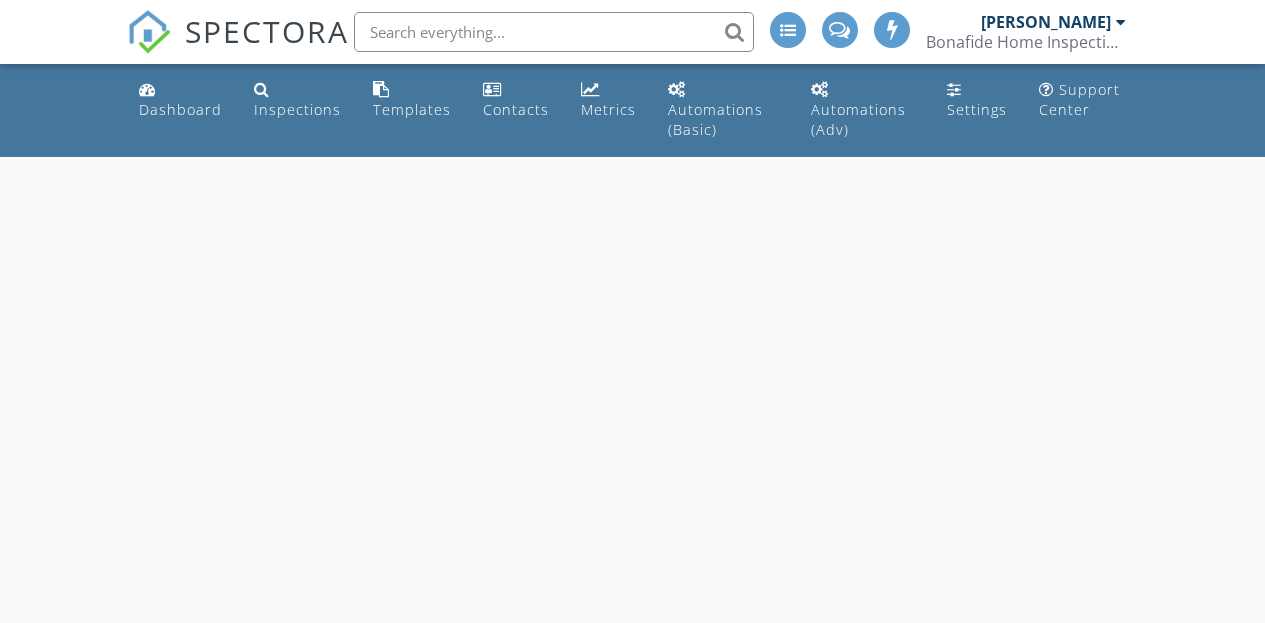 scroll, scrollTop: 0, scrollLeft: 0, axis: both 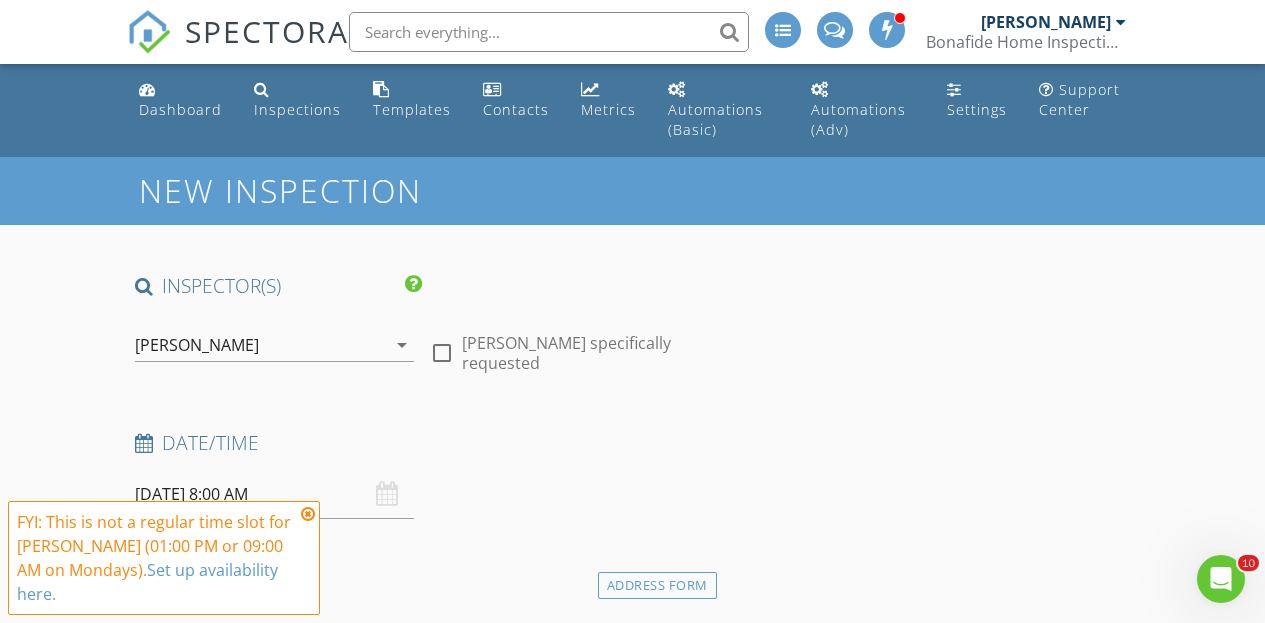 click at bounding box center [308, 514] 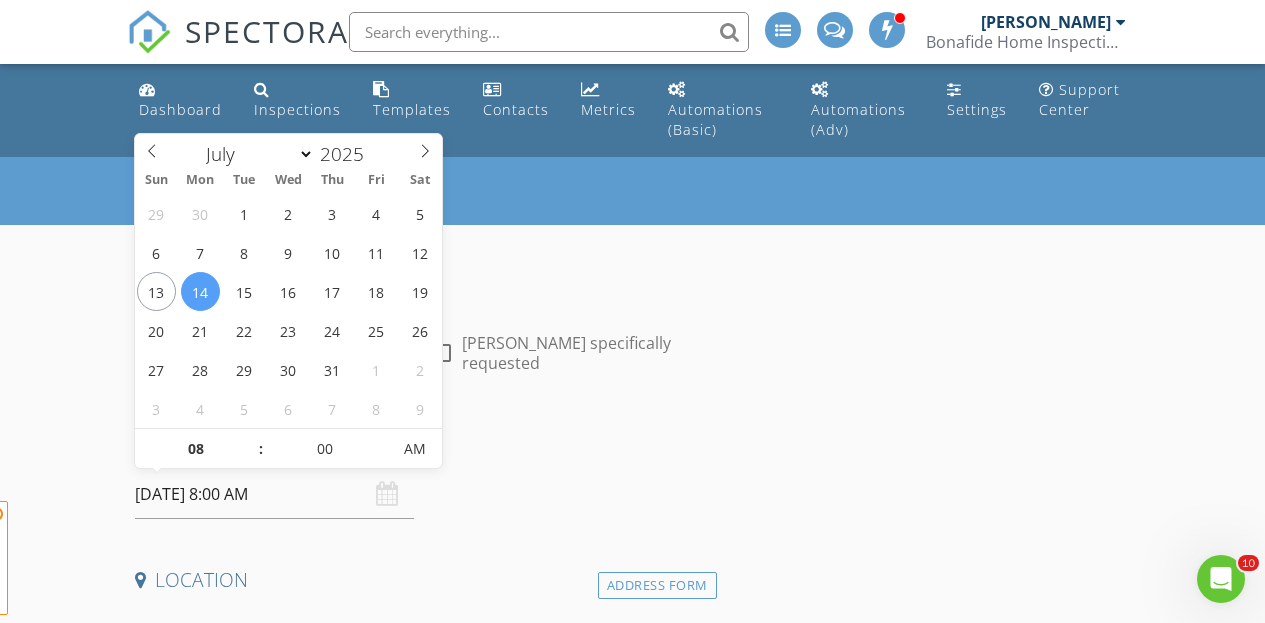 click on "07/14/2025 8:00 AM" at bounding box center [274, 494] 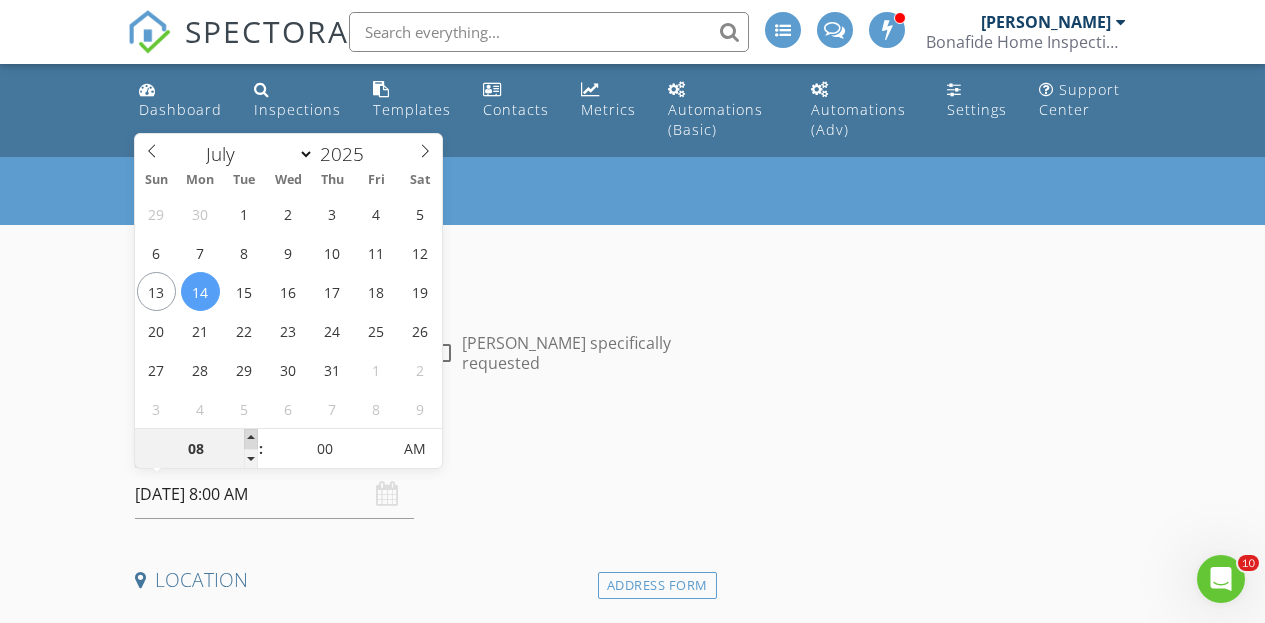 type on "09" 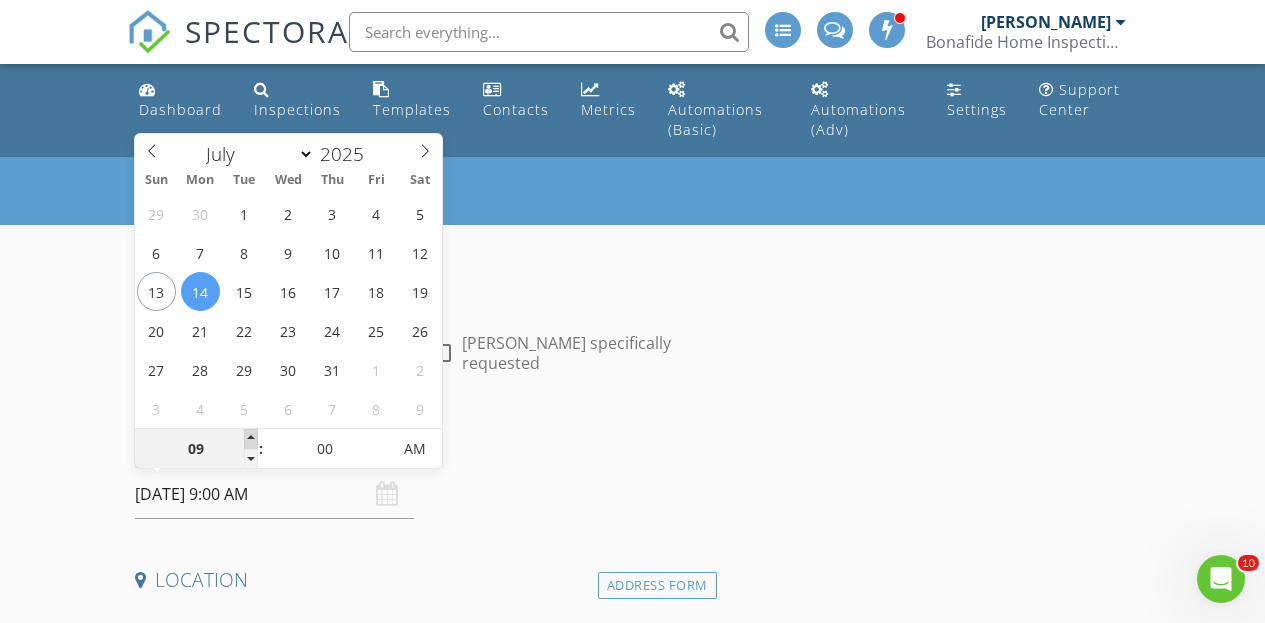 click at bounding box center [251, 439] 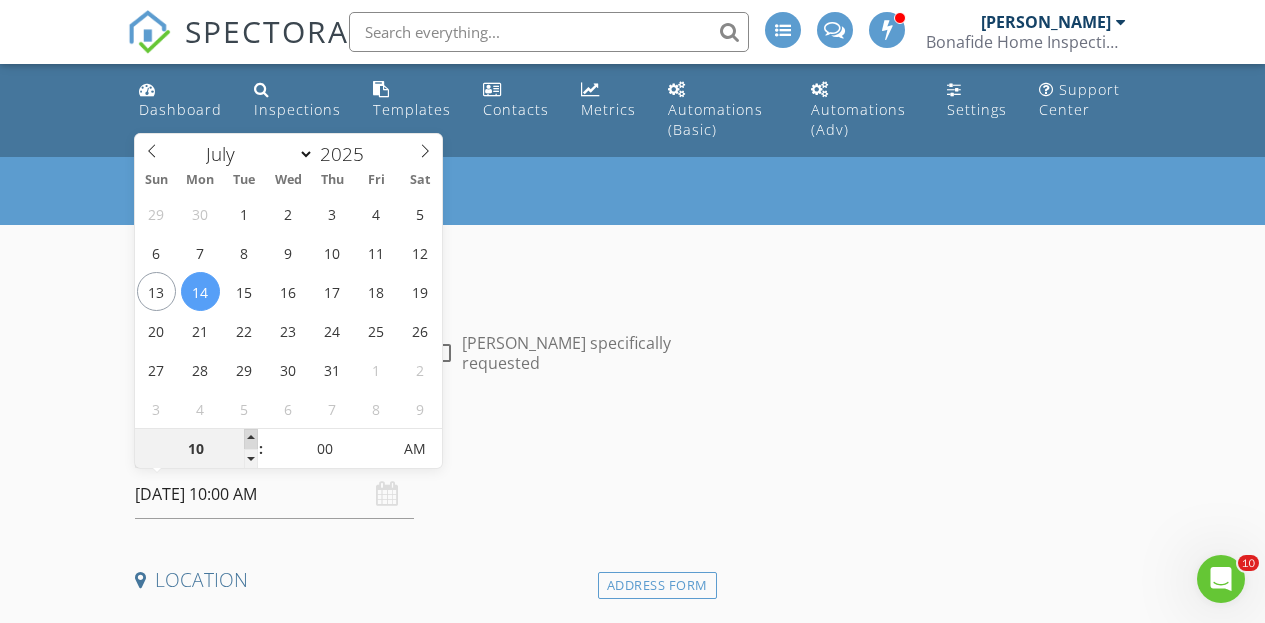 click at bounding box center (251, 439) 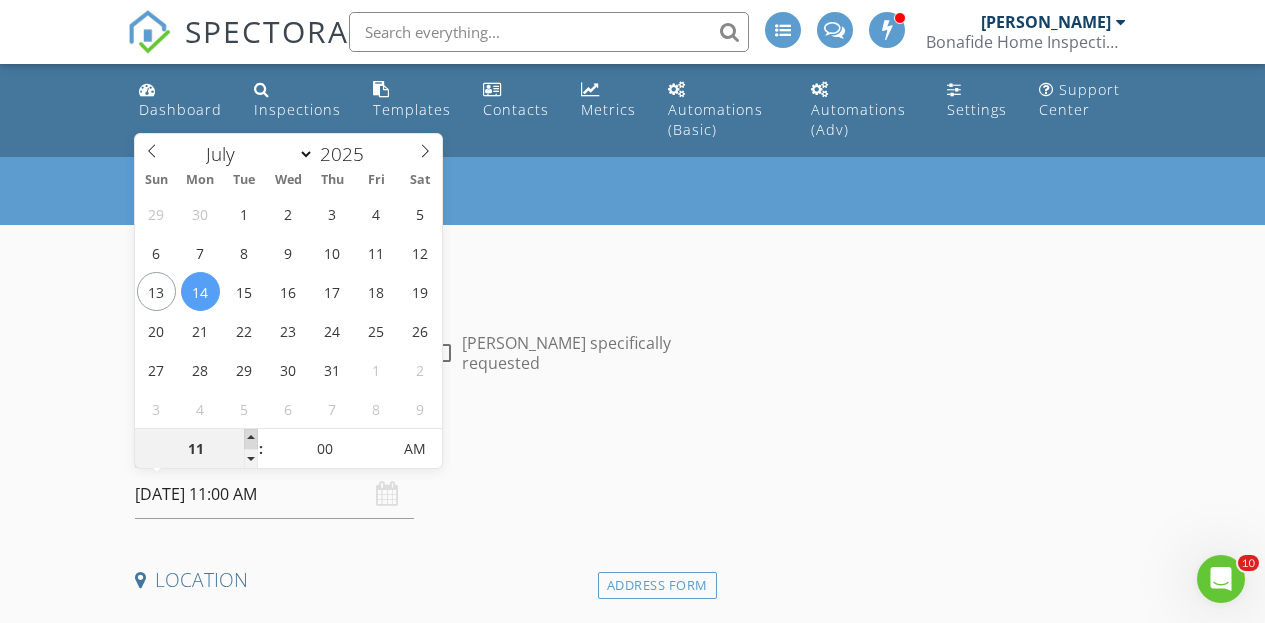 click at bounding box center (251, 439) 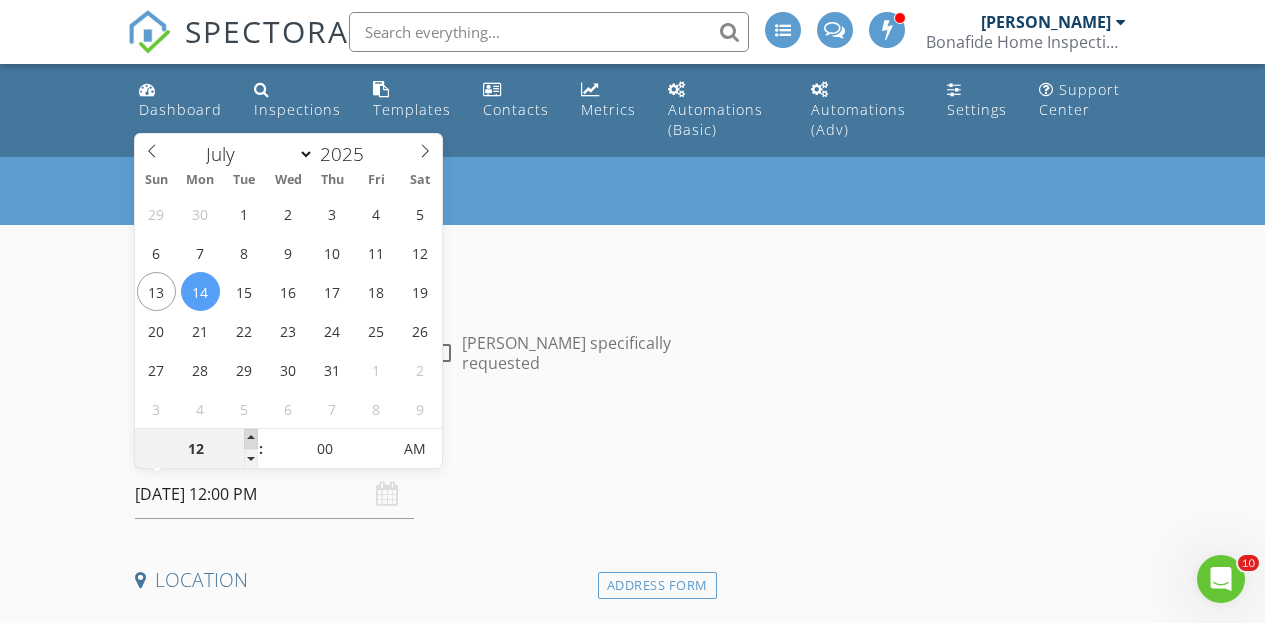 click at bounding box center (251, 439) 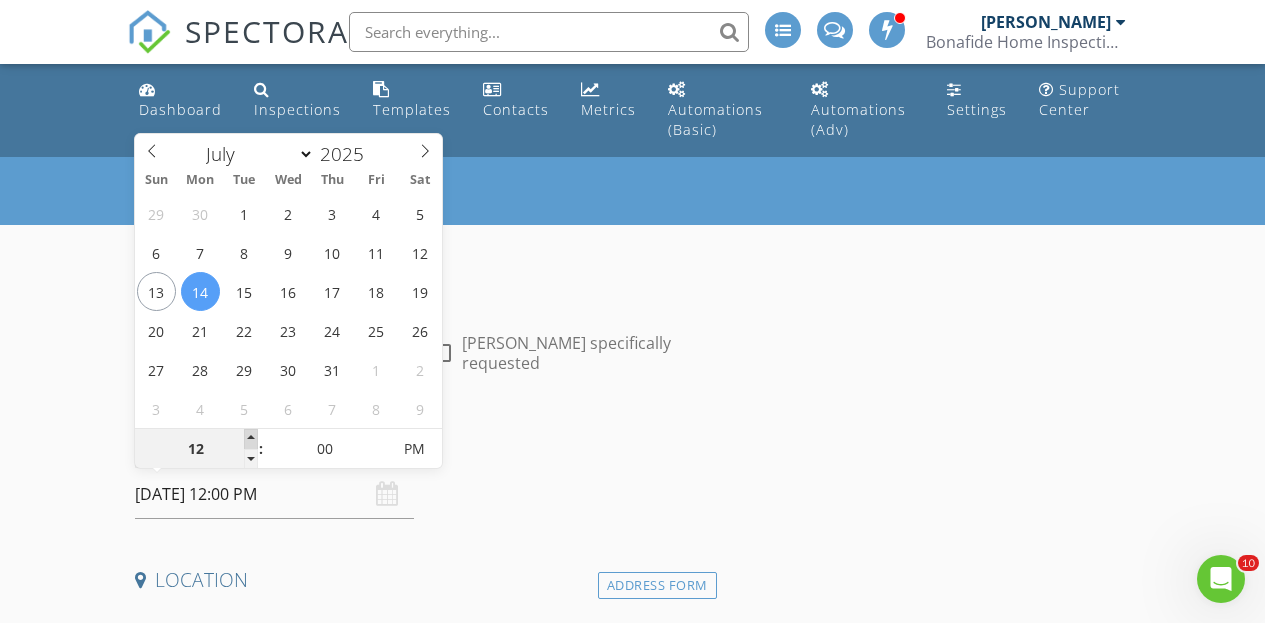 type on "01" 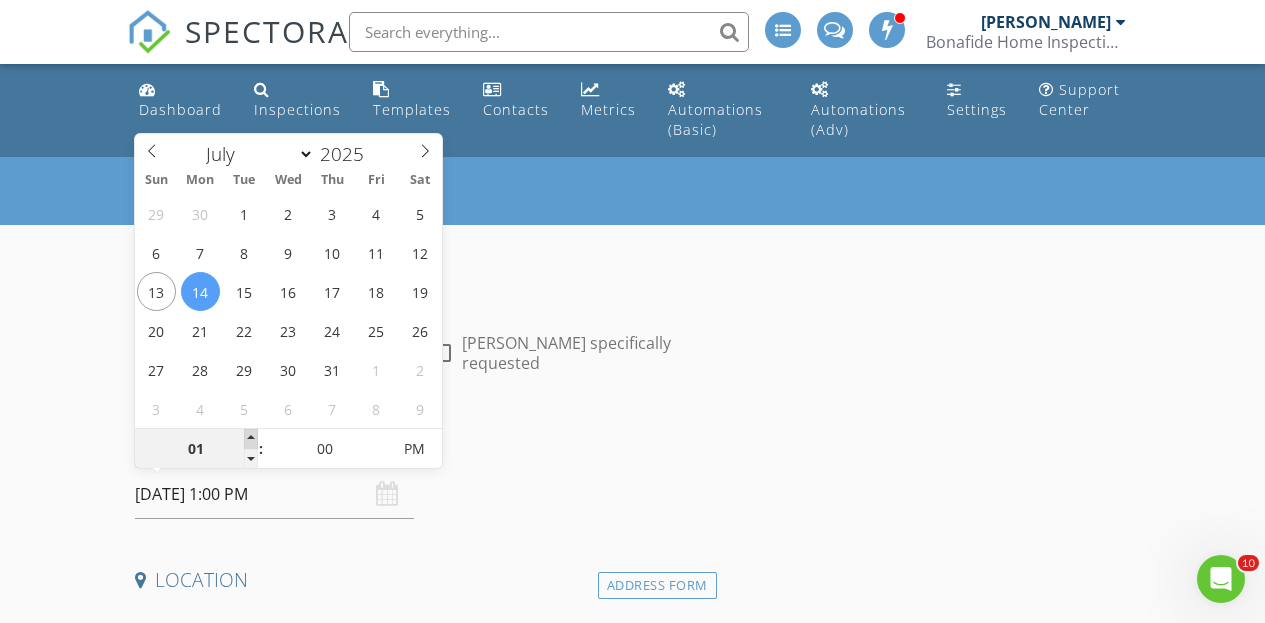 click at bounding box center [251, 439] 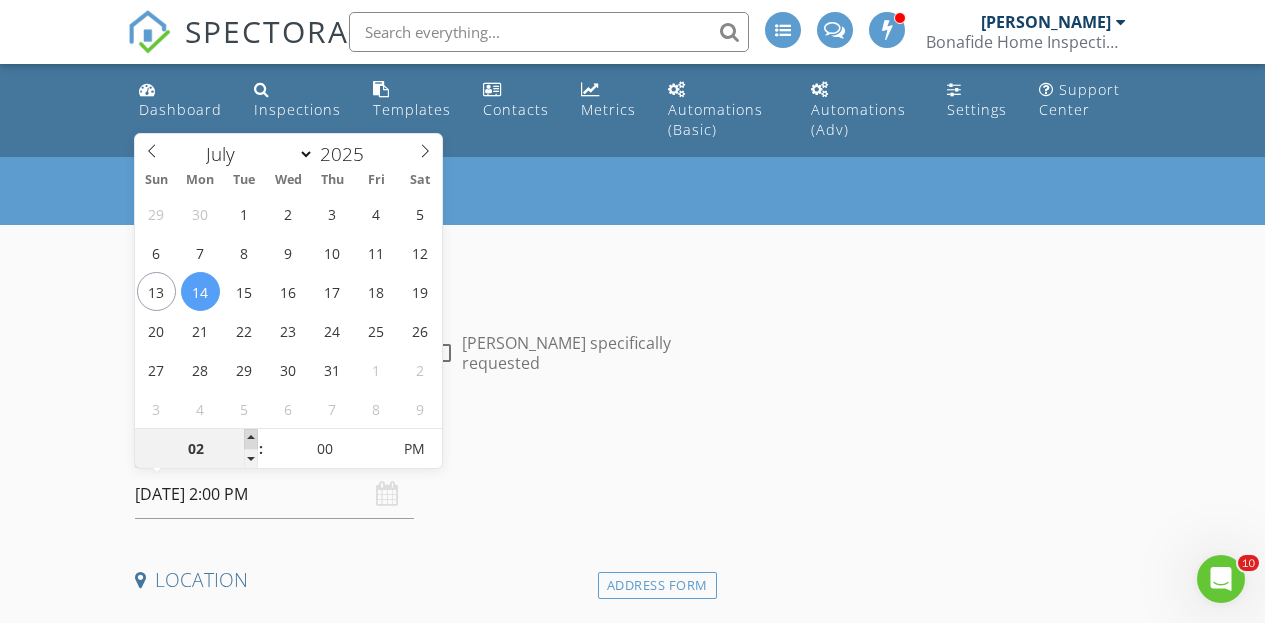 click at bounding box center (251, 439) 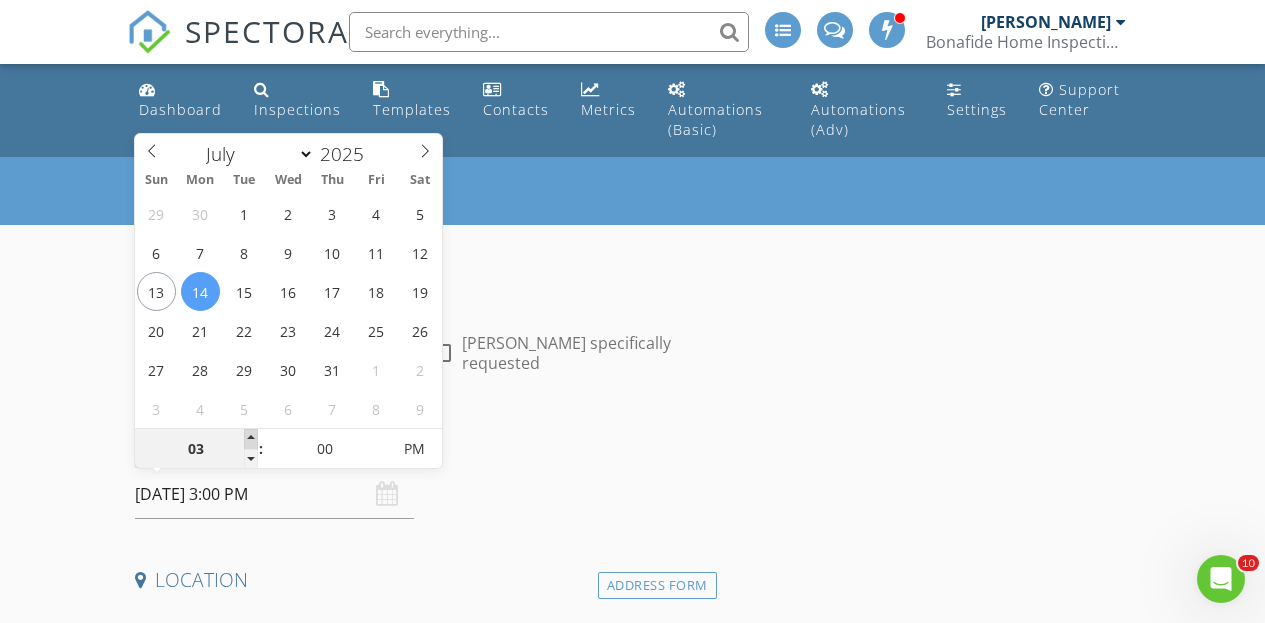 click at bounding box center [251, 439] 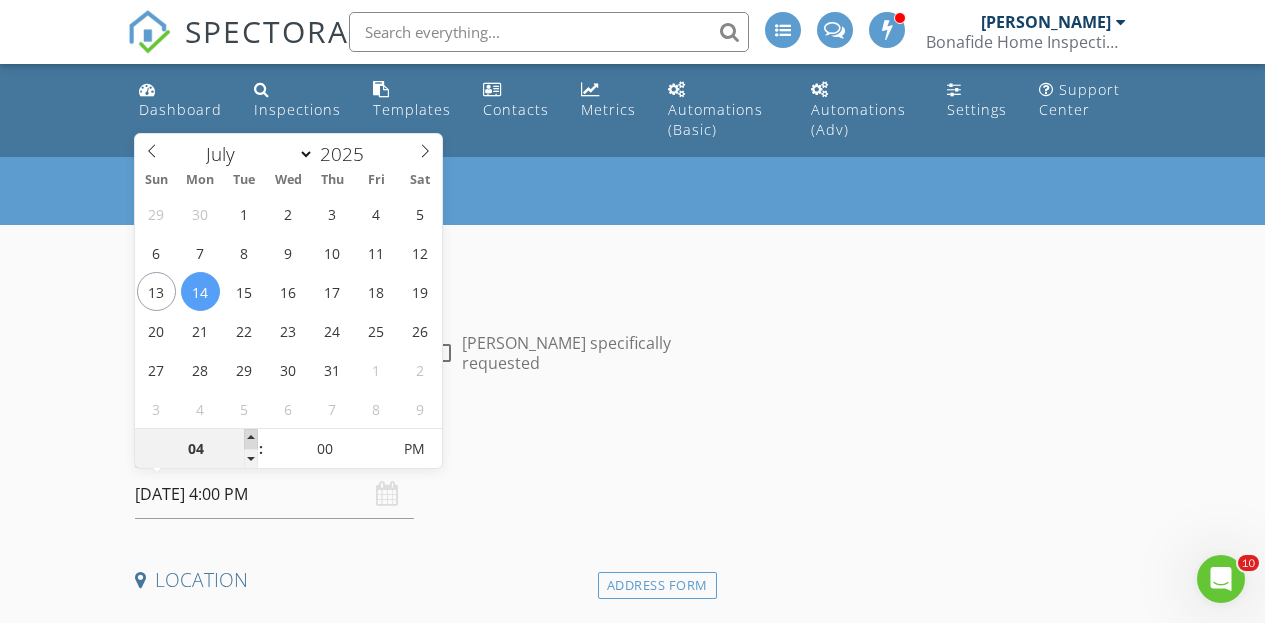 click at bounding box center (251, 439) 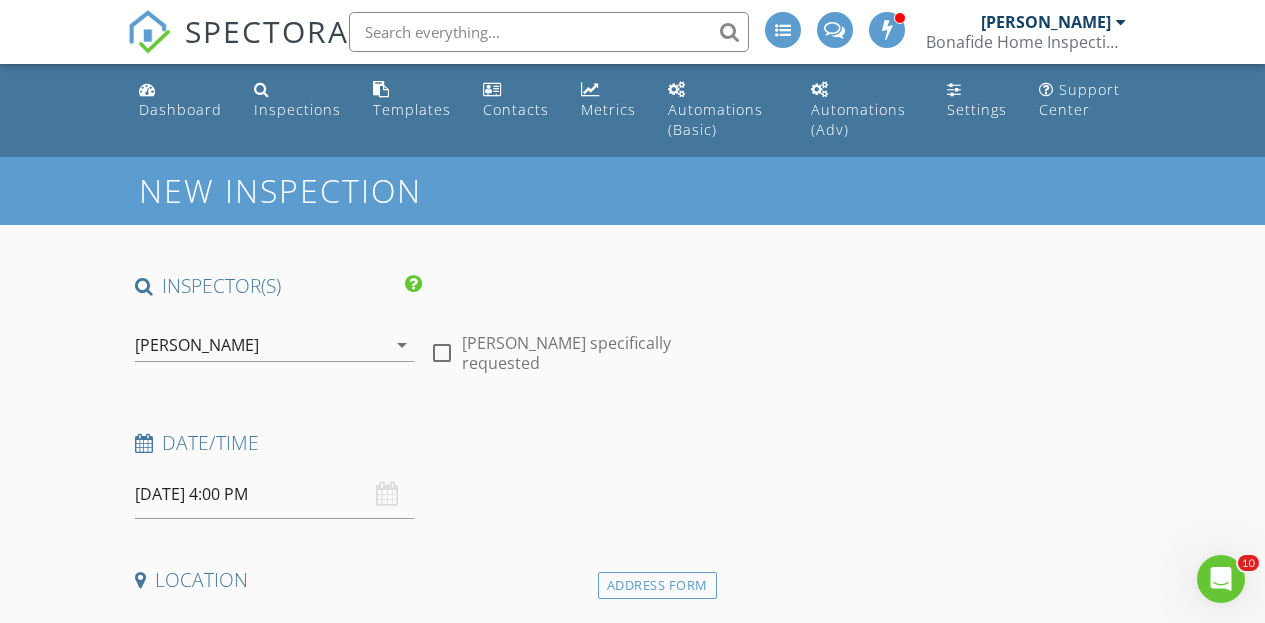 click on "New Inspection
INSPECTOR(S)
check_box   Bo Reuter   PRIMARY   check_box_outline_blank   Dan Lewis     Bo Reuter arrow_drop_down   check_box_outline_blank Bo Reuter specifically requested
Date/Time
07/14/2025 4:00 PM
Location
Address Form       Can't find your address?   Click here.
client
check_box Enable Client CC email for this inspection   Client Search     check_box_outline_blank Client is a Company/Organization     First Name   Last Name   Email   CC Email   Phone         Tags         Notes   Private Notes
ADD ADDITIONAL client
SERVICES
check_box_outline_blank   Residential Inspection   Home Inspection less than 1000 sq. ft. check_box_outline_blank   Condo   Condominium Home Inspection check_box_outline_blank   Re-Inspection    Re-Inspection of Property       Radon" at bounding box center (632, 1810) 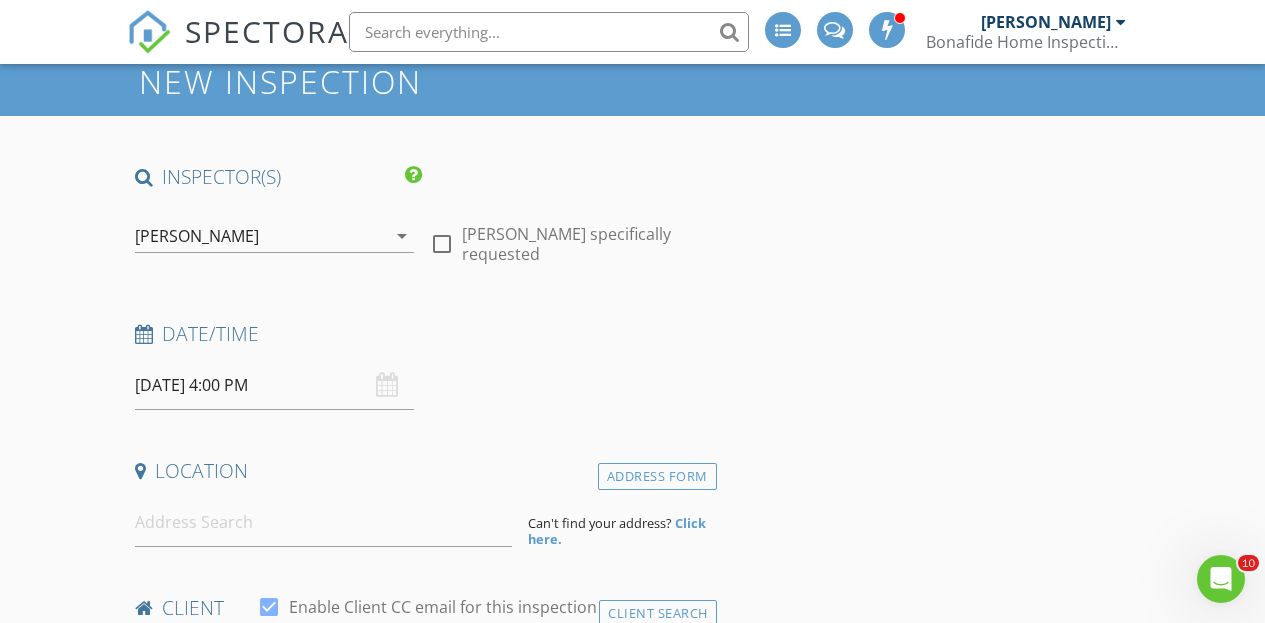 scroll, scrollTop: 259, scrollLeft: 0, axis: vertical 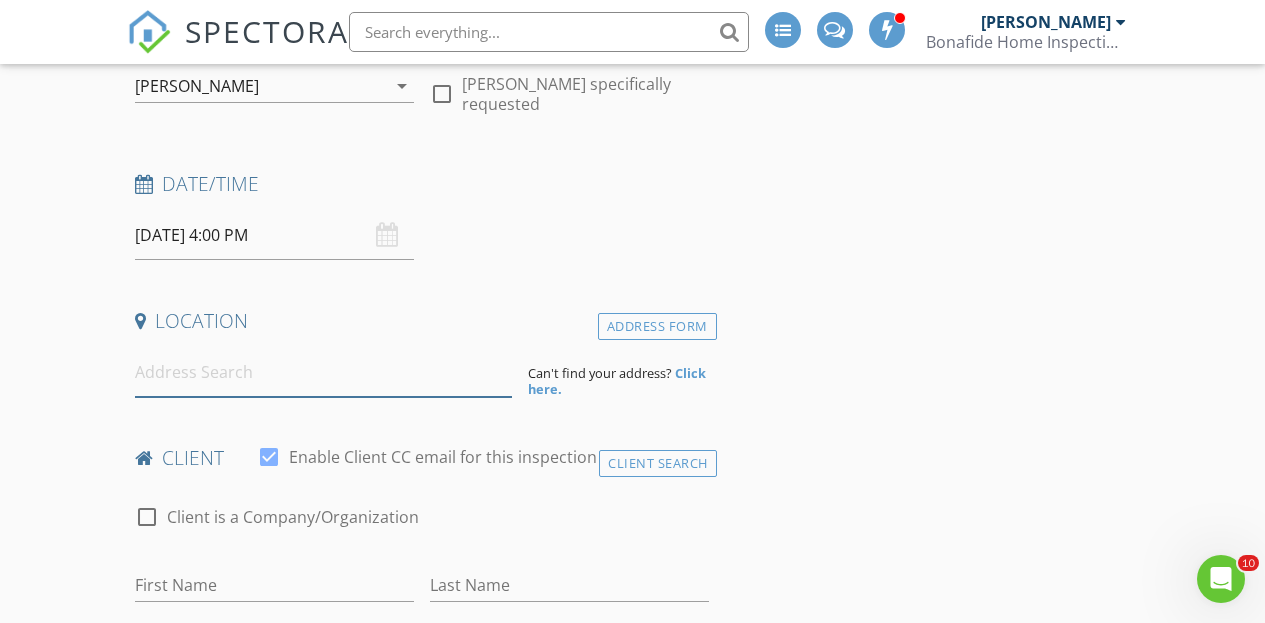 click at bounding box center [324, 372] 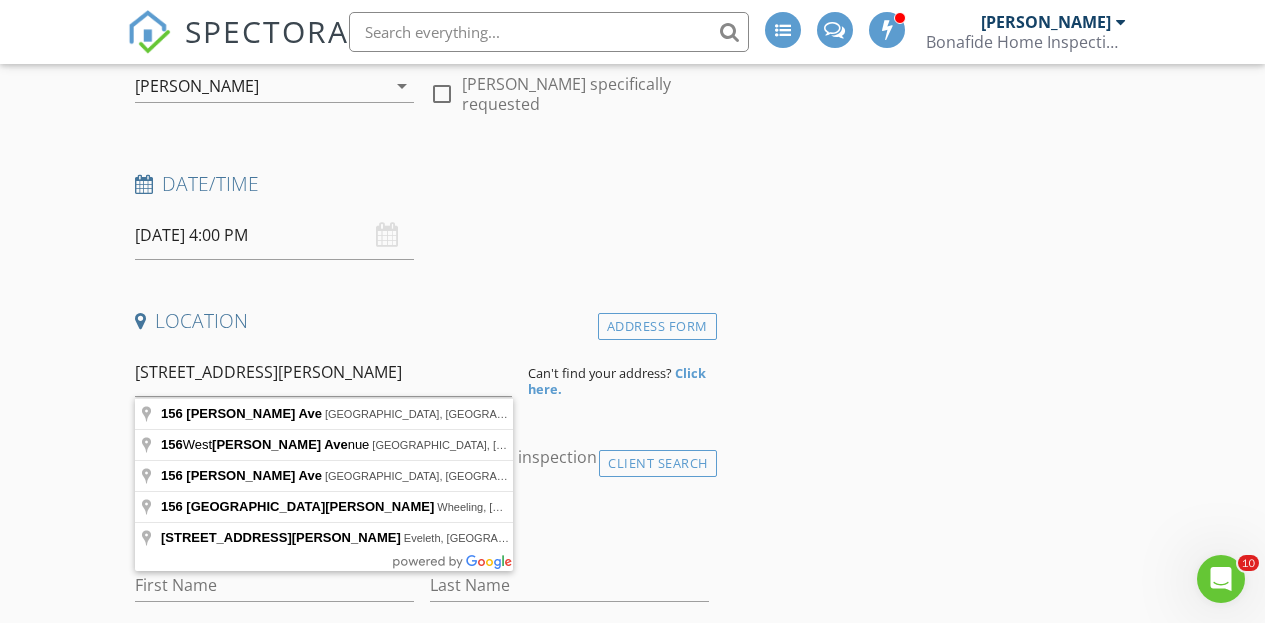 type on "156 Norman Ave, Avon Lake, OH, USA" 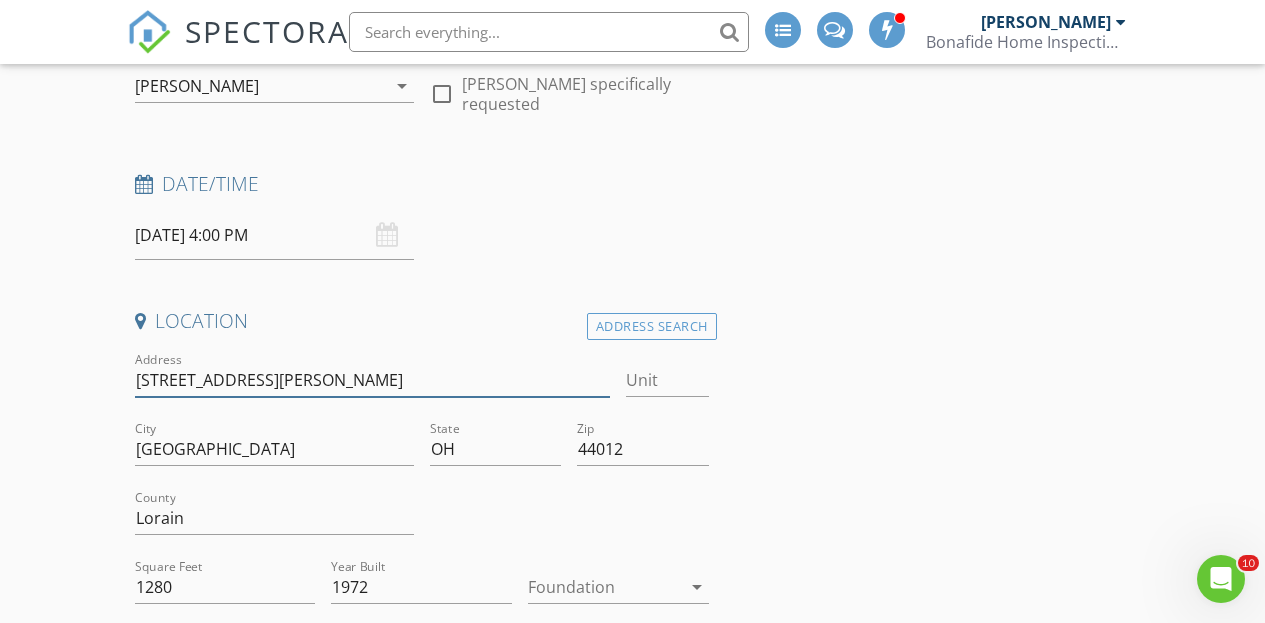 click on "[STREET_ADDRESS][PERSON_NAME]" at bounding box center (373, 380) 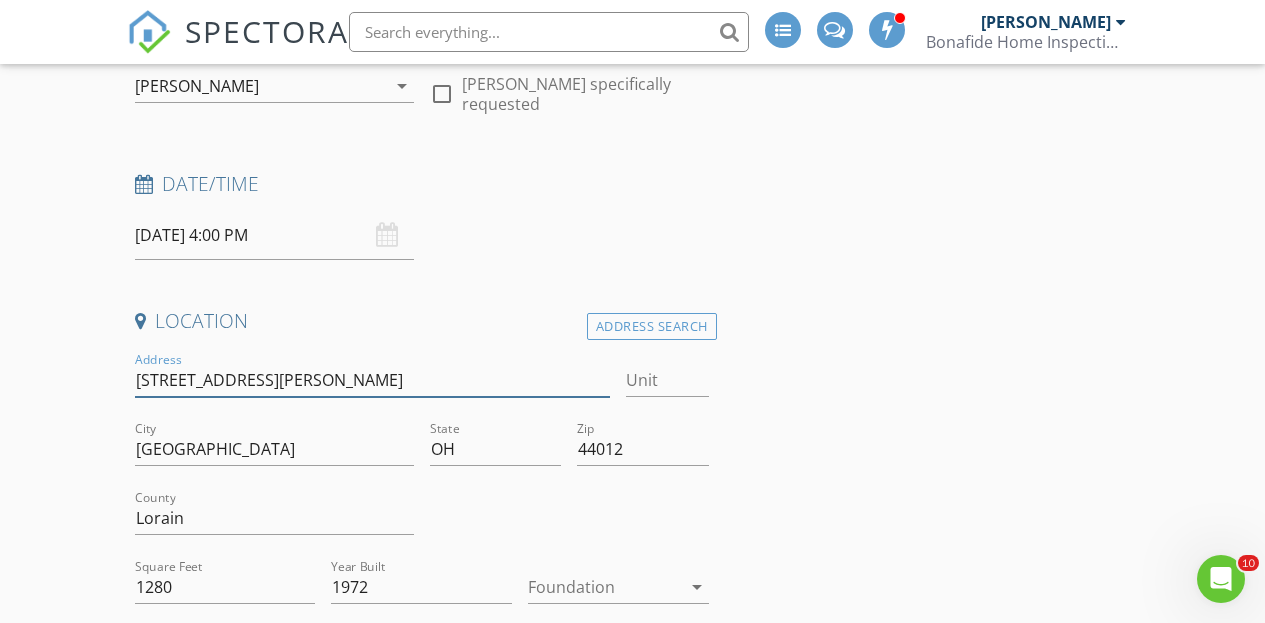 click on "[STREET_ADDRESS][PERSON_NAME]" at bounding box center (373, 380) 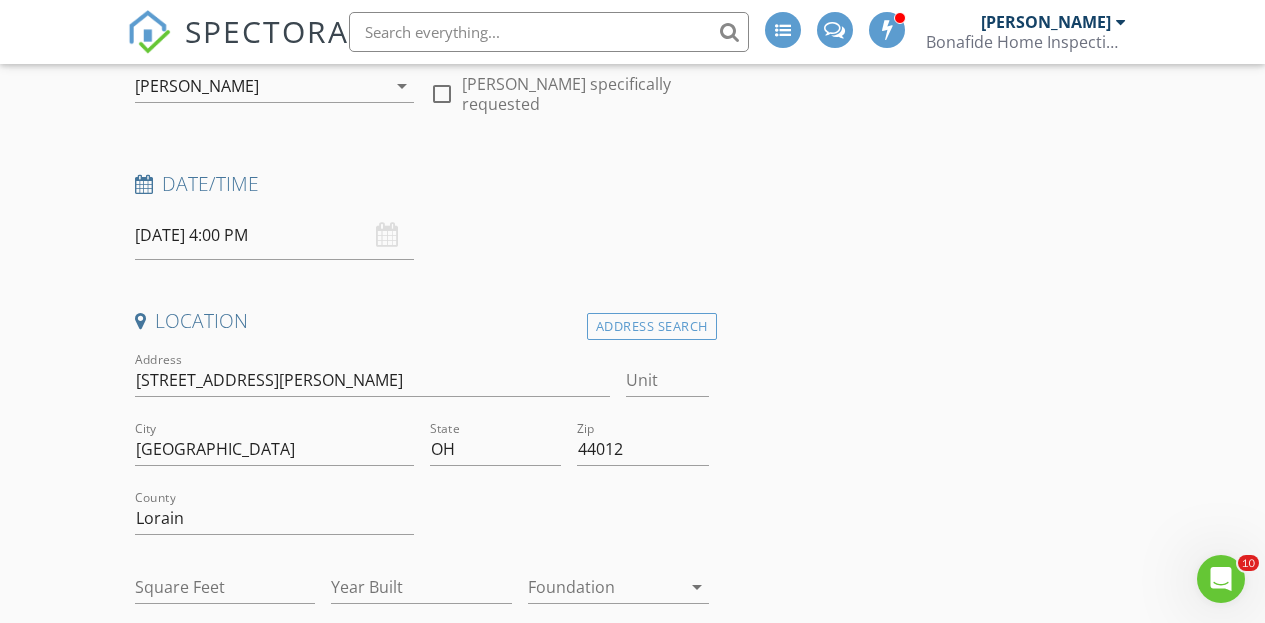 type on "1280" 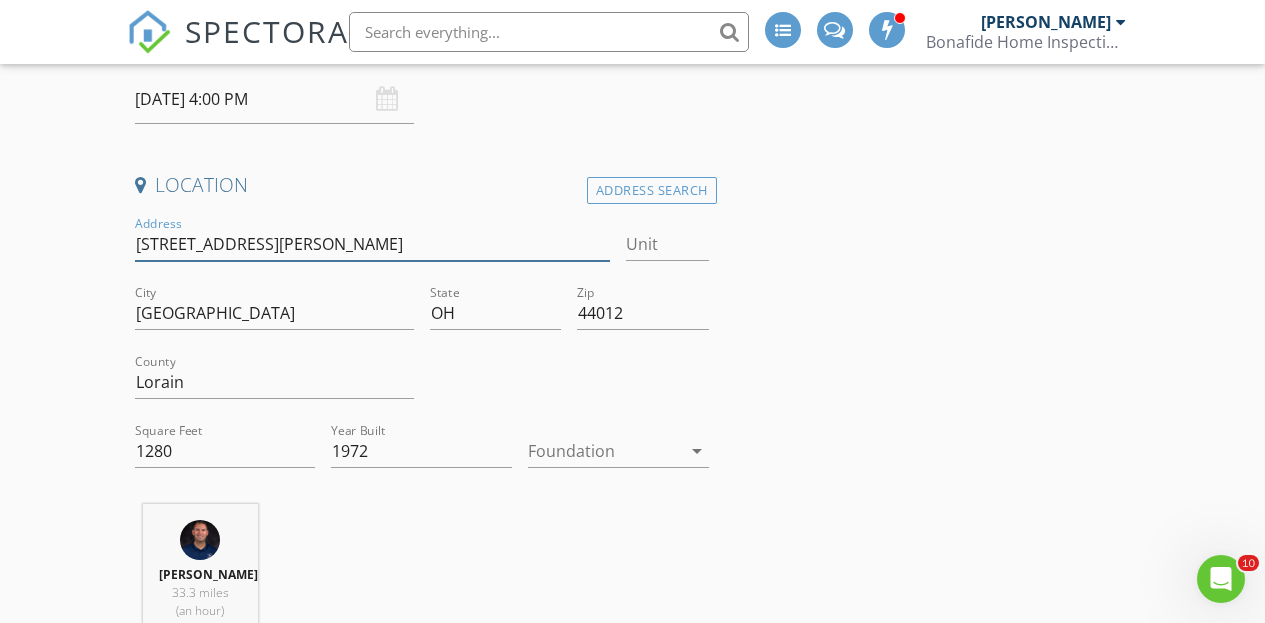 scroll, scrollTop: 459, scrollLeft: 0, axis: vertical 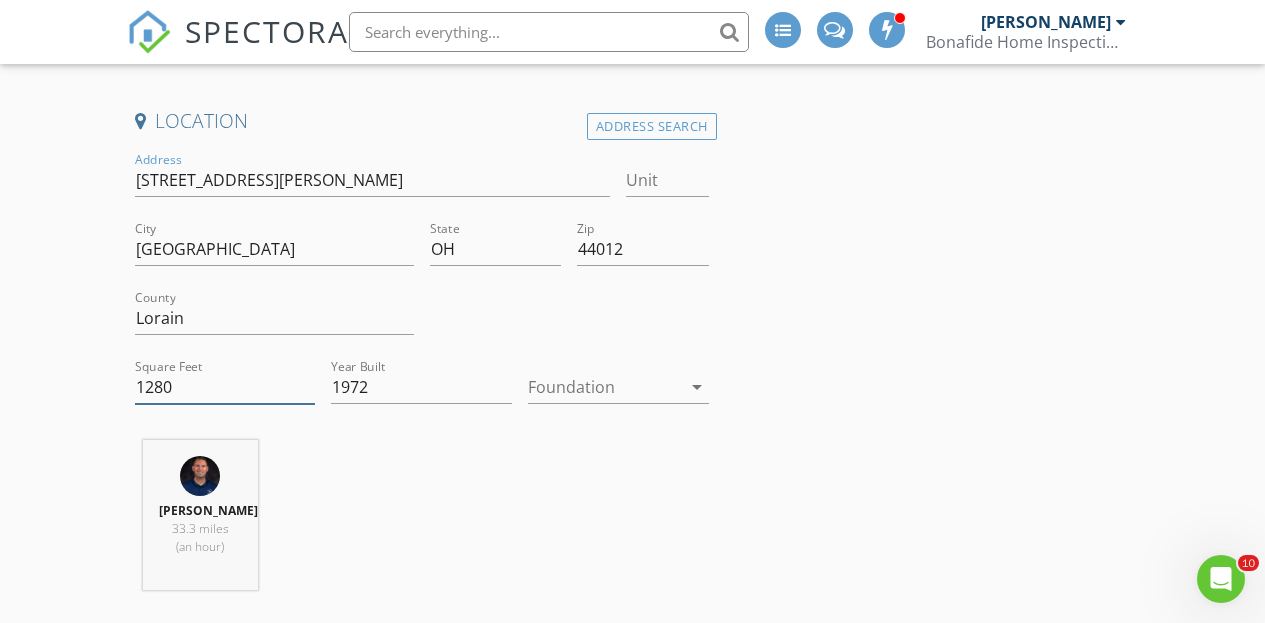 click on "1280" at bounding box center (225, 387) 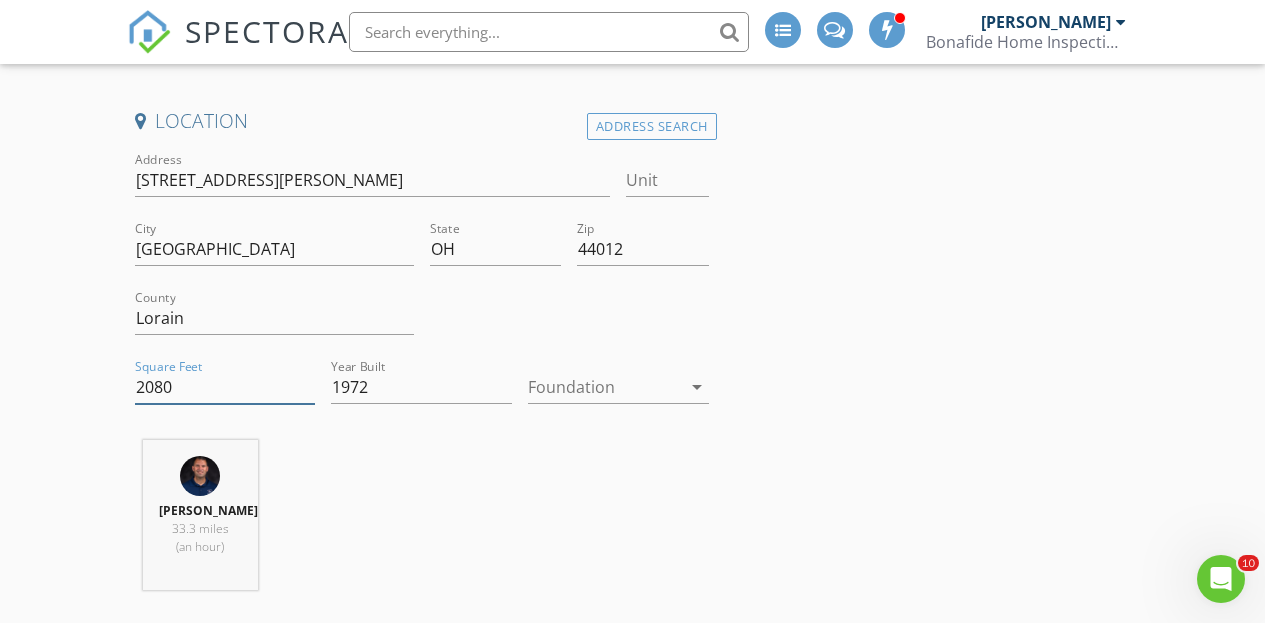 type on "2080" 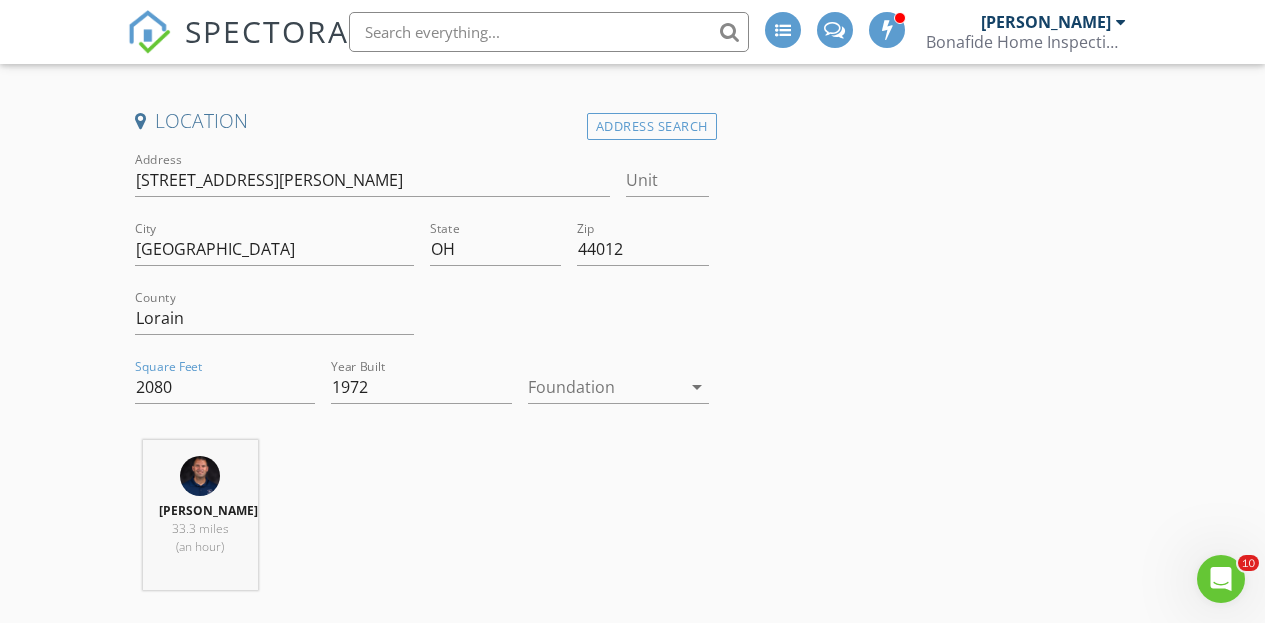 click at bounding box center (604, 387) 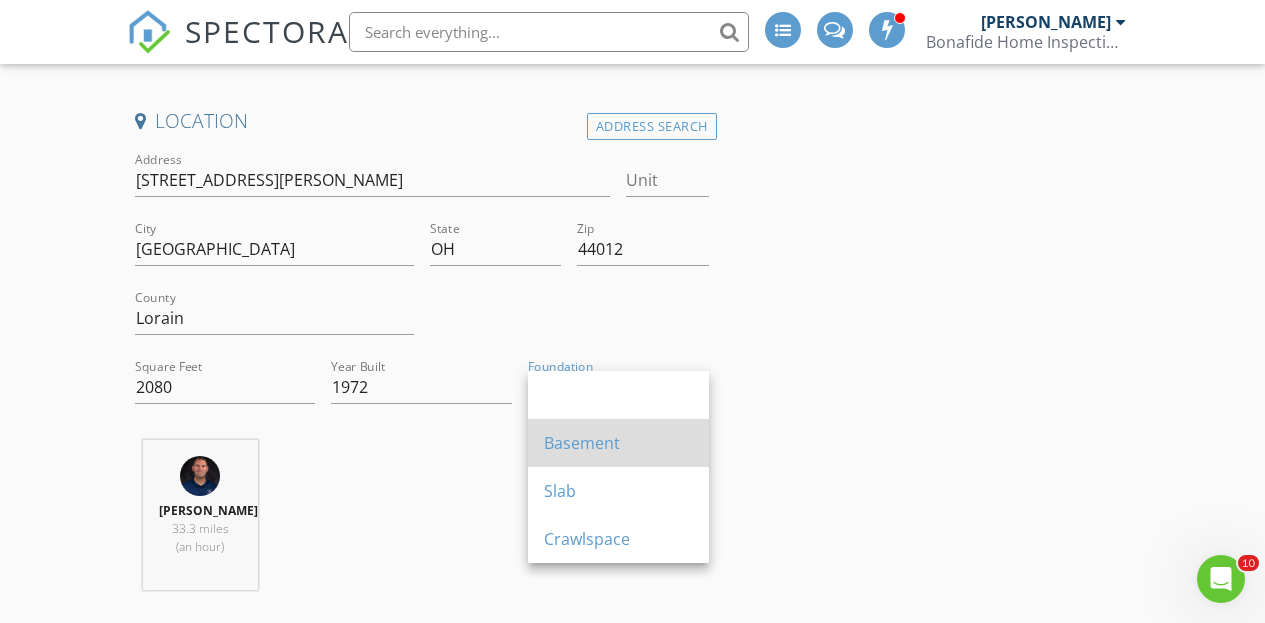 click on "Basement" at bounding box center [618, 443] 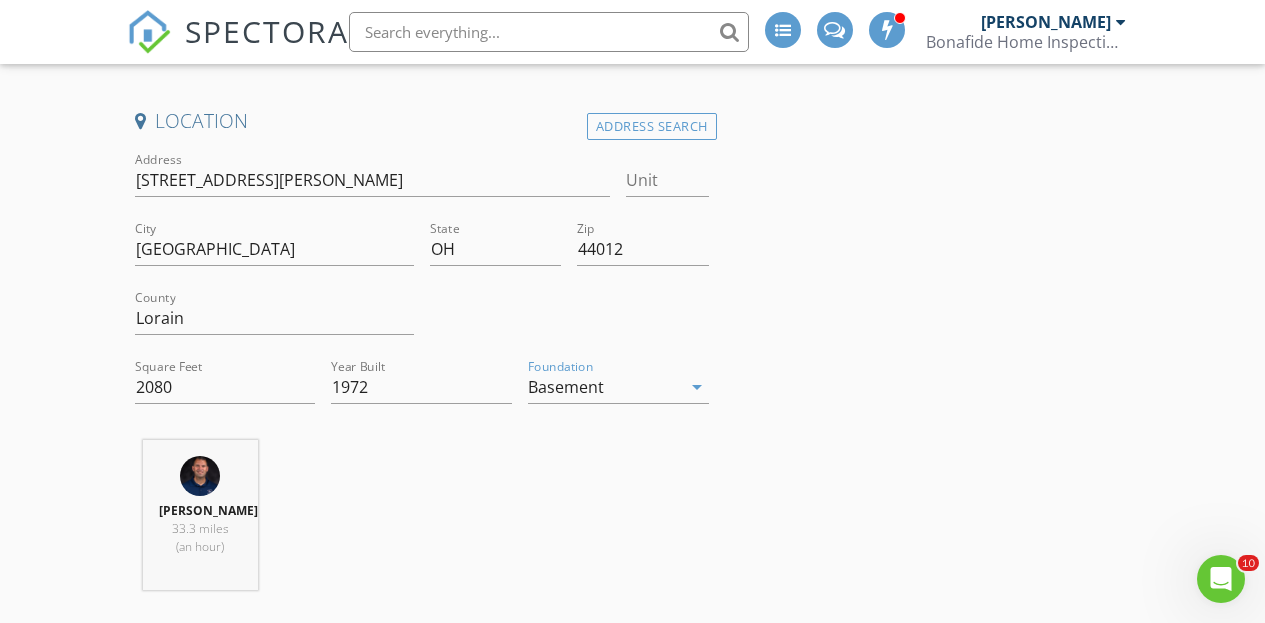 click at bounding box center [225, 418] 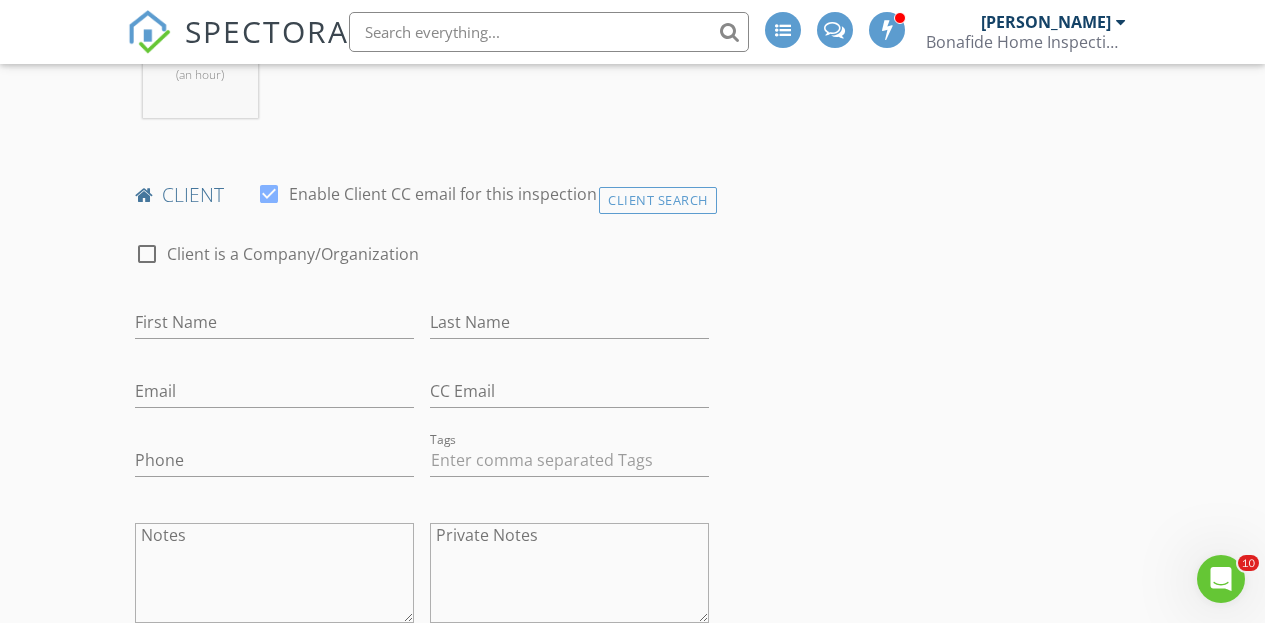 scroll, scrollTop: 953, scrollLeft: 0, axis: vertical 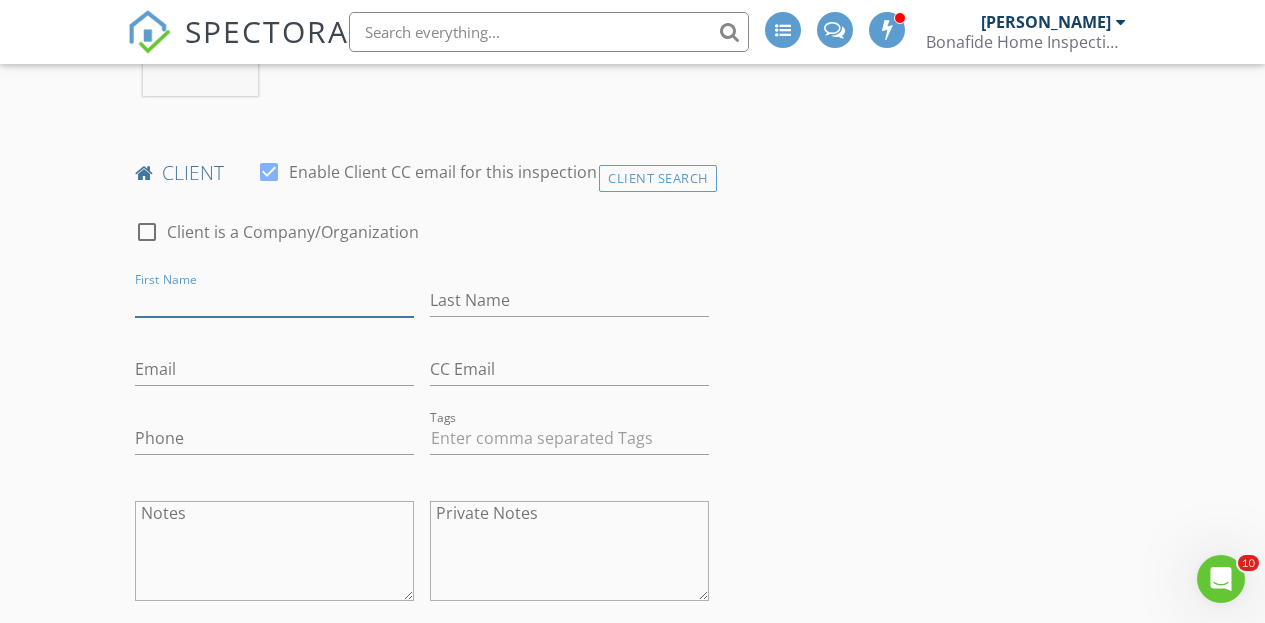 click on "First Name" at bounding box center [274, 300] 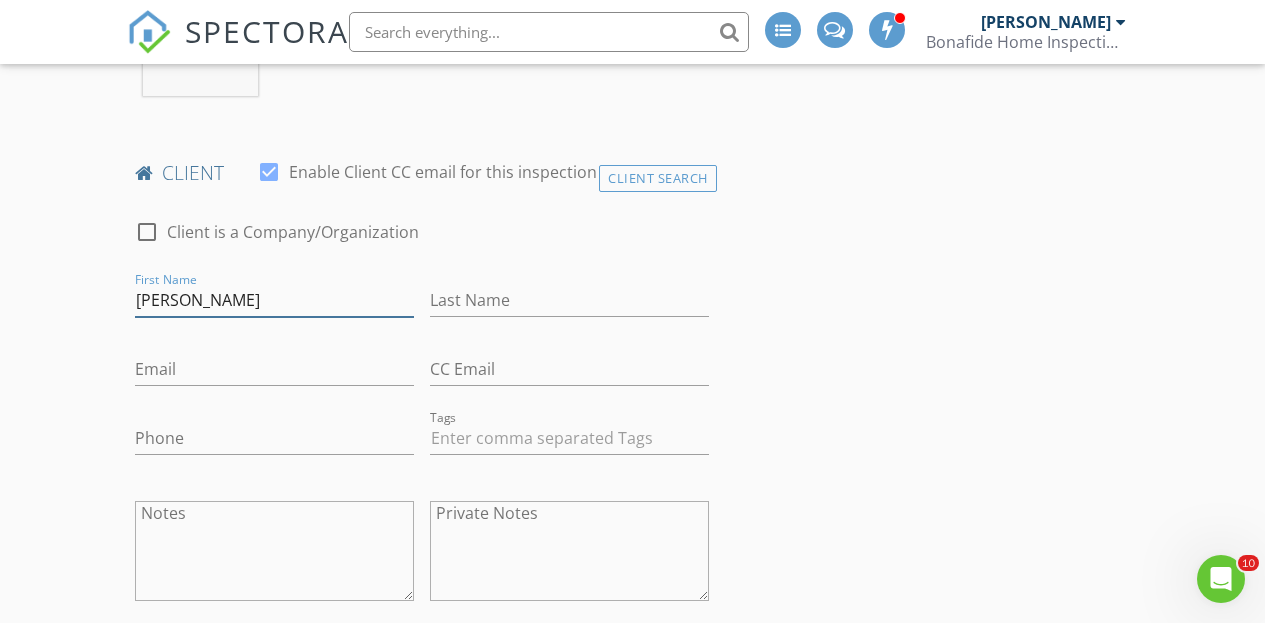 click on "[PERSON_NAME]" at bounding box center [274, 300] 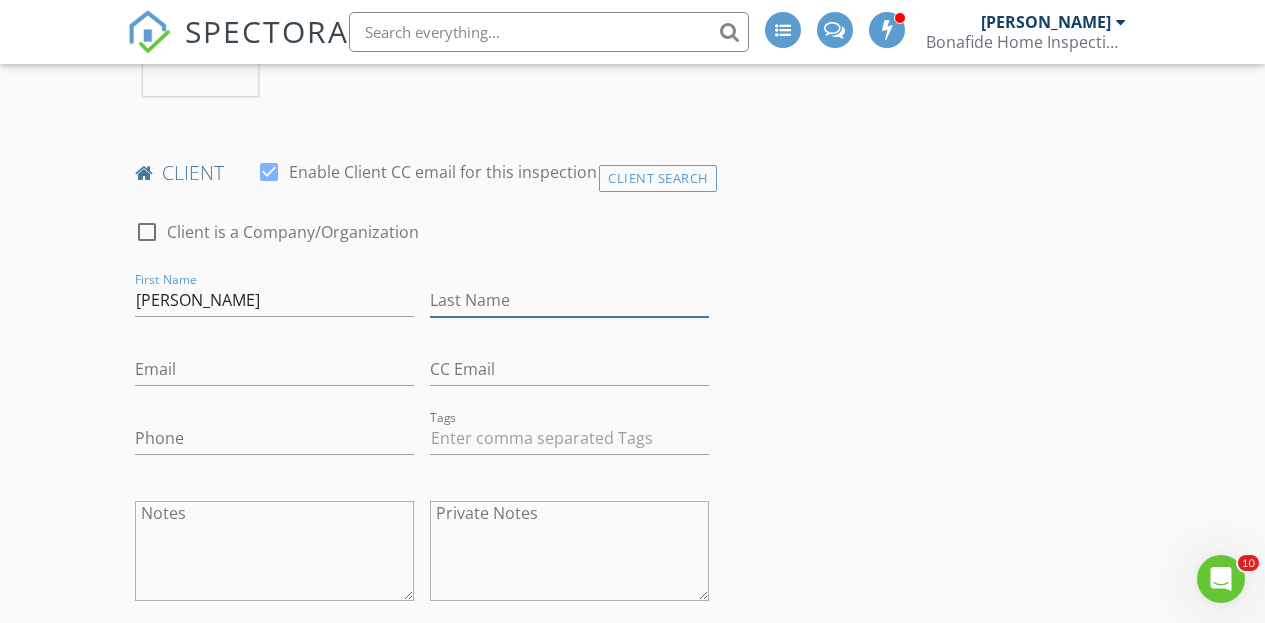 click on "Last Name" at bounding box center (569, 300) 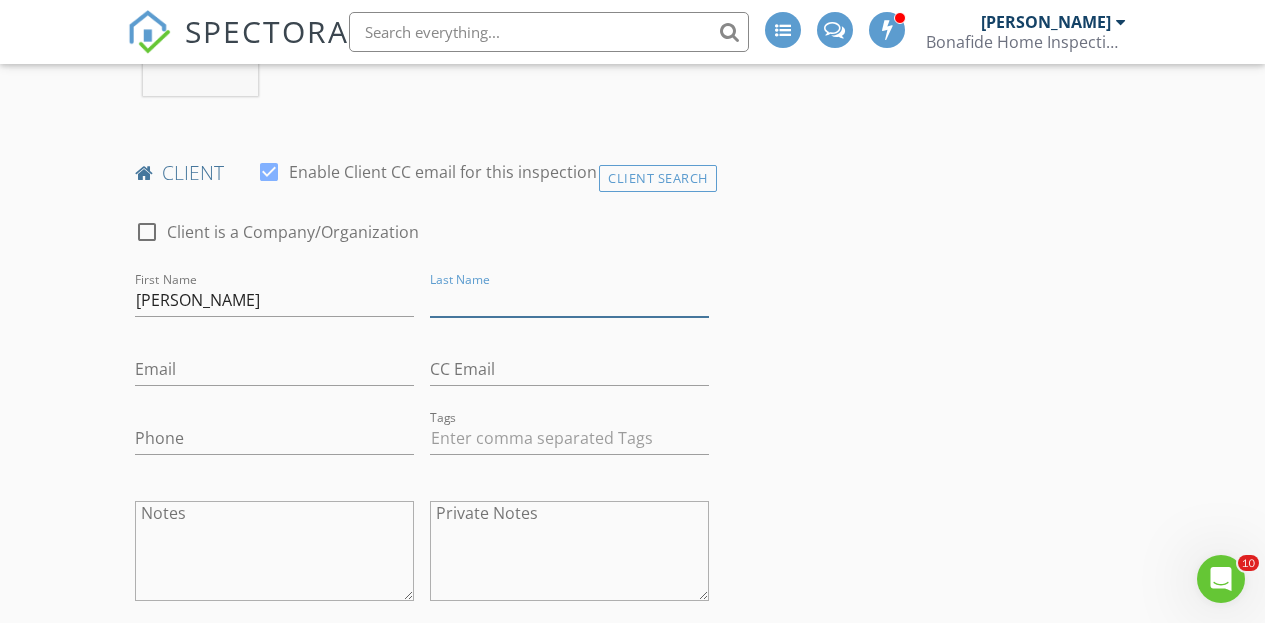 paste on "Bowditch" 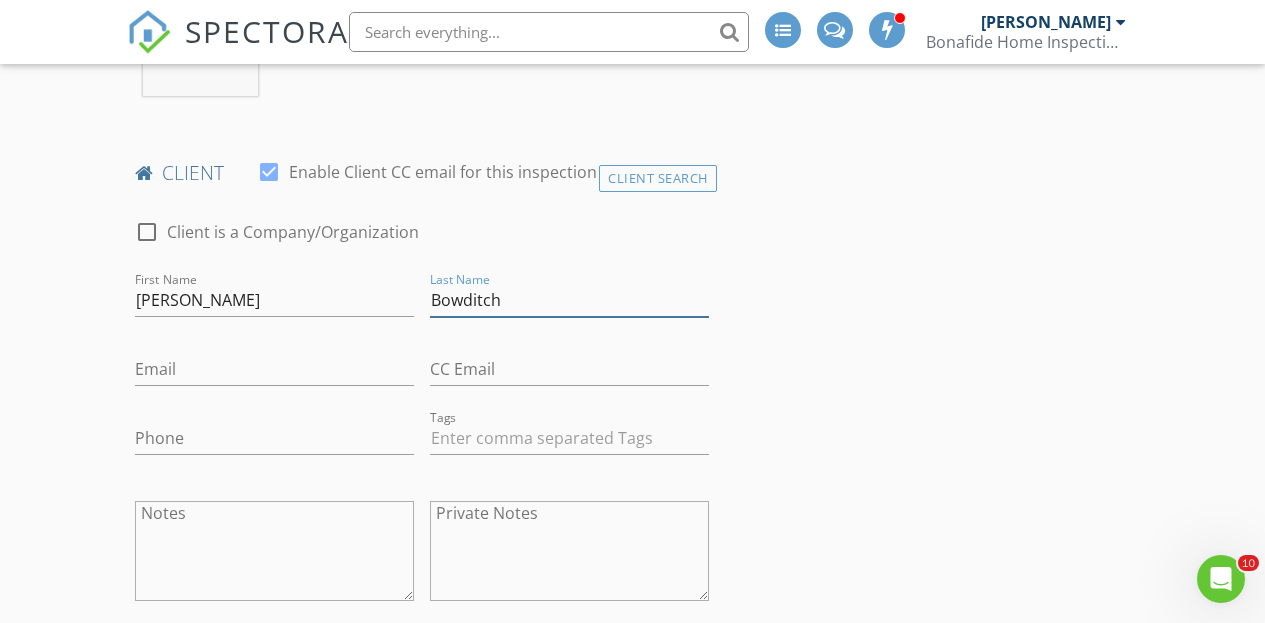 type on "Bowditch" 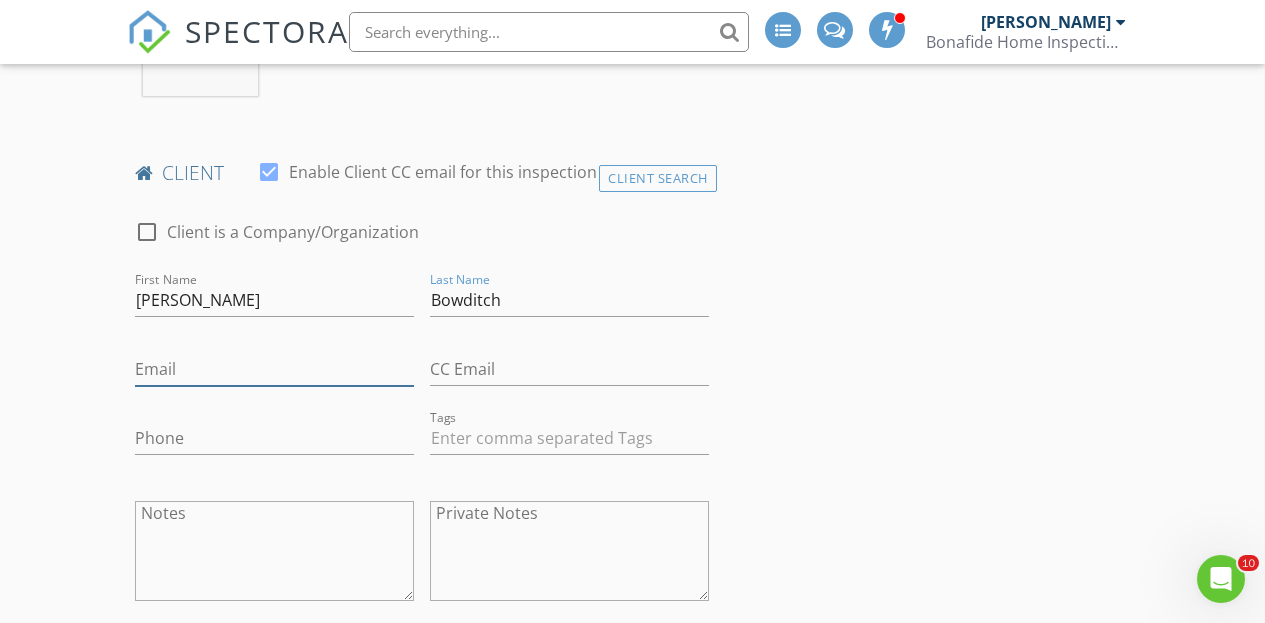 click on "Email" at bounding box center [274, 369] 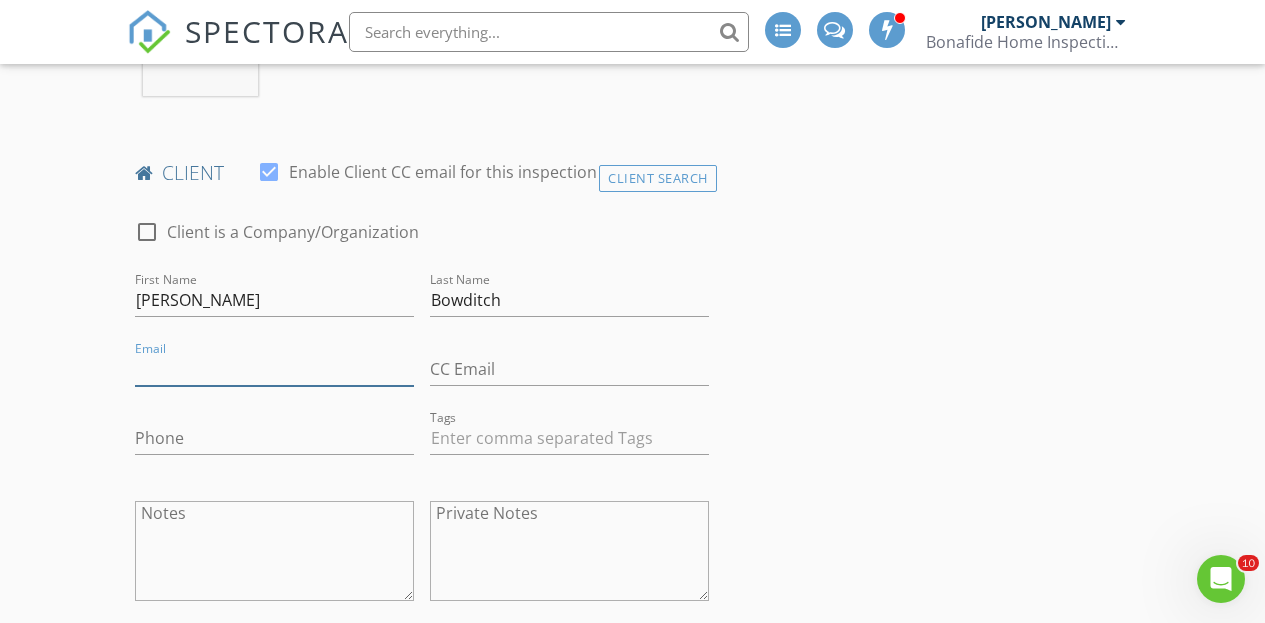 paste on "[EMAIL_ADDRESS][DOMAIN_NAME]" 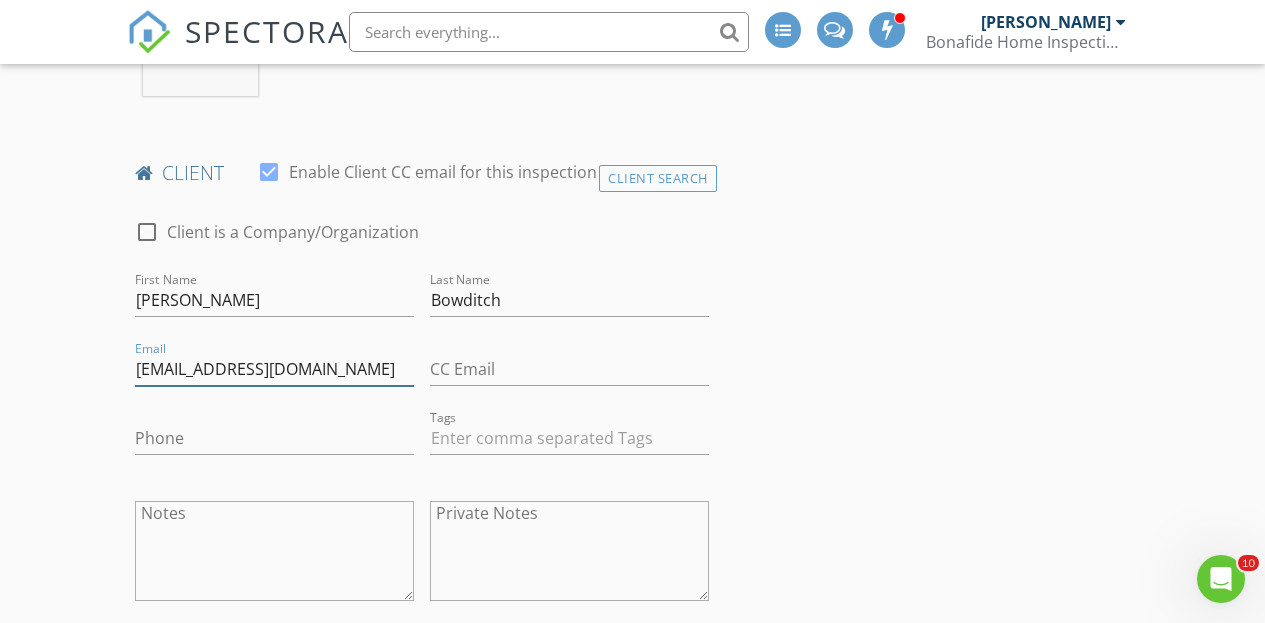 type on "[EMAIL_ADDRESS][DOMAIN_NAME]" 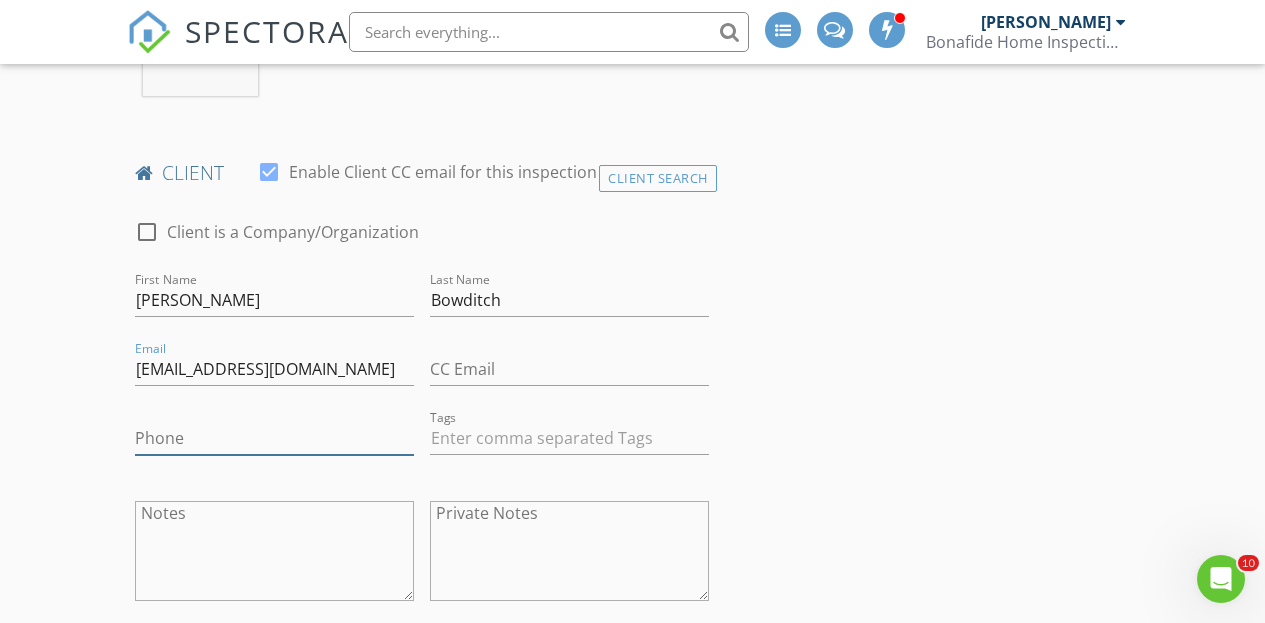click on "Phone" at bounding box center (274, 438) 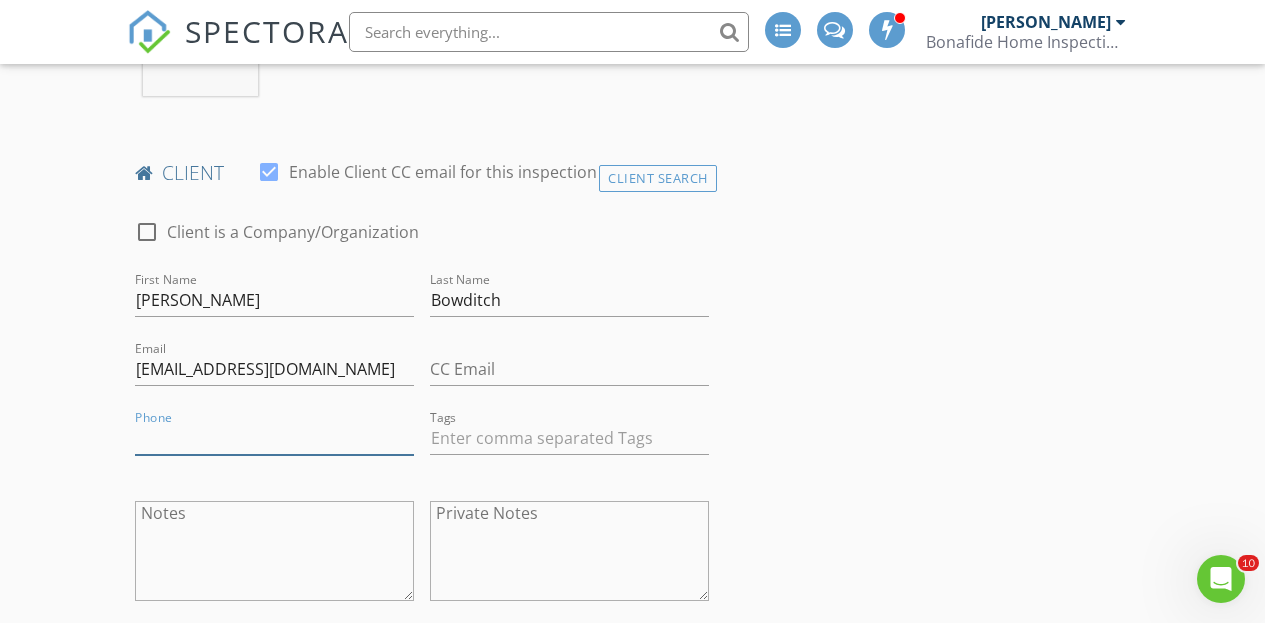 paste on "[PHONE_NUMBER]" 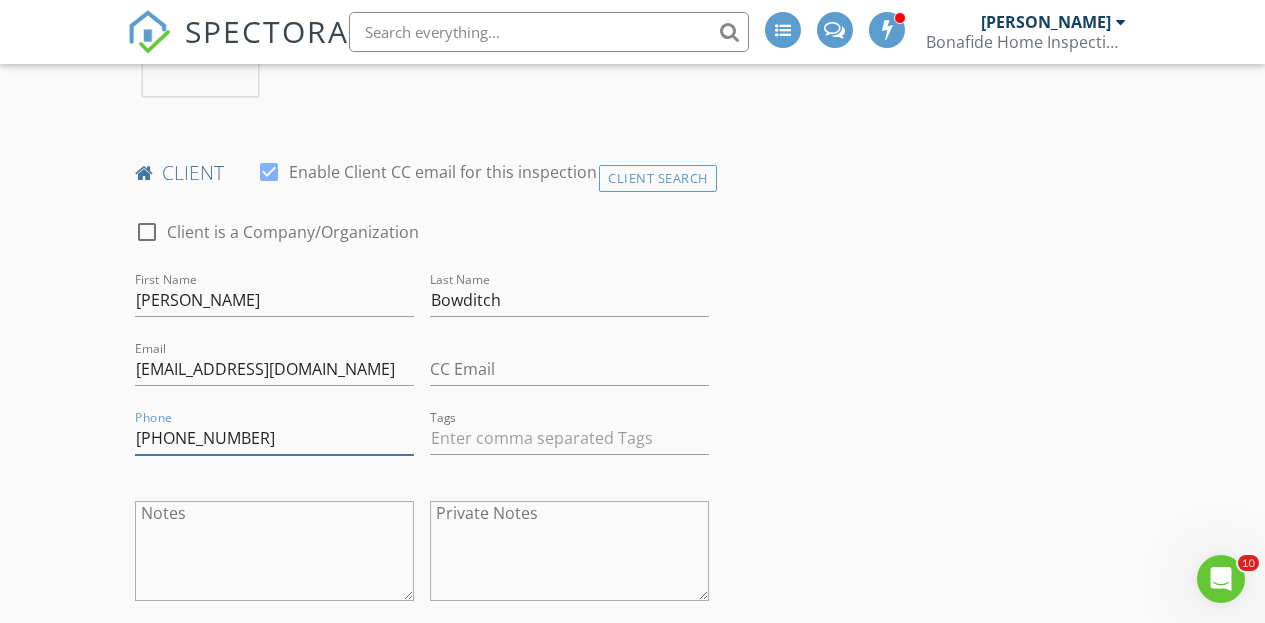 type on "[PHONE_NUMBER]" 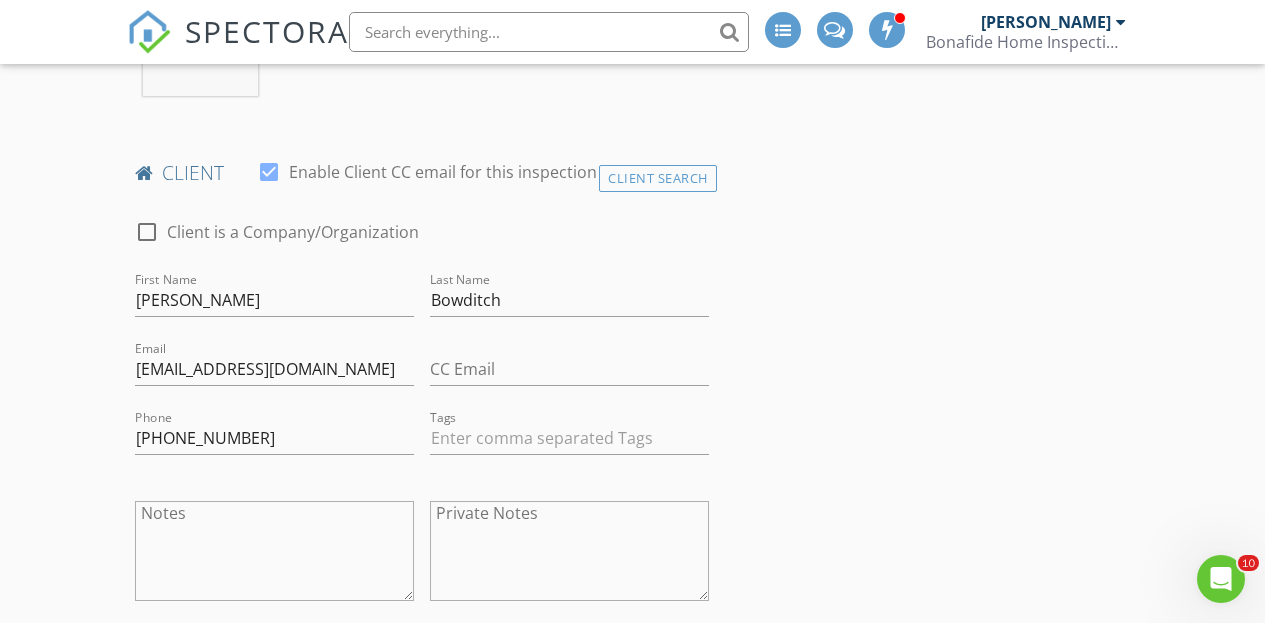 click on "New Inspection
INSPECTOR(S)
check_box   Bo Reuter   PRIMARY   check_box_outline_blank   Dan Lewis     Bo Reuter arrow_drop_down   check_box_outline_blank Bo Reuter specifically requested
Date/Time
07/14/2025 4:00 PM
Location
Address Search       Address 156 Norman Ave   Unit   City Avon Lake   State OH   Zip 44012   County Lorain     Square Feet 2080   Year Built 1972   Foundation Basement arrow_drop_down     Bo Reuter     33.3 miles     (an hour)
client
check_box Enable Client CC email for this inspection   Client Search     check_box_outline_blank Client is a Company/Organization     First Name Magda   Last Name Bowditch   Email magdabowditch@yahoo.com   CC Email   Phone 440-506-1652         Tags         Notes   Private Notes
ADD ADDITIONAL client
SERVICES" at bounding box center (632, 1062) 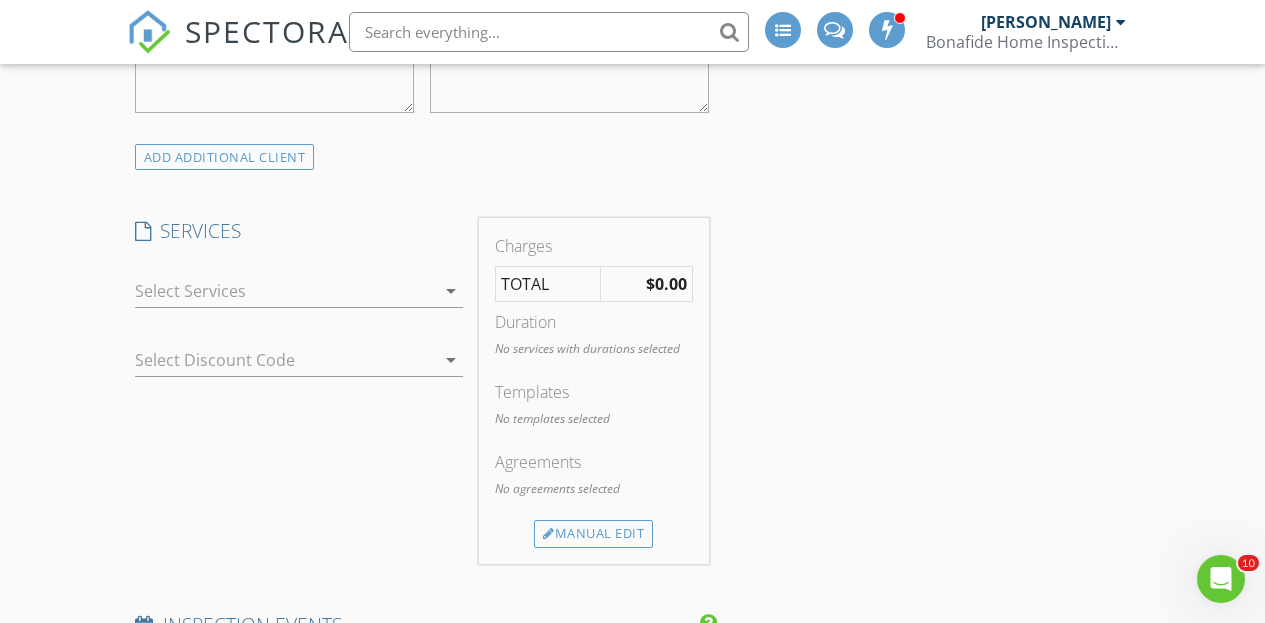 scroll, scrollTop: 1442, scrollLeft: 0, axis: vertical 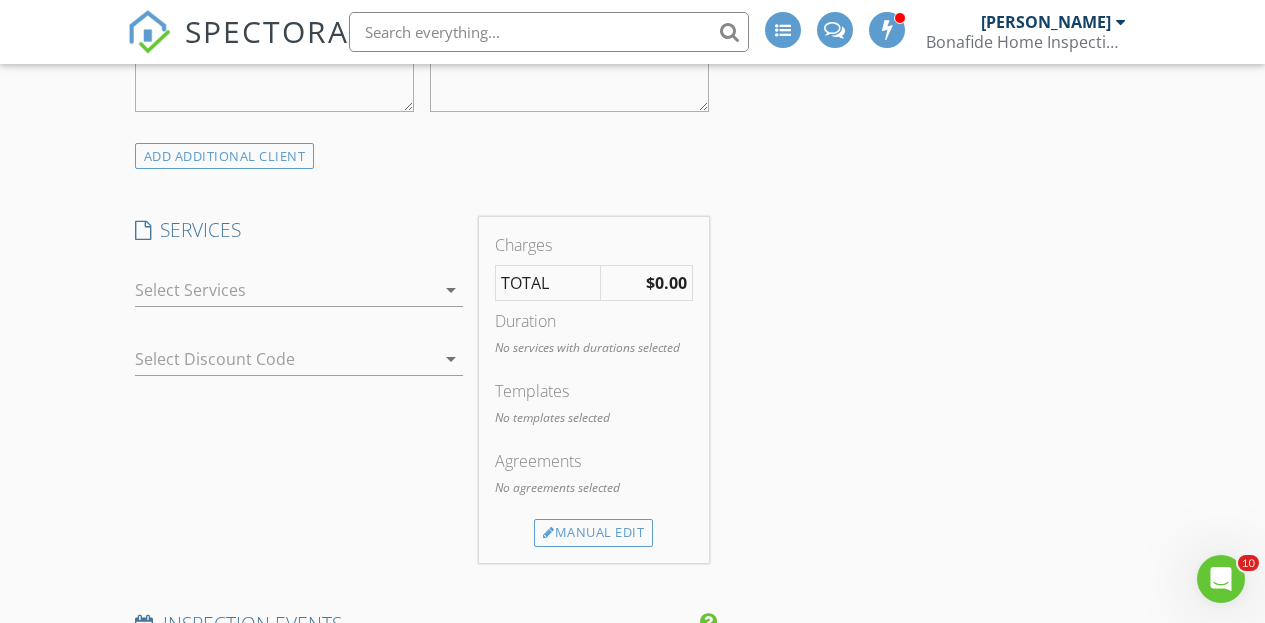 click at bounding box center (285, 290) 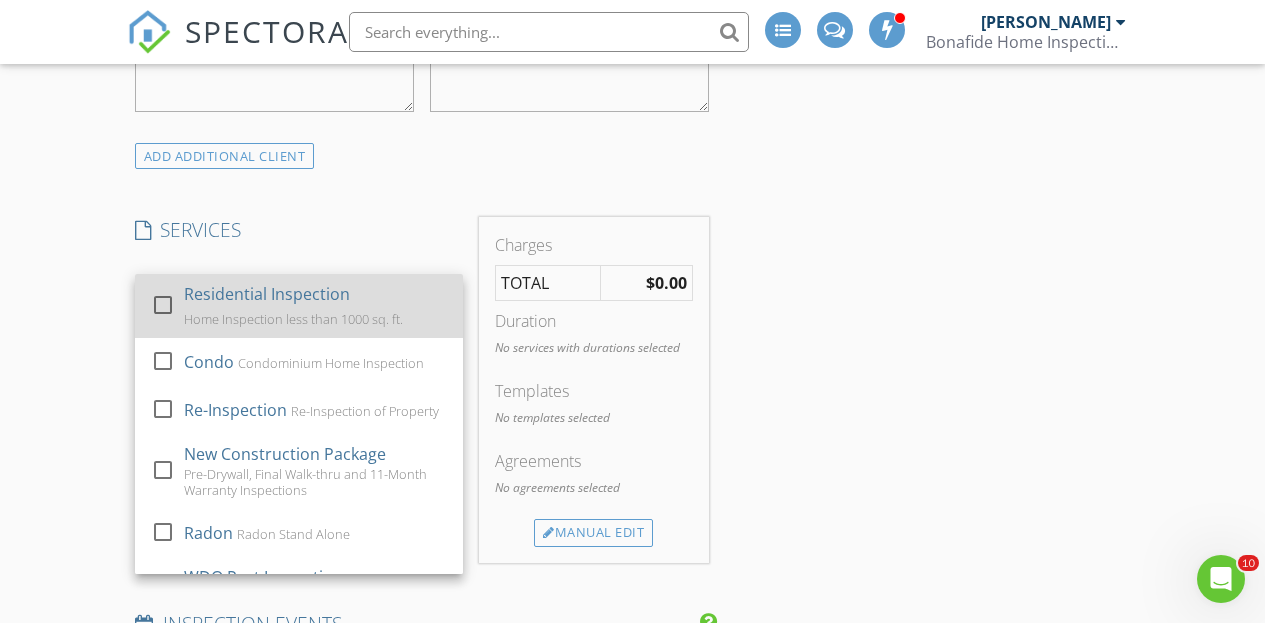 click at bounding box center [163, 304] 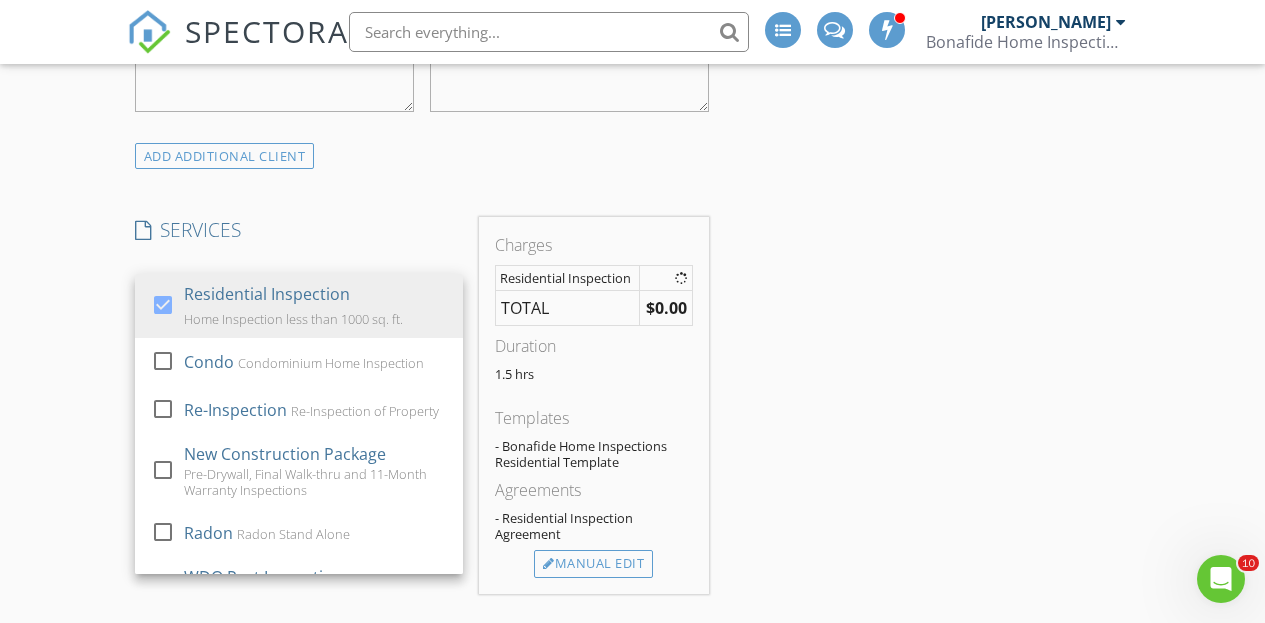 click on "New Inspection
INSPECTOR(S)
check_box   Bo Reuter   PRIMARY   check_box_outline_blank   Dan Lewis     Bo Reuter arrow_drop_down   check_box_outline_blank Bo Reuter specifically requested
Date/Time
07/14/2025 4:00 PM
Location
Address Search       Address 156 Norman Ave   Unit   City Avon Lake   State OH   Zip 44012   County Lorain     Square Feet 2080   Year Built 1972   Foundation Basement arrow_drop_down     Bo Reuter     33.3 miles     (an hour)
client
check_box Enable Client CC email for this inspection   Client Search     check_box_outline_blank Client is a Company/Organization     First Name Magda   Last Name Bowditch   Email magdabowditch@yahoo.com   CC Email   Phone 440-506-1652         Tags         Notes   Private Notes
ADD ADDITIONAL client
SERVICES
check_box" at bounding box center (632, 588) 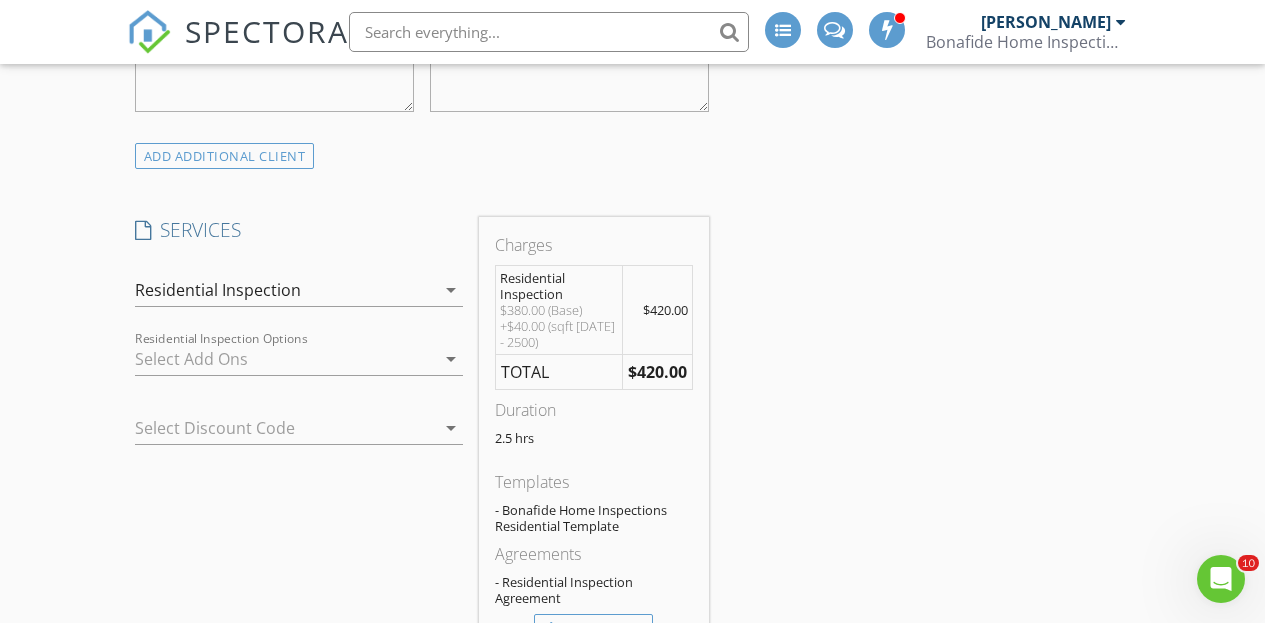 click at bounding box center (285, 359) 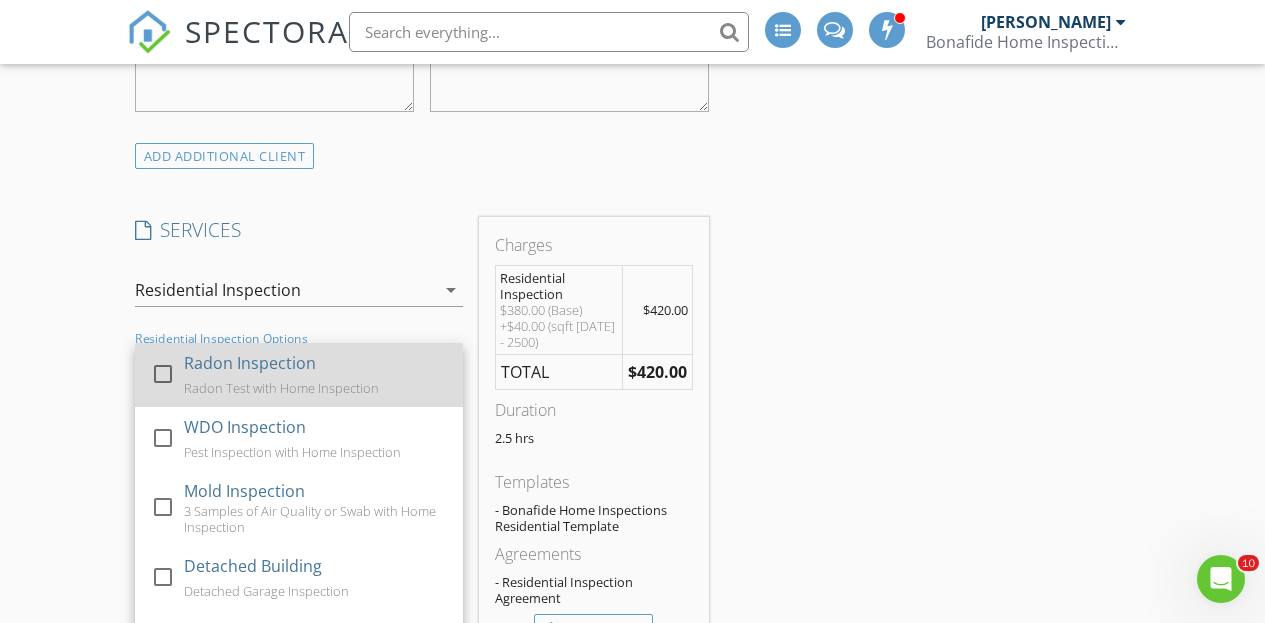 click at bounding box center [163, 373] 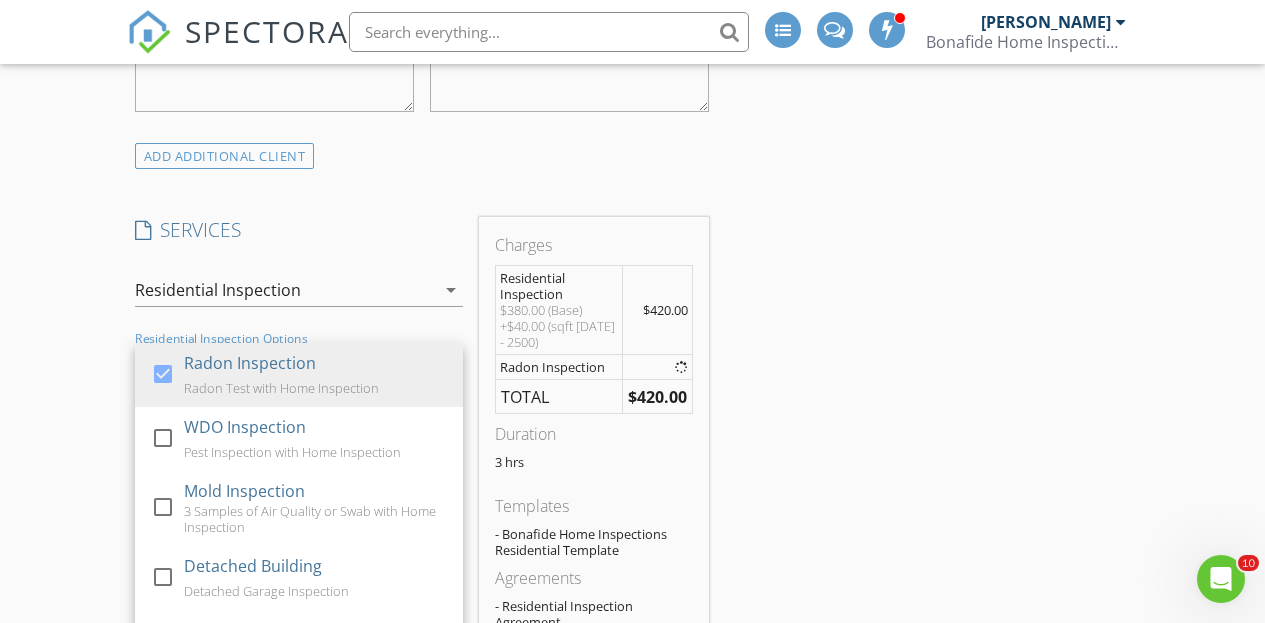 click on "New Inspection
INSPECTOR(S)
check_box   Bo Reuter   PRIMARY   check_box_outline_blank   Dan Lewis     Bo Reuter arrow_drop_down   check_box_outline_blank Bo Reuter specifically requested
Date/Time
07/14/2025 4:00 PM
Location
Address Search       Address 156 Norman Ave   Unit   City Avon Lake   State OH   Zip 44012   County Lorain     Square Feet 2080   Year Built 1972   Foundation Basement arrow_drop_down     Bo Reuter     33.3 miles     (an hour)
client
check_box Enable Client CC email for this inspection   Client Search     check_box_outline_blank Client is a Company/Organization     First Name Magda   Last Name Bowditch   Email magdabowditch@yahoo.com   CC Email   Phone 440-506-1652         Tags         Notes   Private Notes
ADD ADDITIONAL client
SERVICES
check_box" at bounding box center [632, 858] 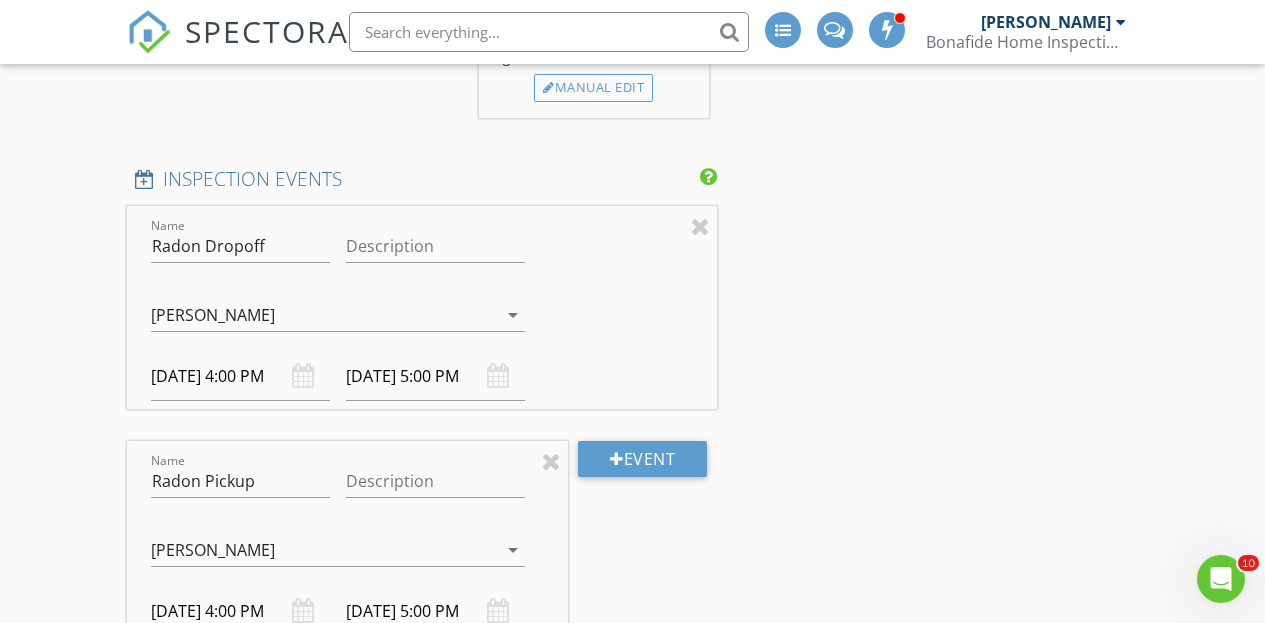 scroll, scrollTop: 2075, scrollLeft: 0, axis: vertical 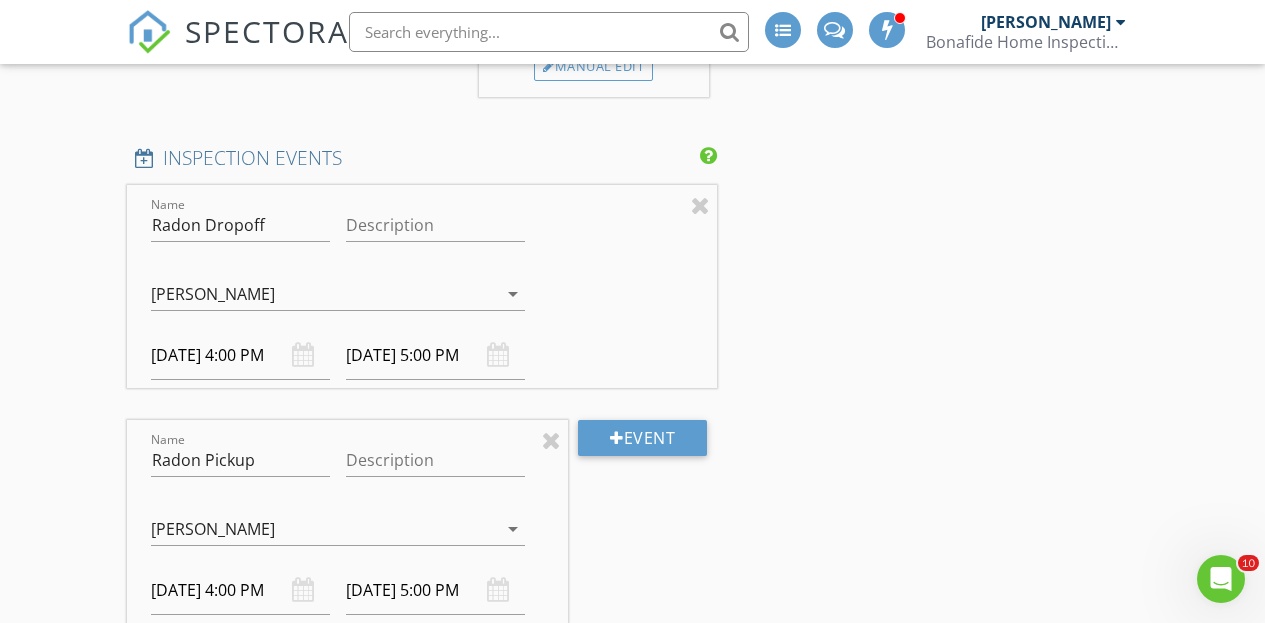click on "[DATE] 4:00 PM" at bounding box center (240, 355) 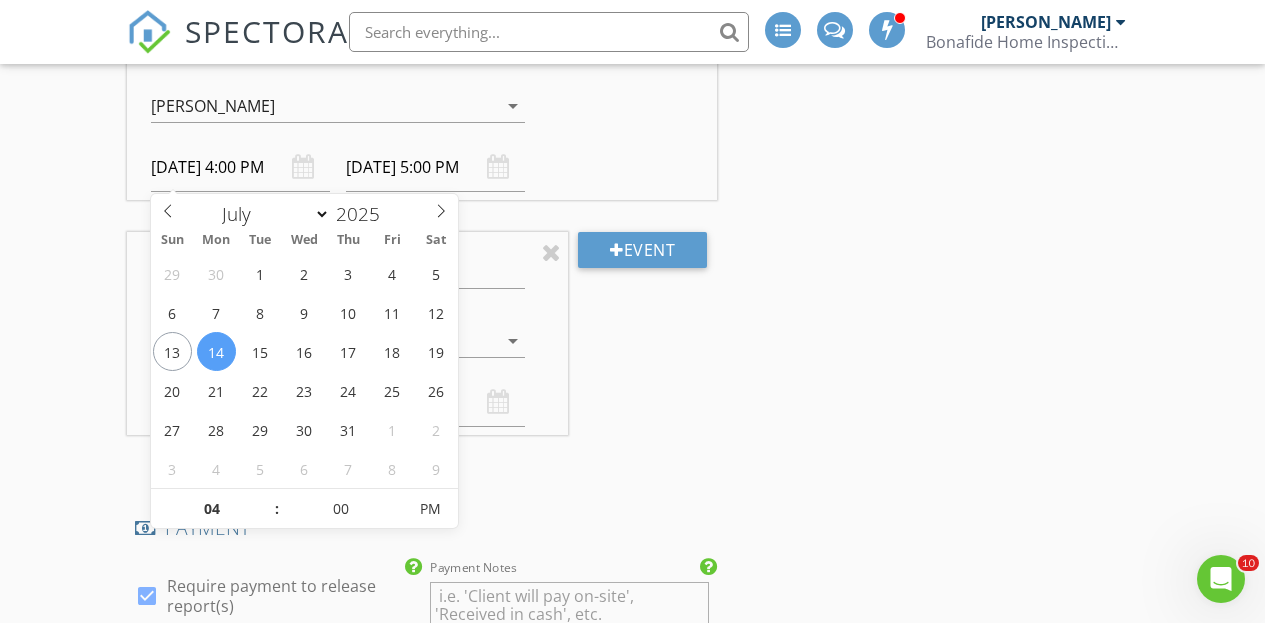scroll, scrollTop: 2265, scrollLeft: 0, axis: vertical 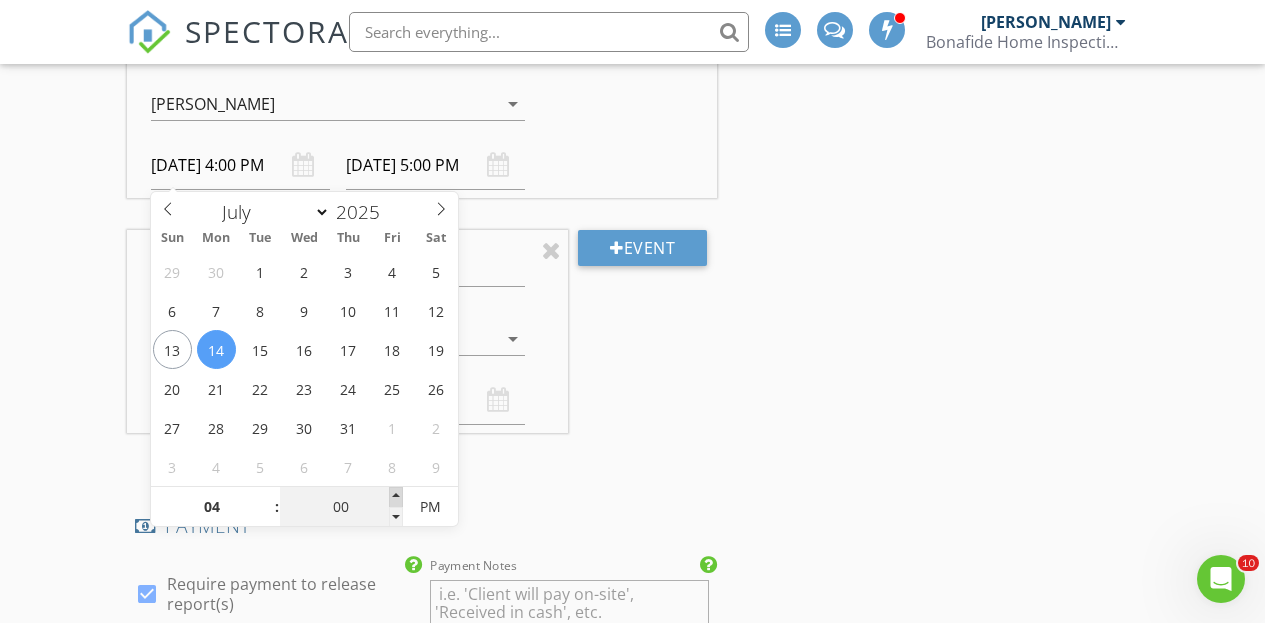 type on "05" 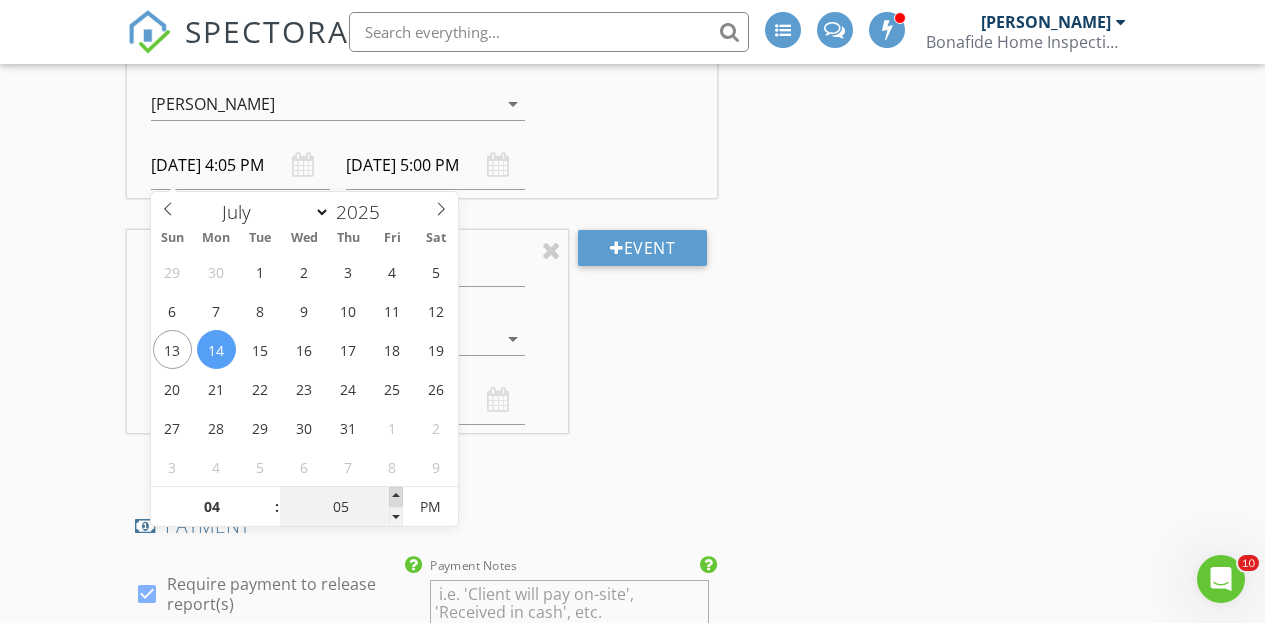 click at bounding box center (396, 497) 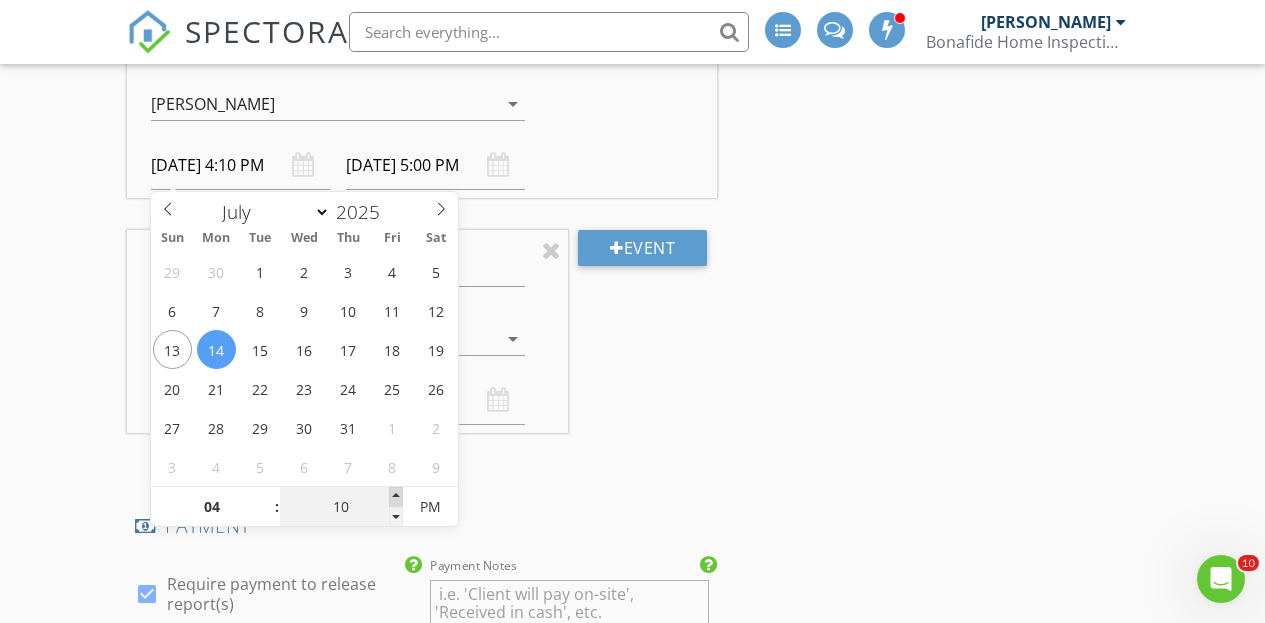 click at bounding box center (396, 497) 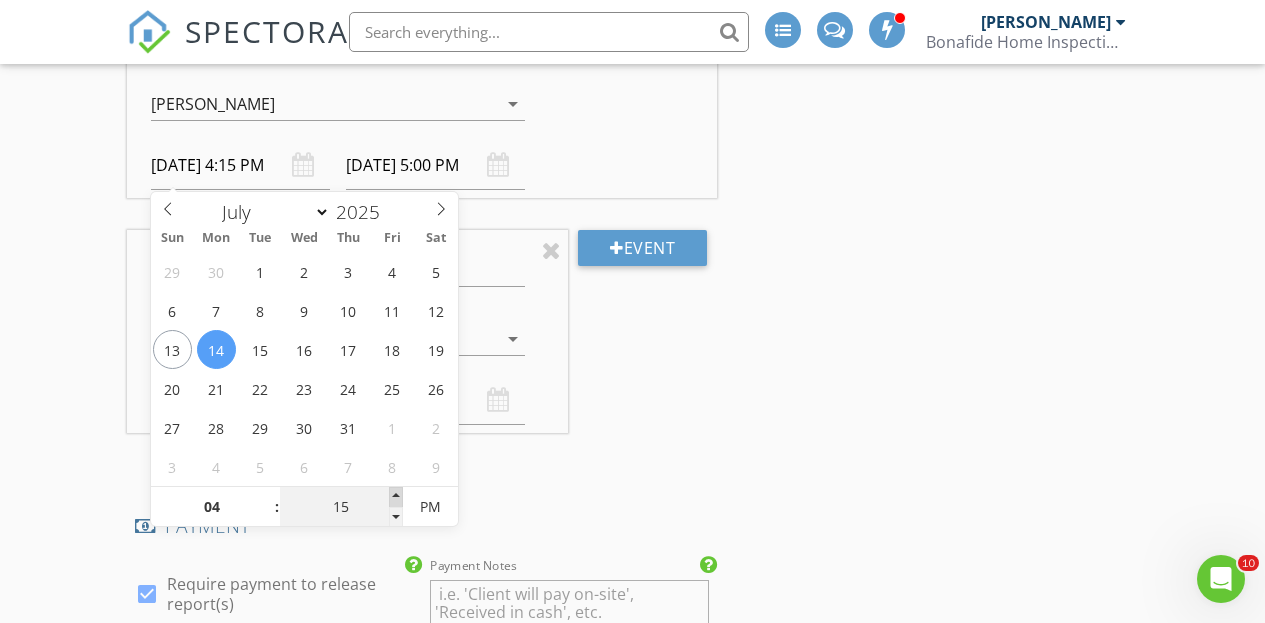 click at bounding box center [396, 497] 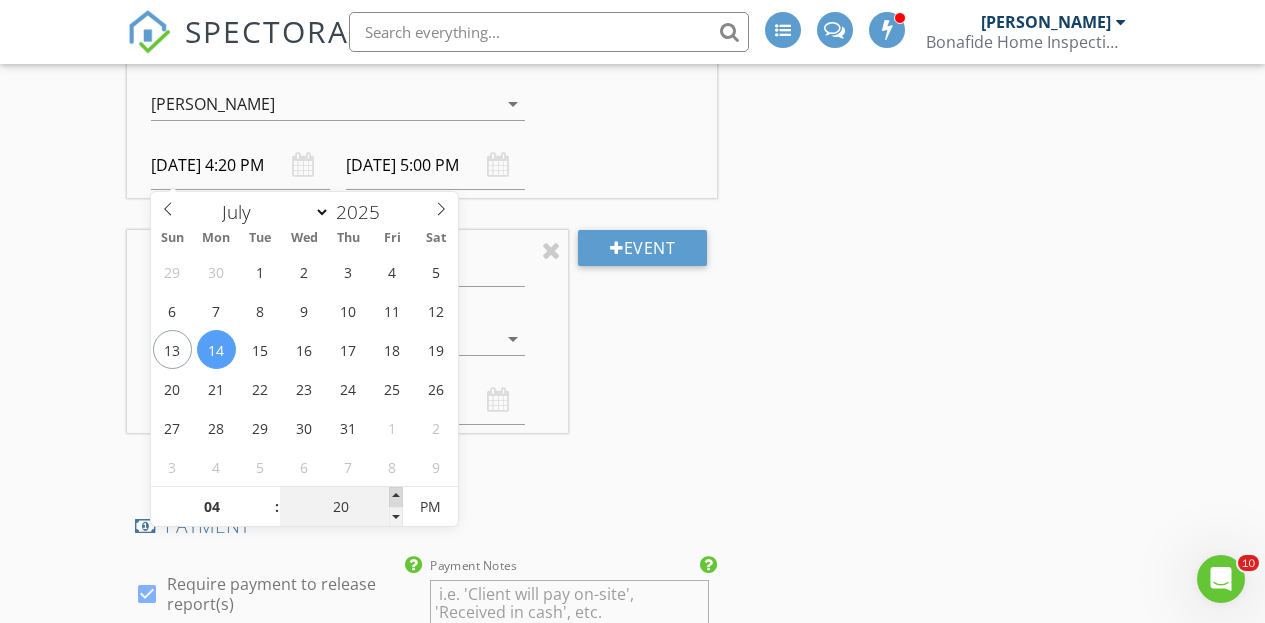 click at bounding box center [396, 497] 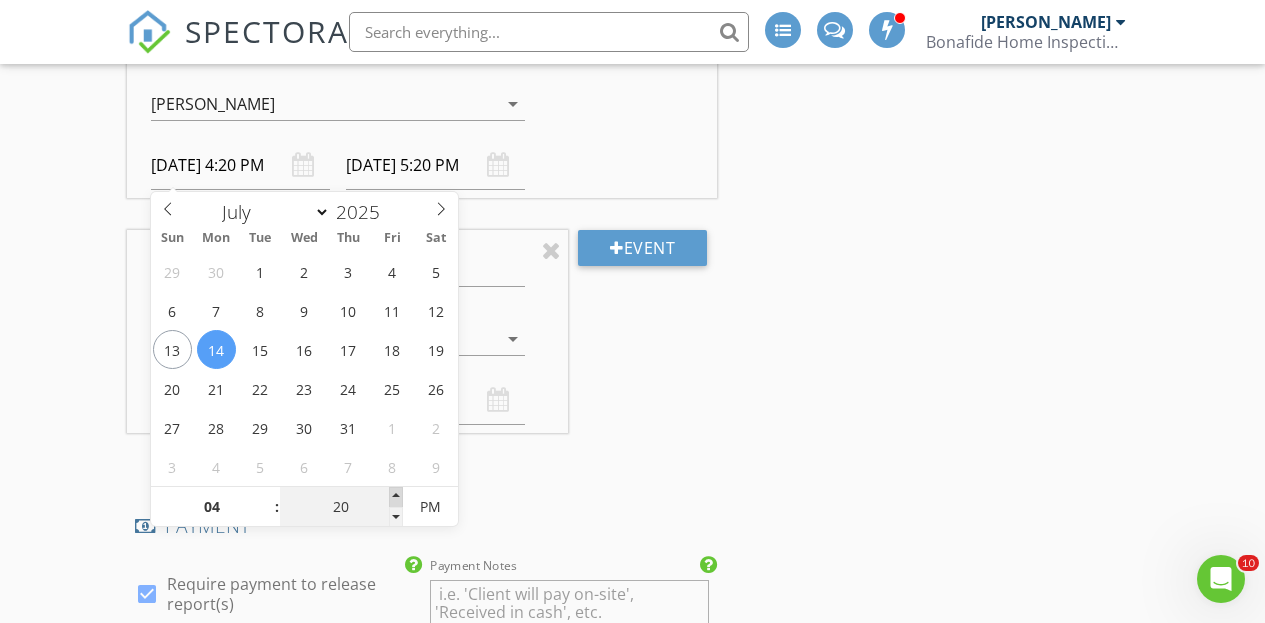 type on "25" 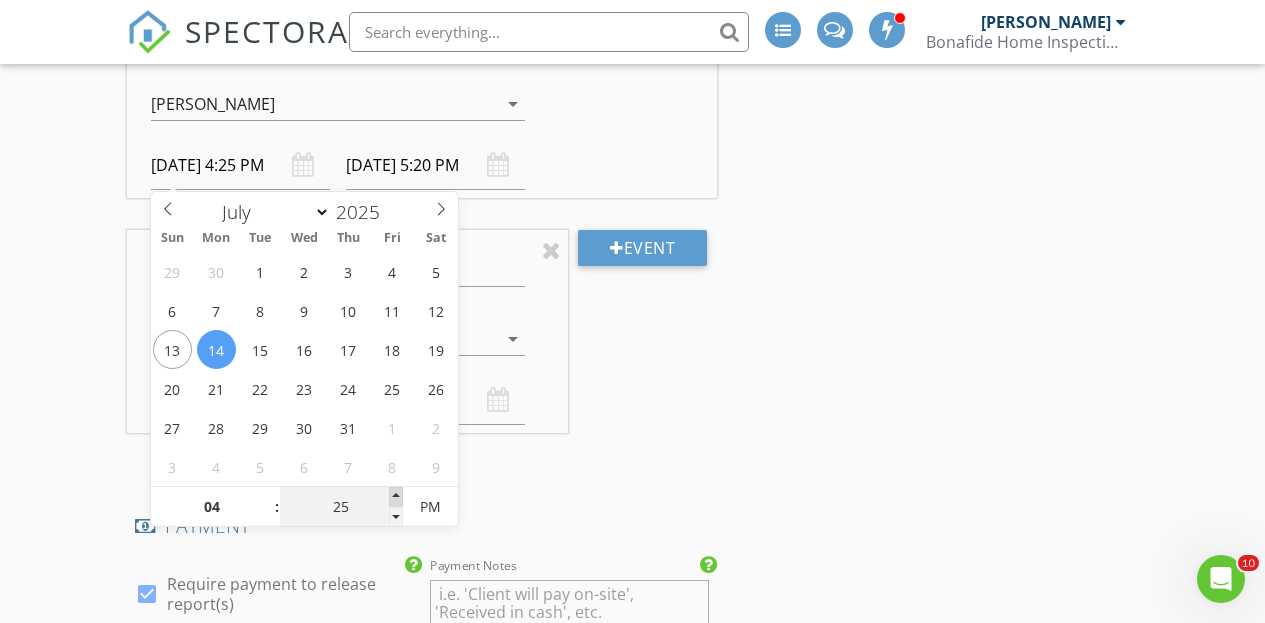 click at bounding box center [396, 497] 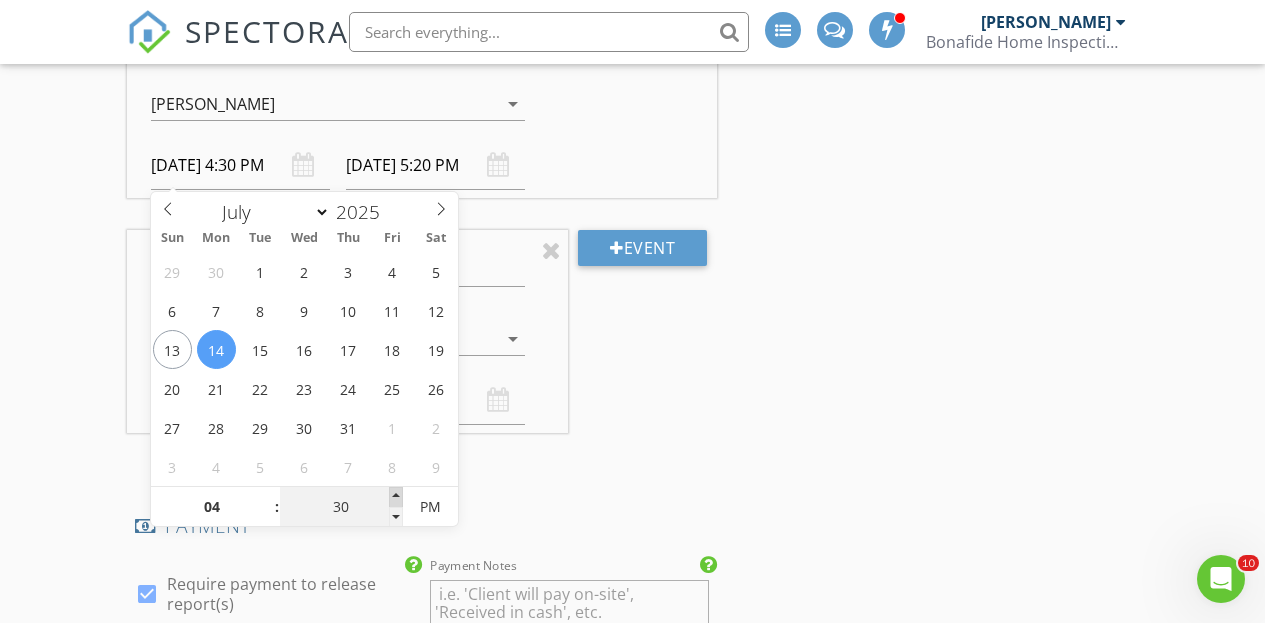 click at bounding box center (396, 497) 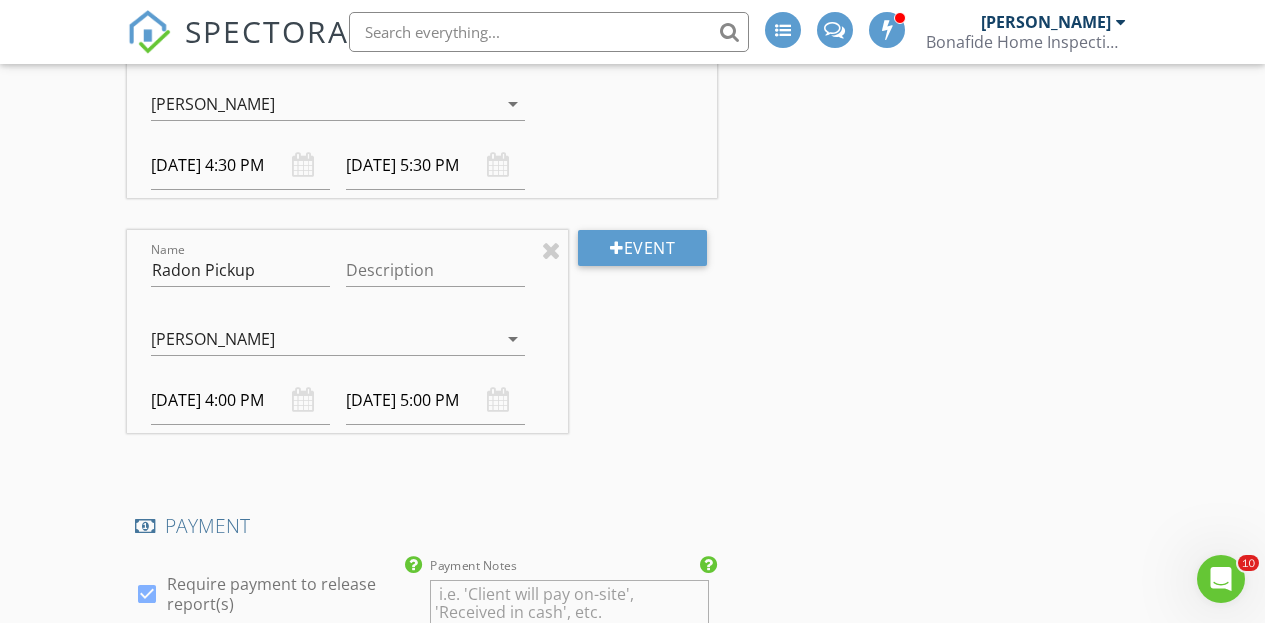 click on "PAYMENT" at bounding box center (422, 526) 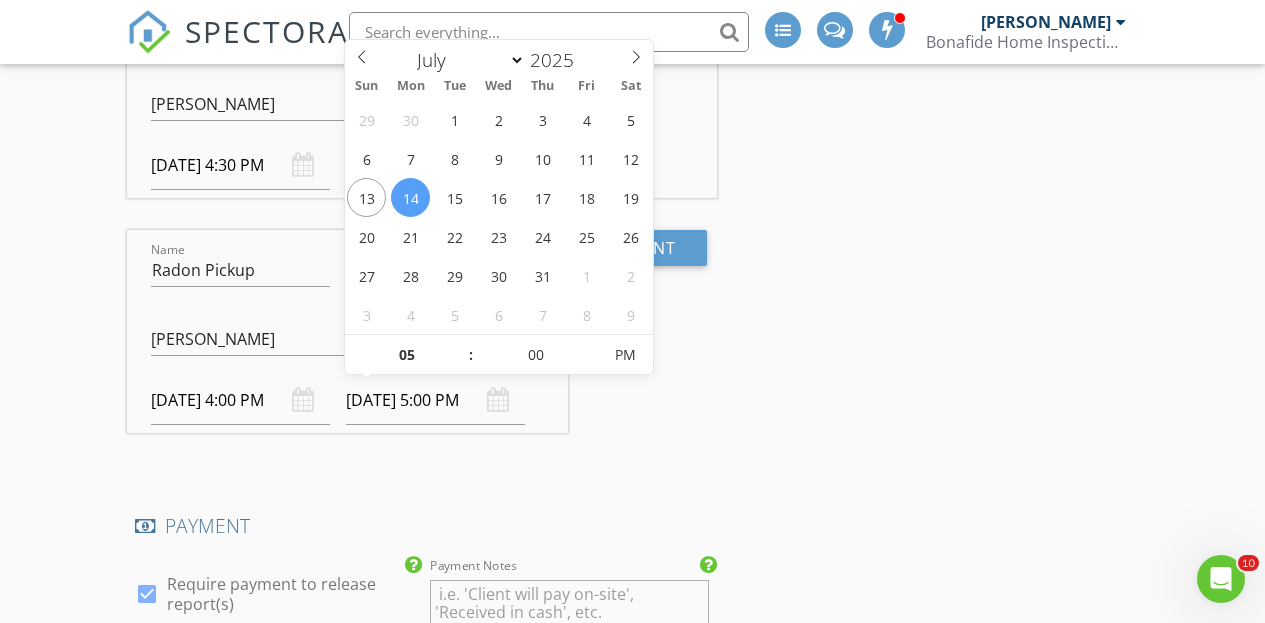 click on "INSPECTOR(S)
check_box   Bo Reuter   PRIMARY   check_box_outline_blank   Dan Lewis     Bo Reuter arrow_drop_down   check_box_outline_blank Bo Reuter specifically requested
Date/Time
07/14/2025 4:00 PM
Location
Address Search       Address 156 Norman Ave   Unit   City Avon Lake   State OH   Zip 44012   County Lorain     Square Feet 2080   Year Built 1972   Foundation Basement arrow_drop_down     Bo Reuter     33.3 miles     (an hour)
client
check_box Enable Client CC email for this inspection   Client Search     check_box_outline_blank Client is a Company/Organization     First Name Magda   Last Name Bowditch   Email magdabowditch@yahoo.com   CC Email   Phone 440-506-1652         Tags         Notes   Private Notes
ADD ADDITIONAL client
SERVICES
check_box       Condo" at bounding box center [633, 77] 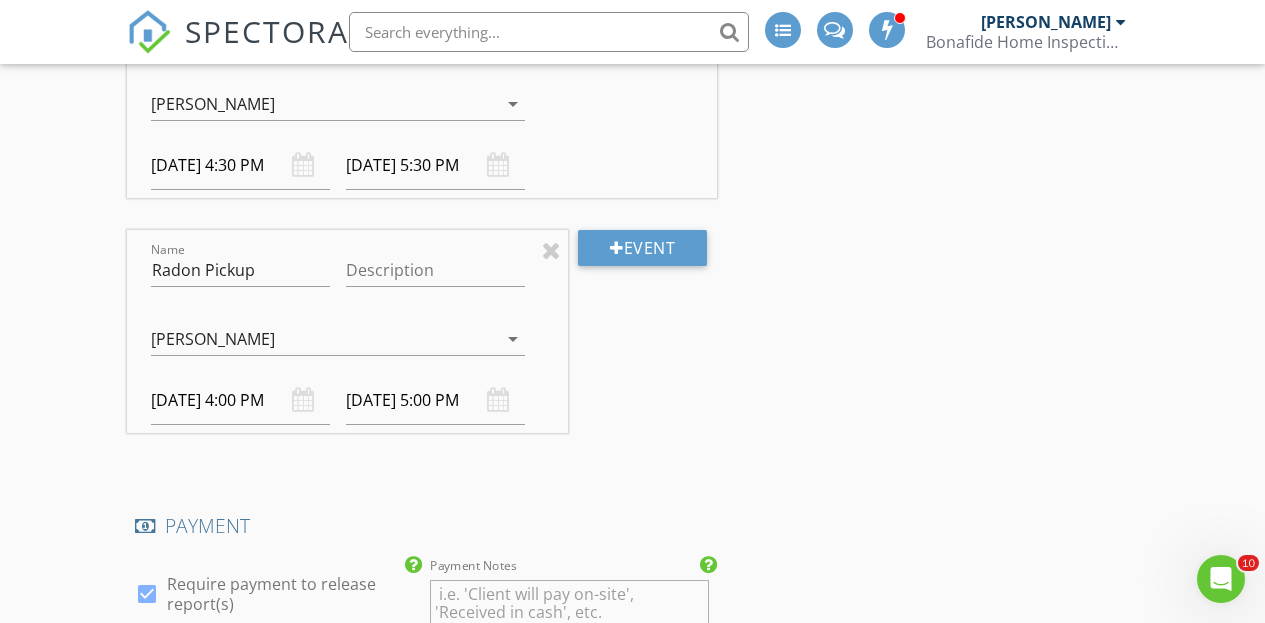 click on "07/14/2025 5:30 PM" at bounding box center [435, 165] 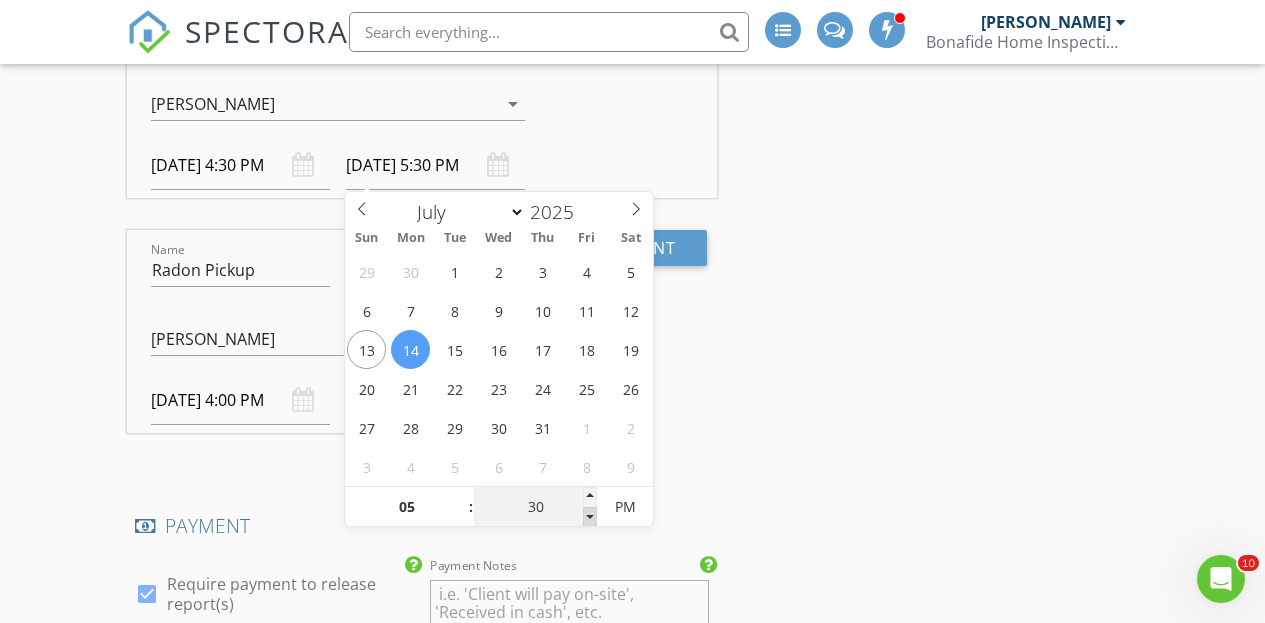 type on "25" 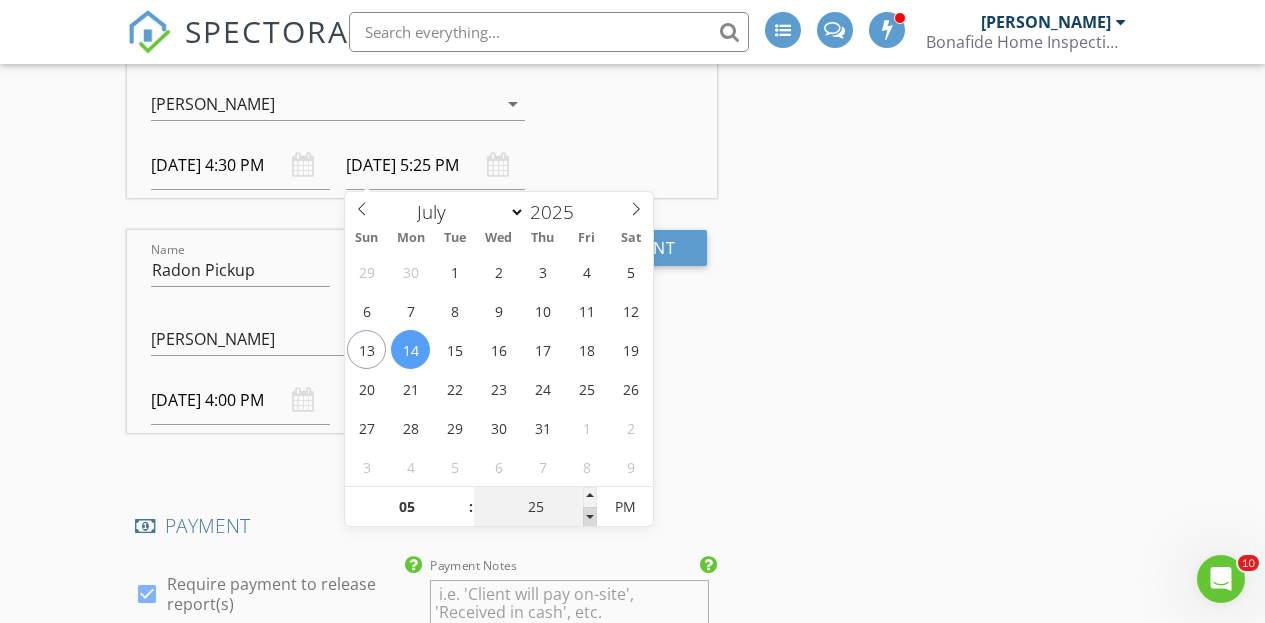 click at bounding box center [590, 517] 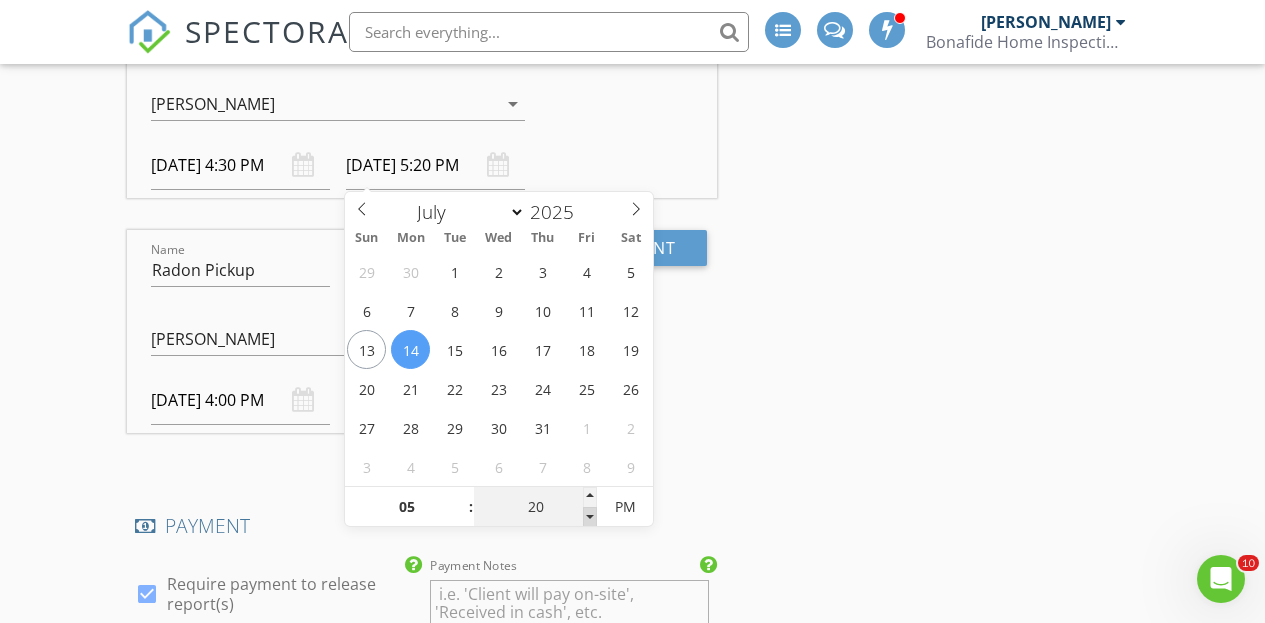click at bounding box center [590, 517] 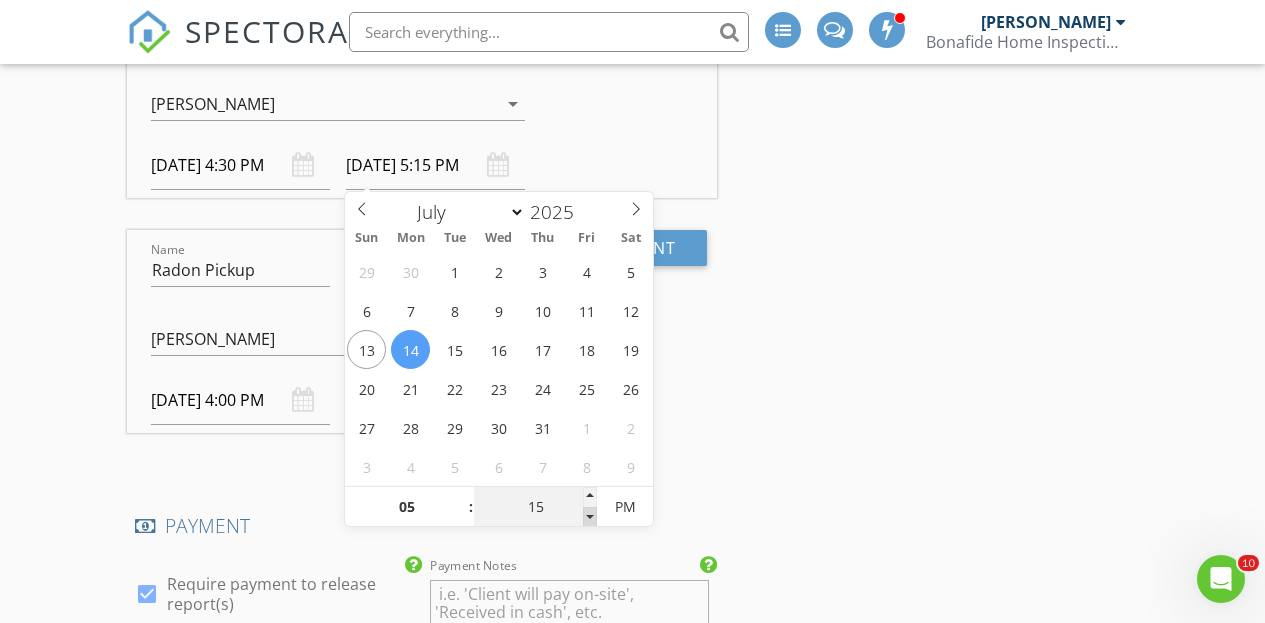 click at bounding box center [590, 517] 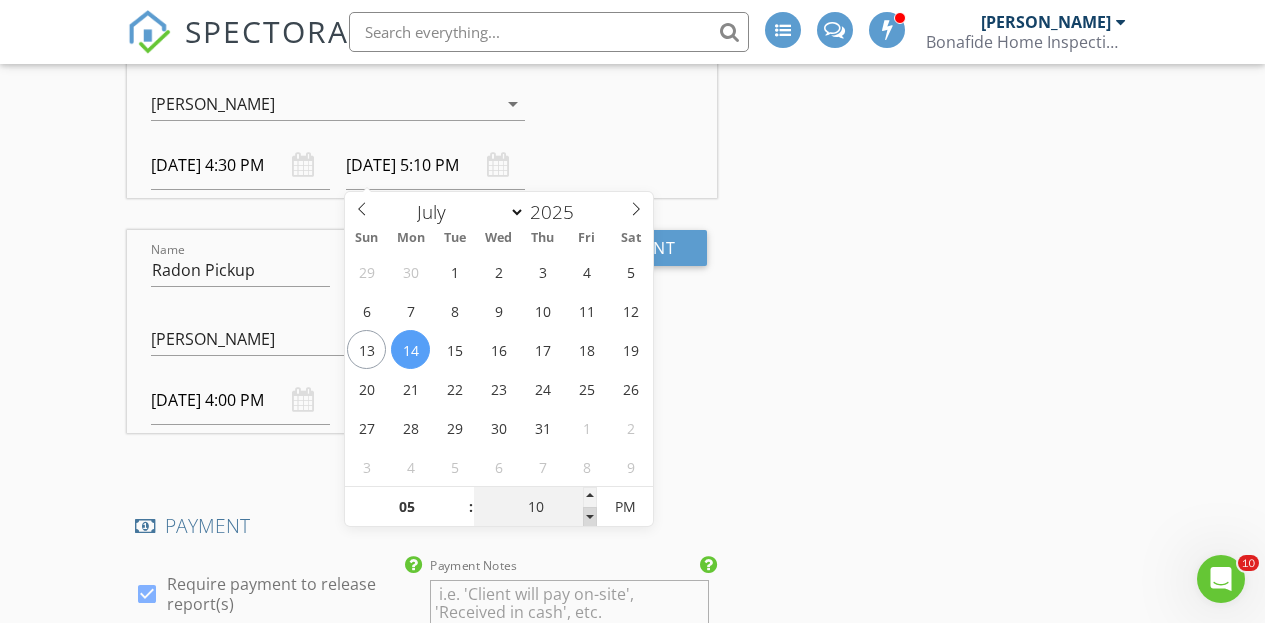 click at bounding box center (590, 517) 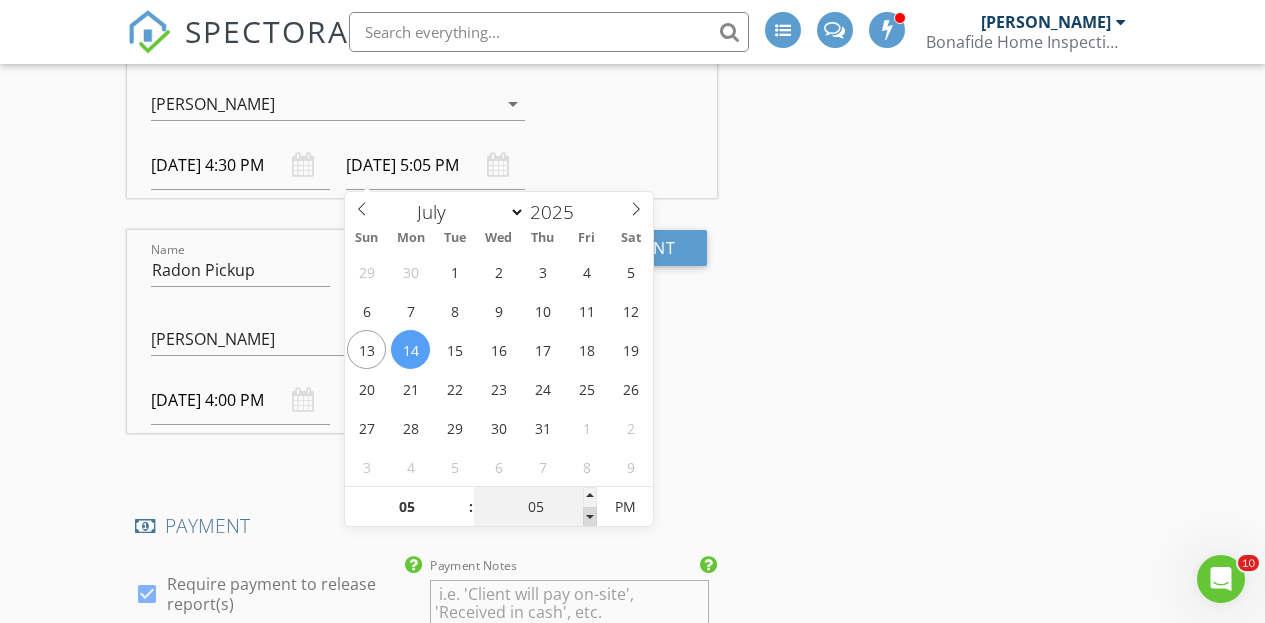 click at bounding box center [590, 517] 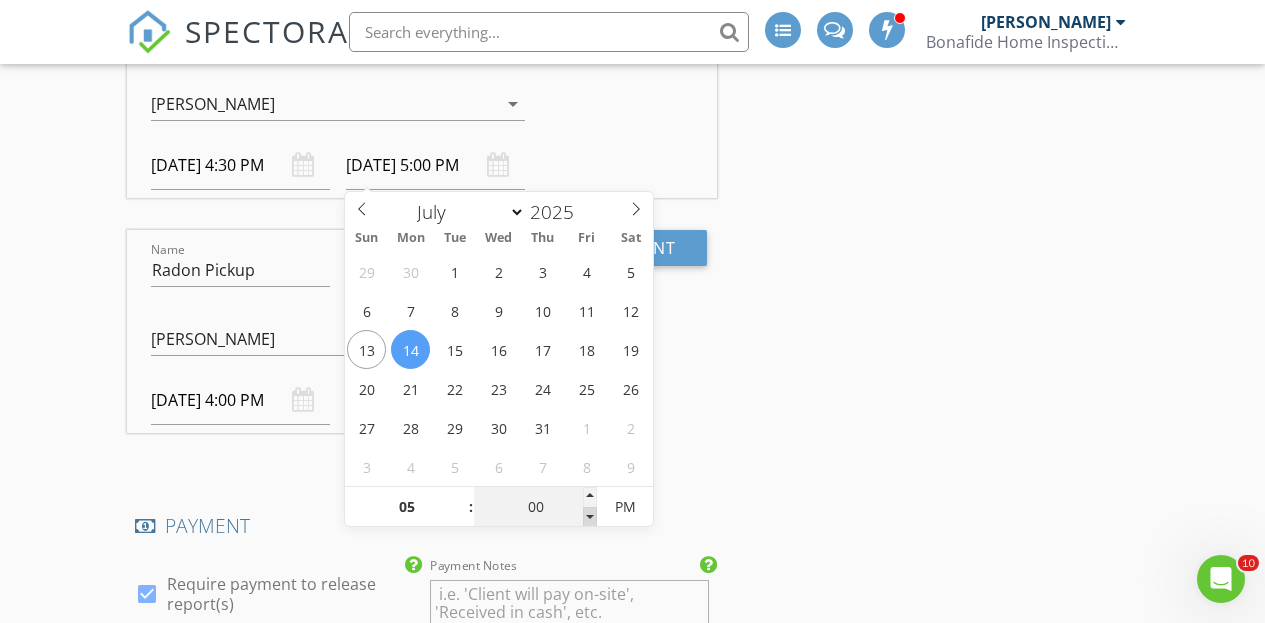 click at bounding box center [590, 517] 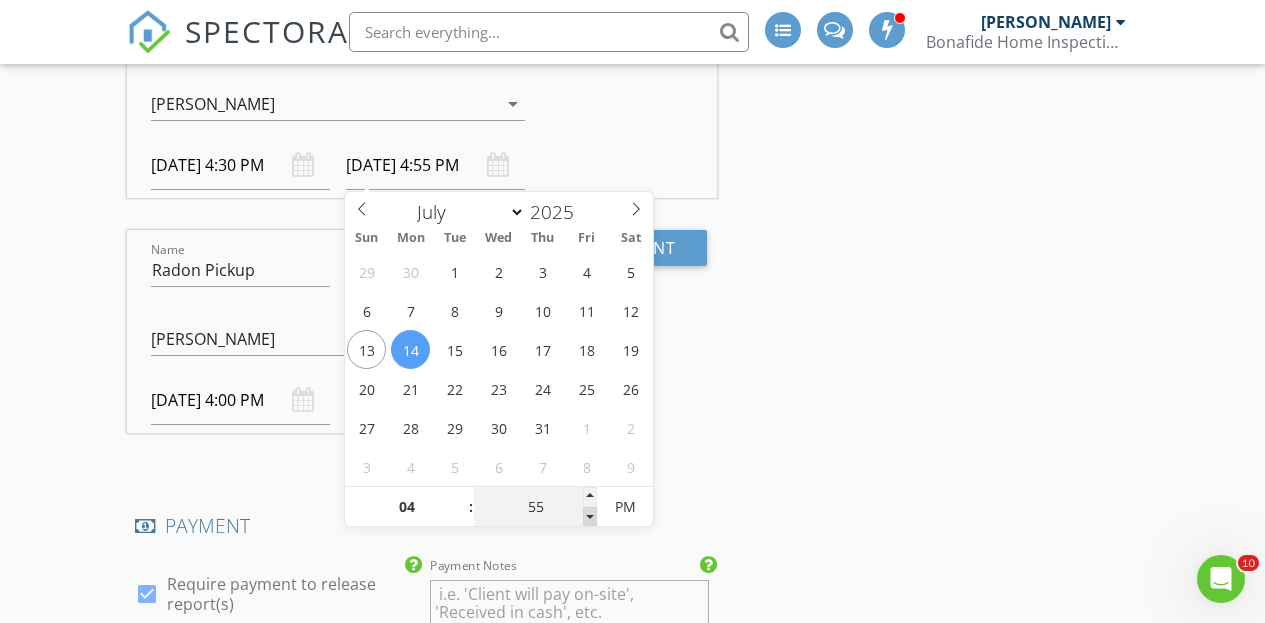 click at bounding box center (590, 517) 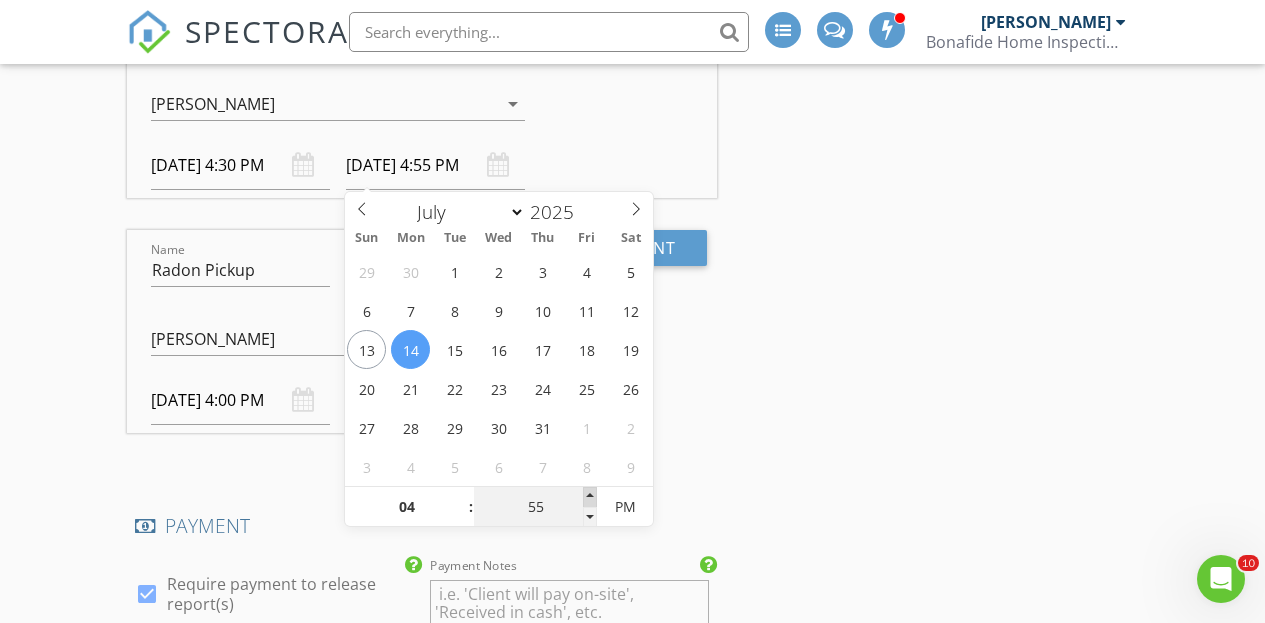 type on "05" 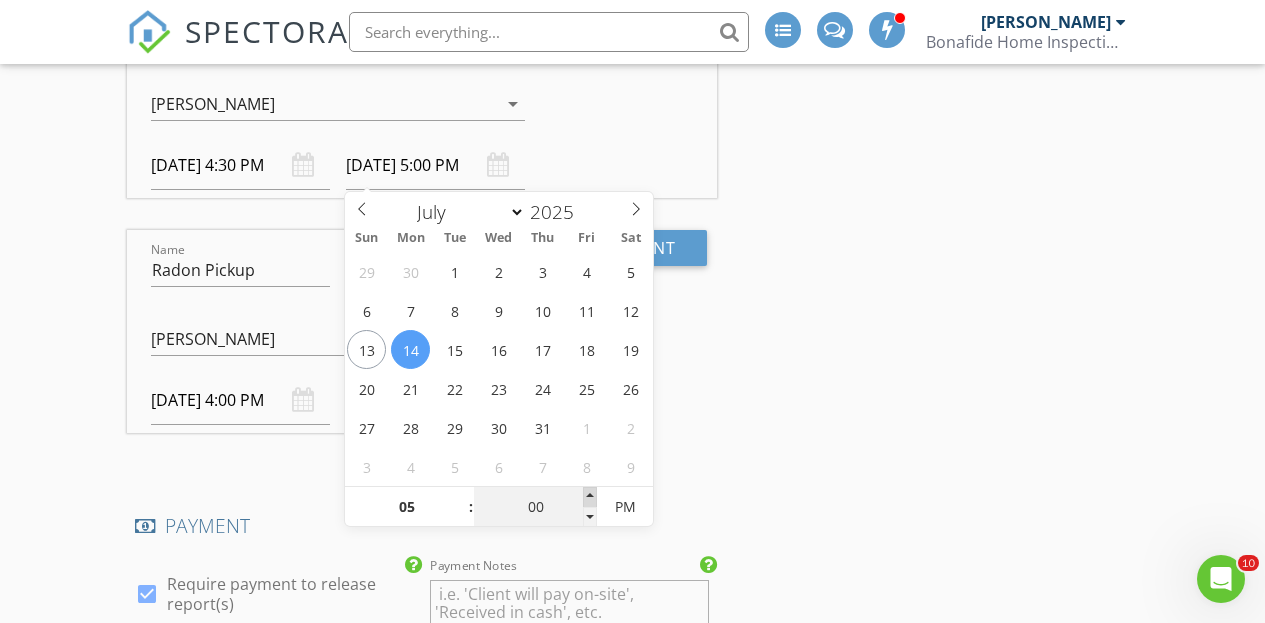 click at bounding box center [590, 497] 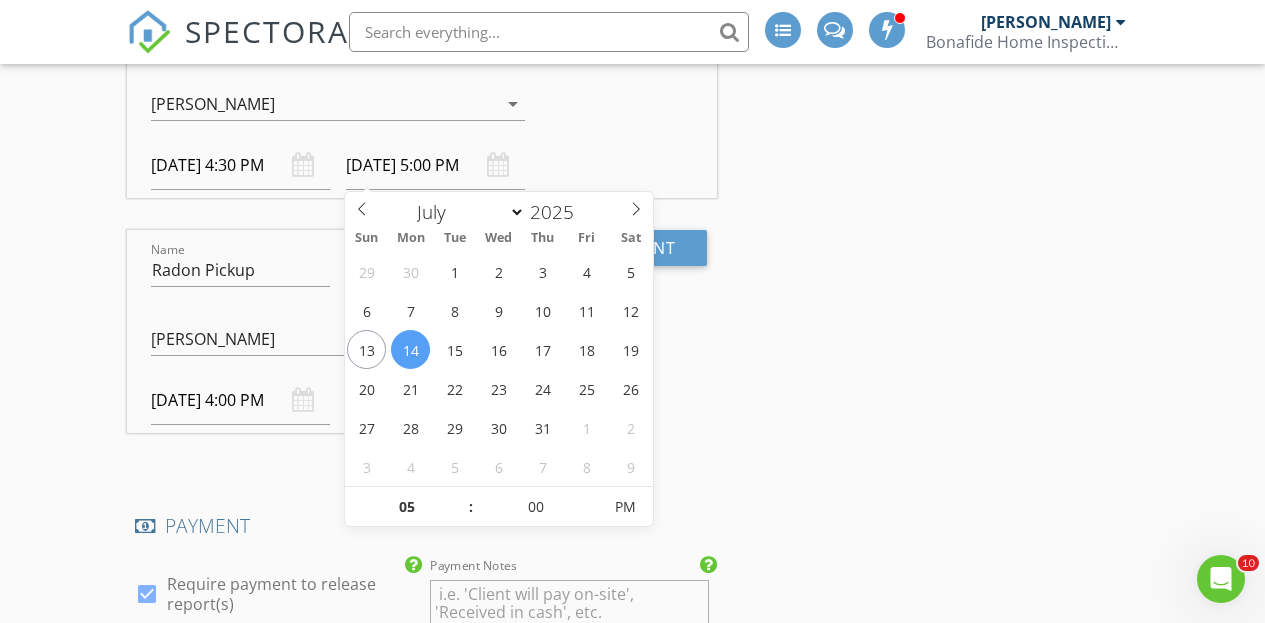 click on "INSPECTOR(S)
check_box   Bo Reuter   PRIMARY   check_box_outline_blank   Dan Lewis     Bo Reuter arrow_drop_down   check_box_outline_blank Bo Reuter specifically requested
Date/Time
07/14/2025 4:00 PM
Location
Address Search       Address 156 Norman Ave   Unit   City Avon Lake   State OH   Zip 44012   County Lorain     Square Feet 2080   Year Built 1972   Foundation Basement arrow_drop_down     Bo Reuter     33.3 miles     (an hour)
client
check_box Enable Client CC email for this inspection   Client Search     check_box_outline_blank Client is a Company/Organization     First Name Magda   Last Name Bowditch   Email magdabowditch@yahoo.com   CC Email   Phone 440-506-1652         Tags         Notes   Private Notes
ADD ADDITIONAL client
SERVICES
check_box       Condo" at bounding box center [633, 77] 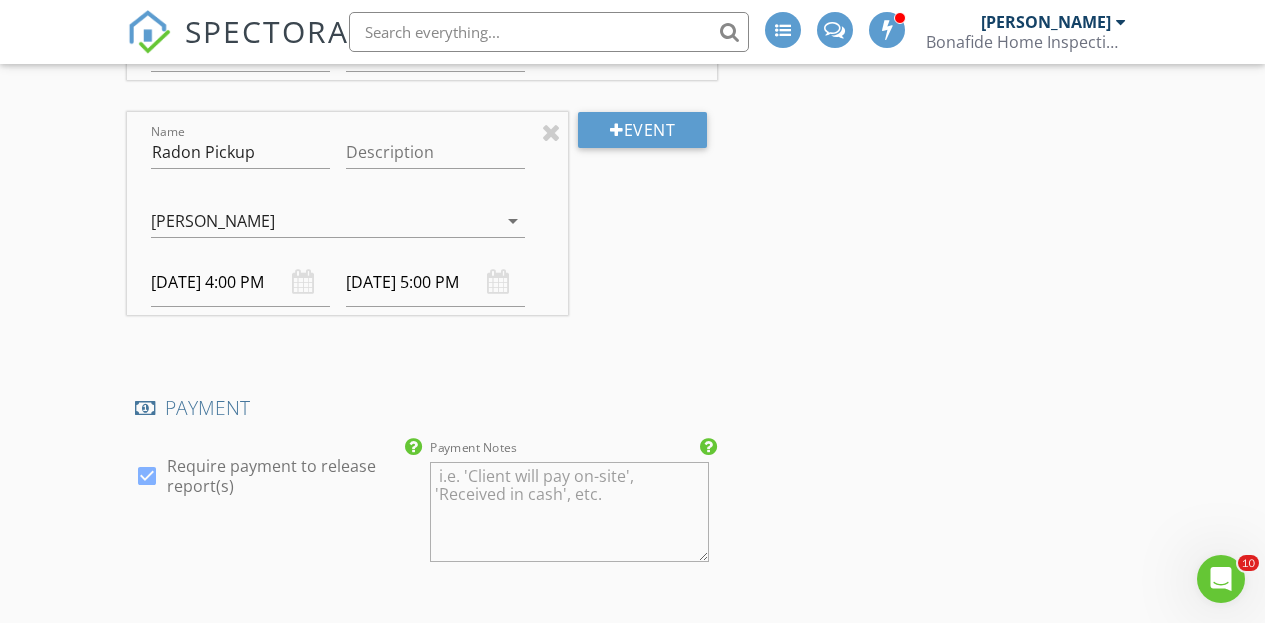 scroll, scrollTop: 2380, scrollLeft: 0, axis: vertical 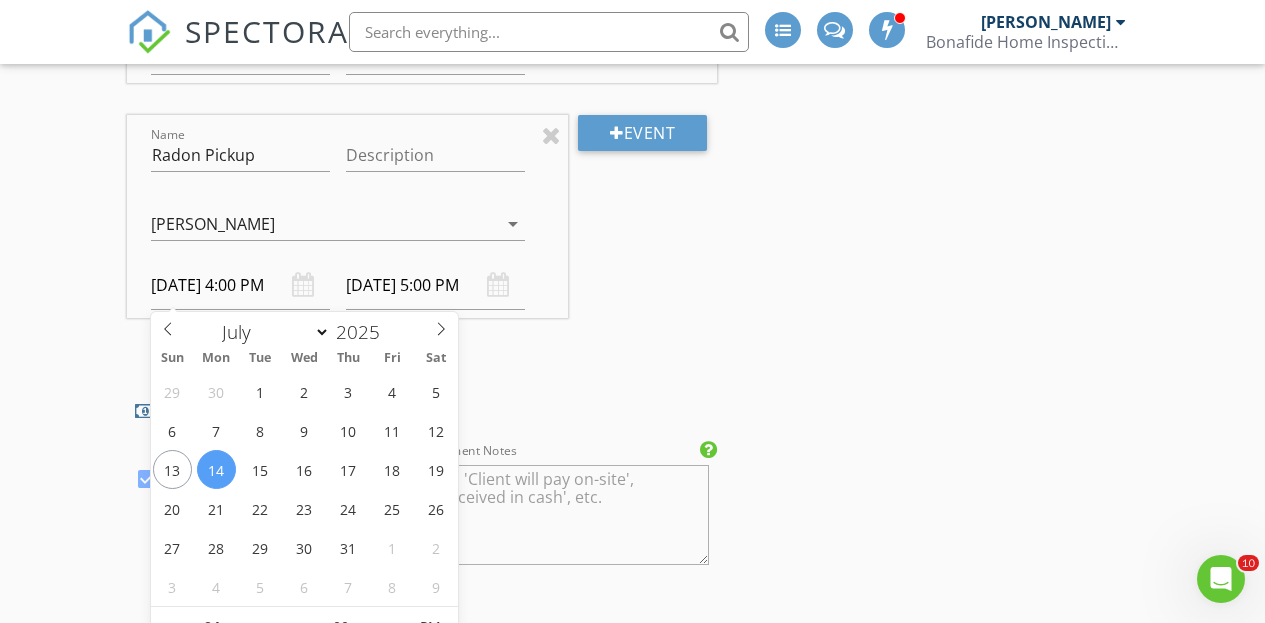 click on "[DATE] 4:00 PM" at bounding box center [240, 285] 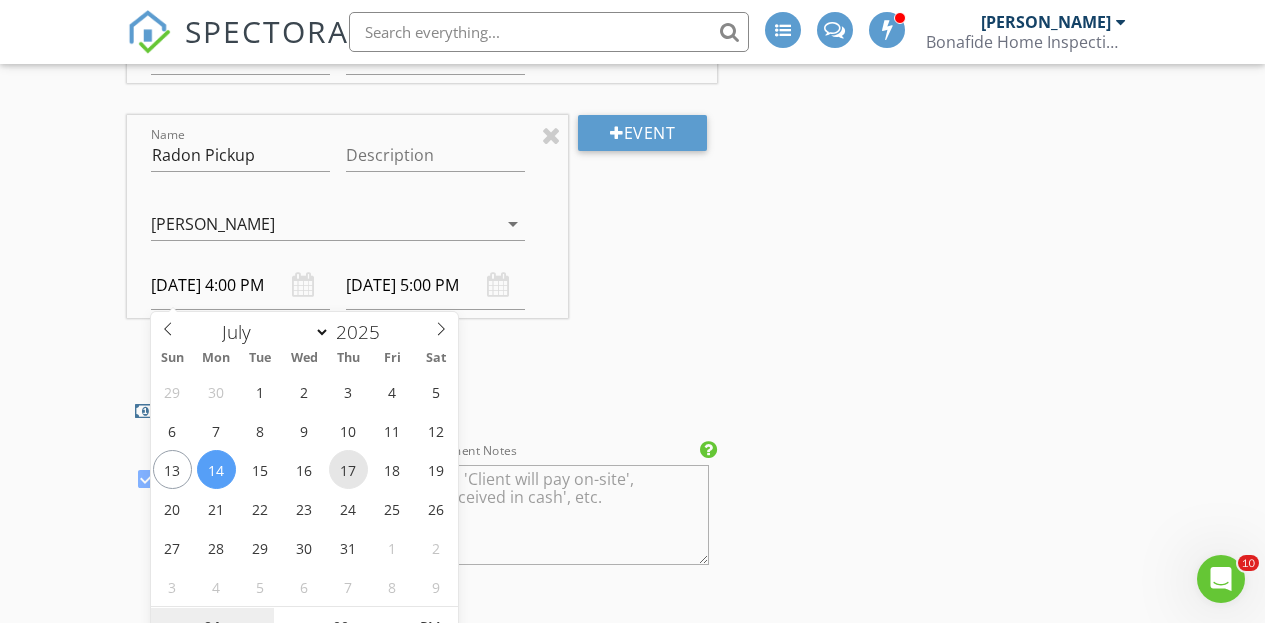 type on "07/17/2025 4:00 PM" 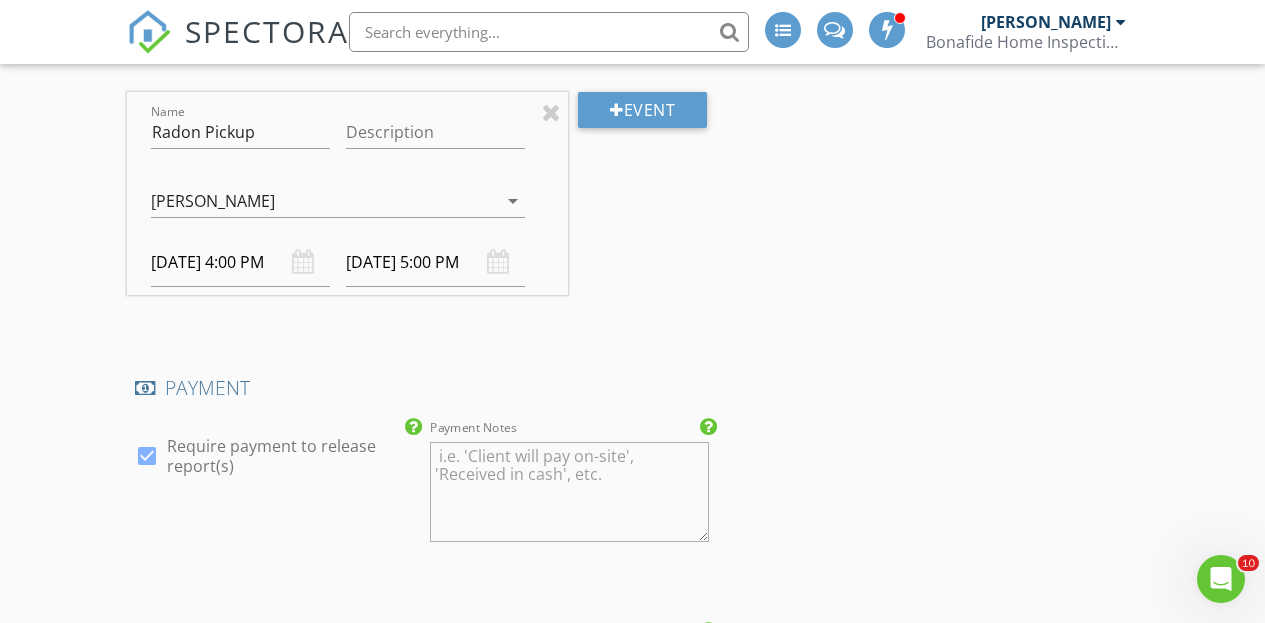 click on "New Inspection
INSPECTOR(S)
check_box   Bo Reuter   PRIMARY   check_box_outline_blank   Dan Lewis     Bo Reuter arrow_drop_down   check_box_outline_blank Bo Reuter specifically requested
Date/Time
07/14/2025 4:00 PM
Location
Address Search       Address 156 Norman Ave   Unit   City Avon Lake   State OH   Zip 44012   County Lorain     Square Feet 2080   Year Built 1972   Foundation Basement arrow_drop_down     Bo Reuter     33.3 miles     (an hour)
client
check_box Enable Client CC email for this inspection   Client Search     check_box_outline_blank Client is a Company/Organization     First Name Magda   Last Name Bowditch   Email magdabowditch@yahoo.com   CC Email   Phone 440-506-1652         Tags         Notes   Private Notes
ADD ADDITIONAL client
SERVICES
check_box" at bounding box center (632, -95) 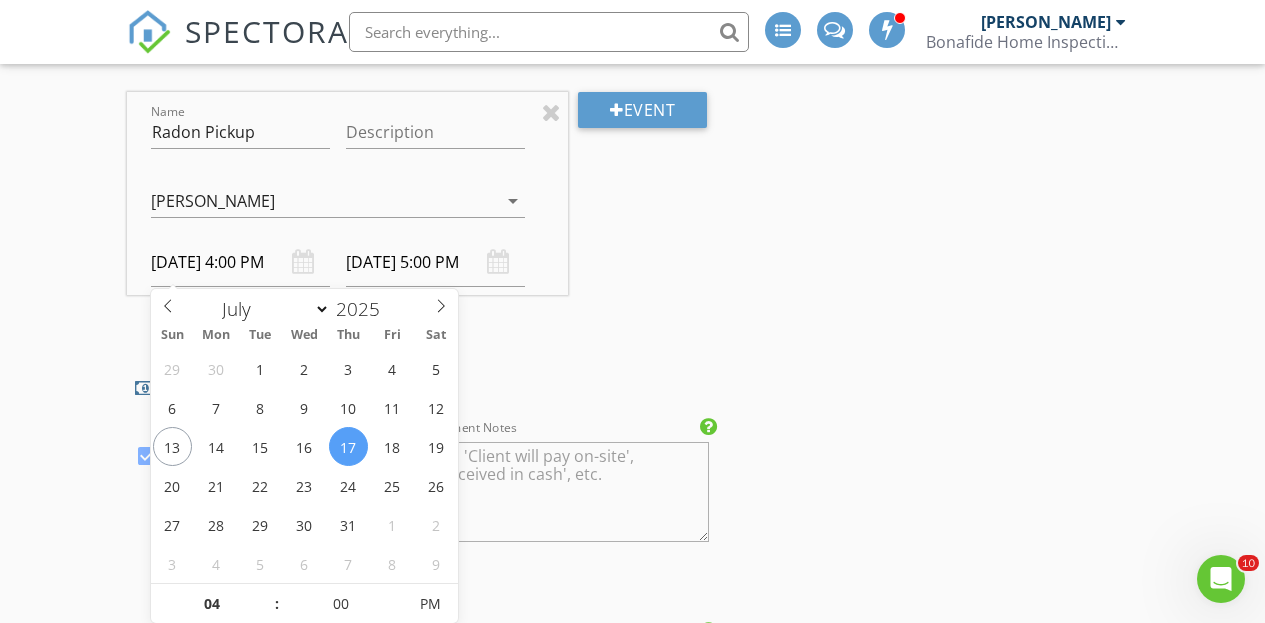 click on "07/17/2025 4:00 PM" at bounding box center (240, 262) 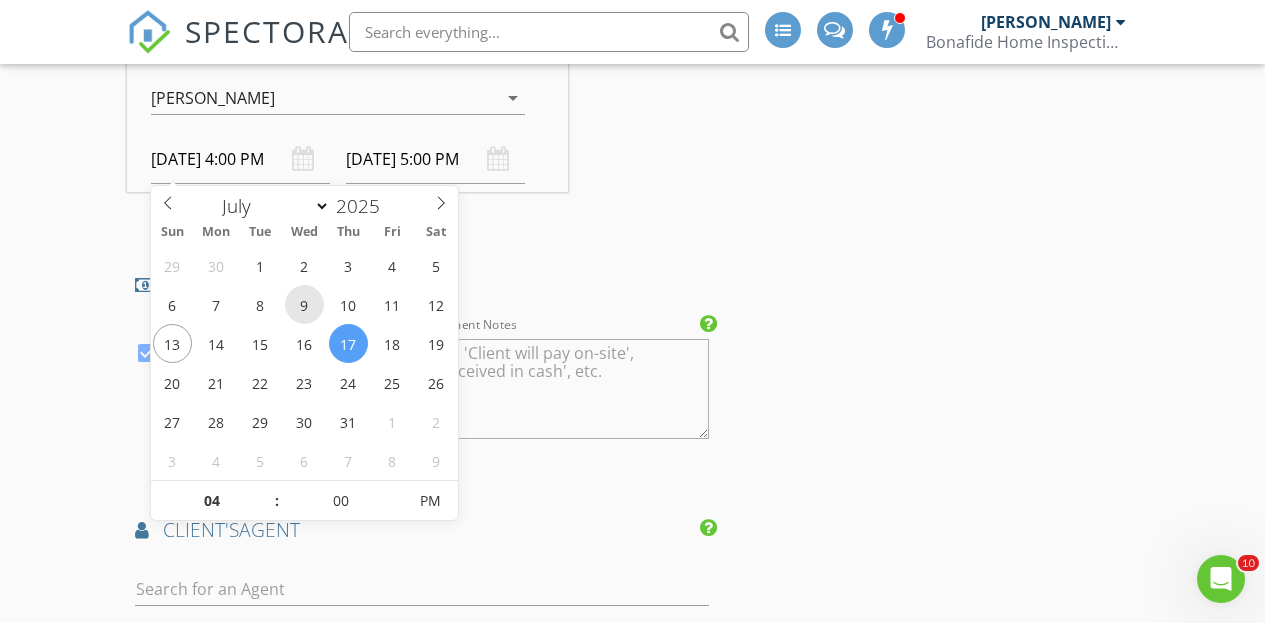 scroll, scrollTop: 2508, scrollLeft: 0, axis: vertical 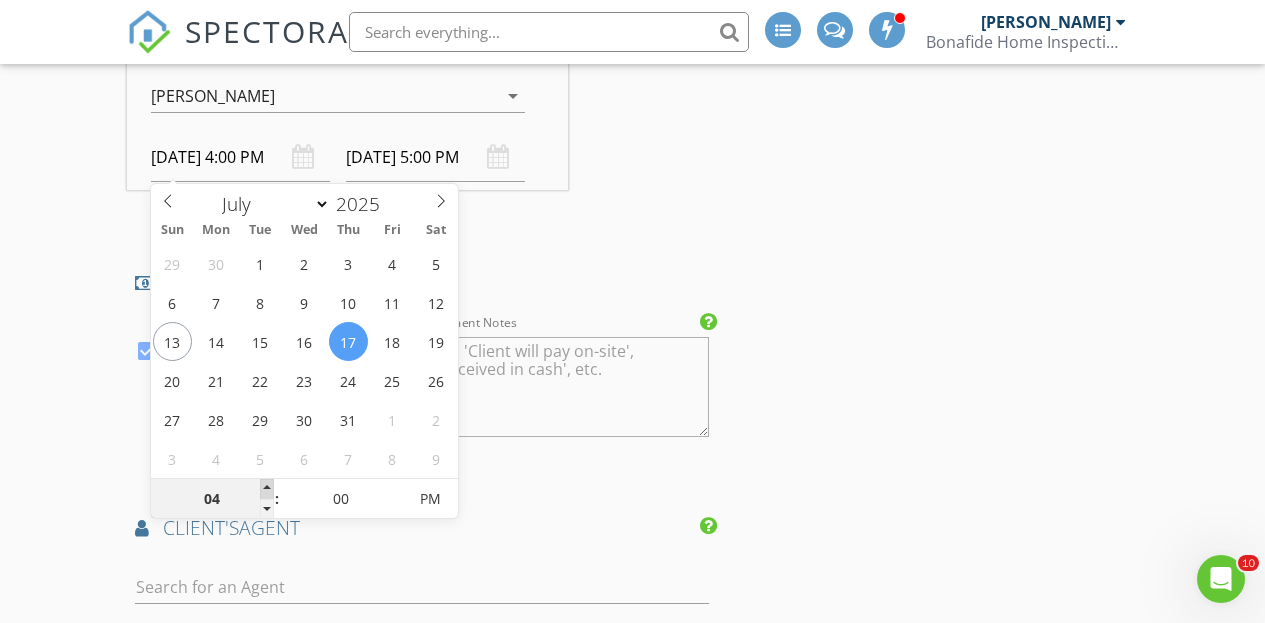 type on "05" 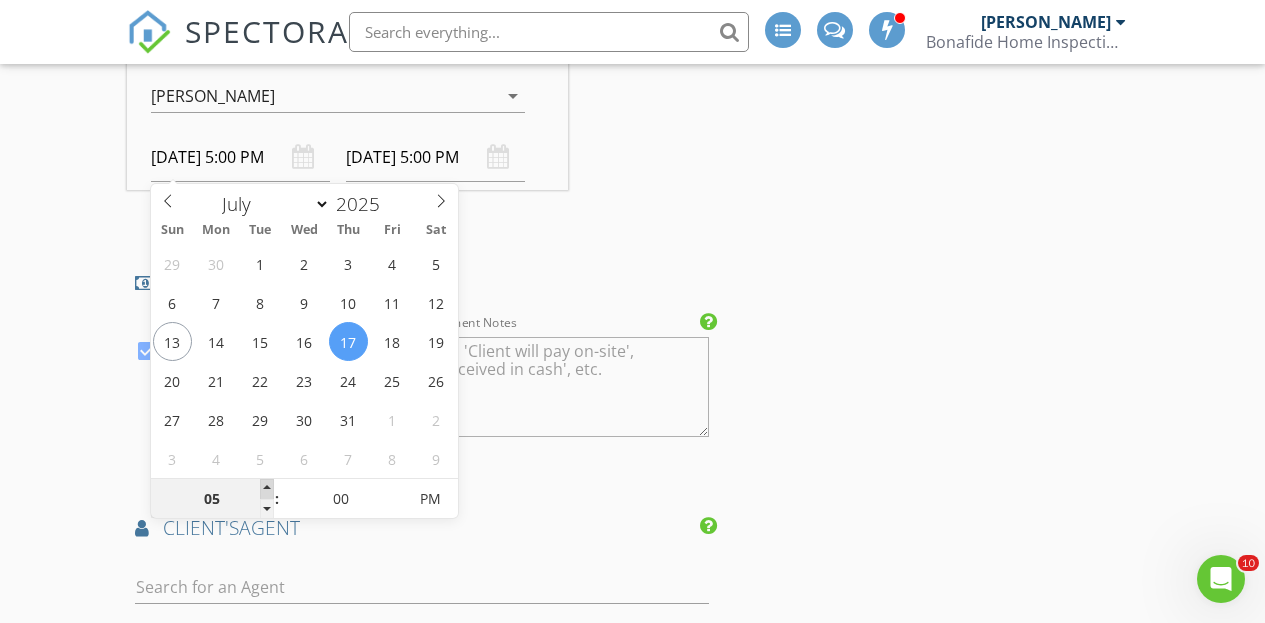 click at bounding box center [267, 489] 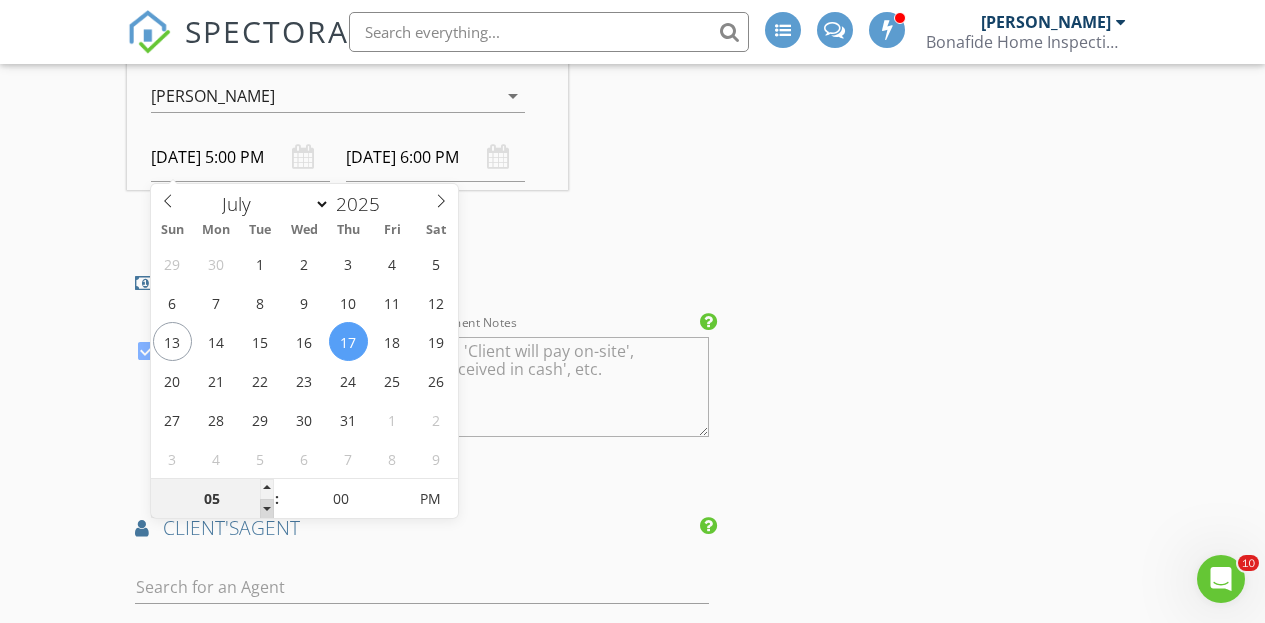 type on "04" 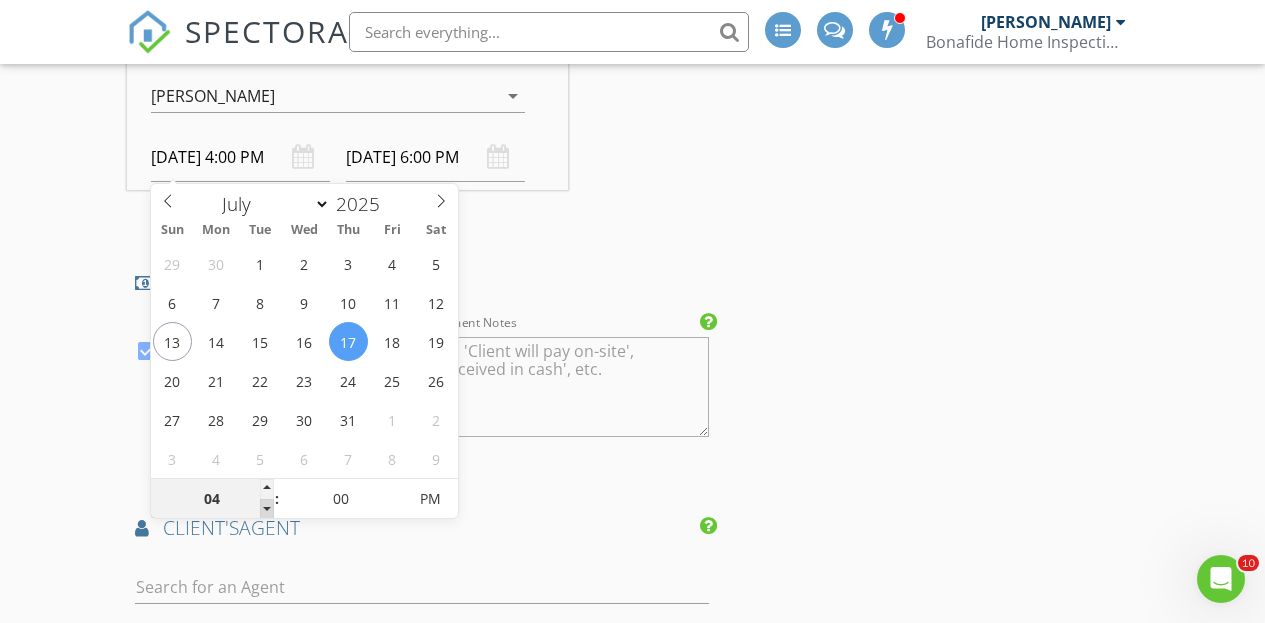 click at bounding box center (267, 509) 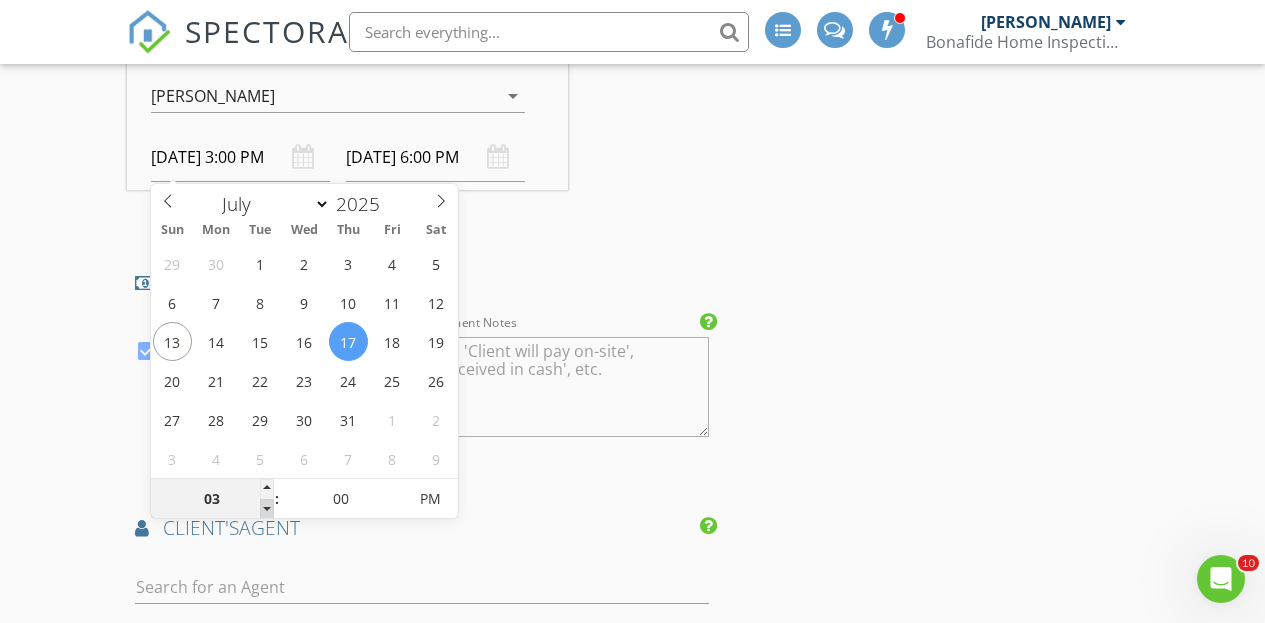 click at bounding box center (267, 509) 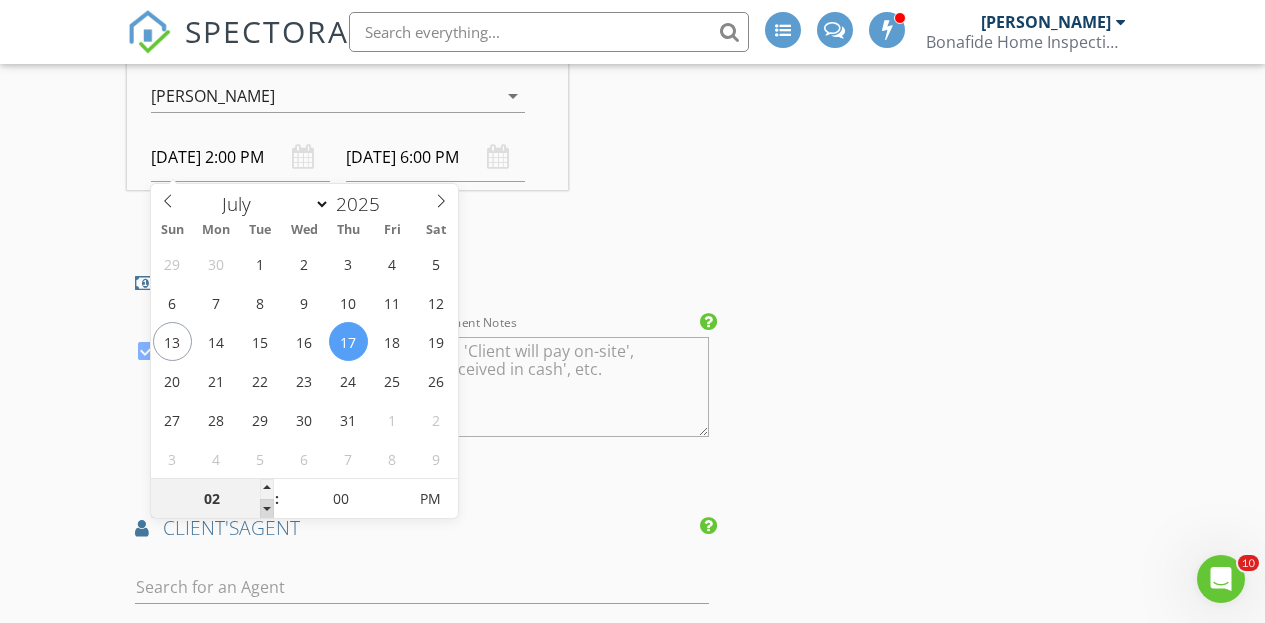 click at bounding box center (267, 509) 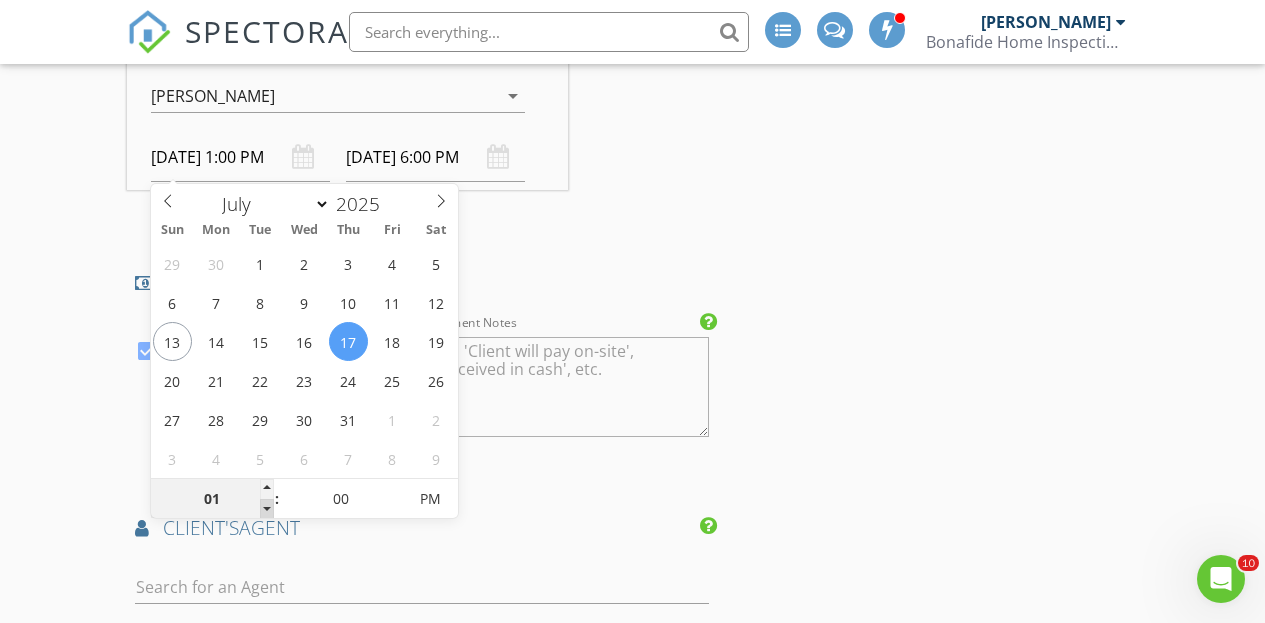 click at bounding box center [267, 509] 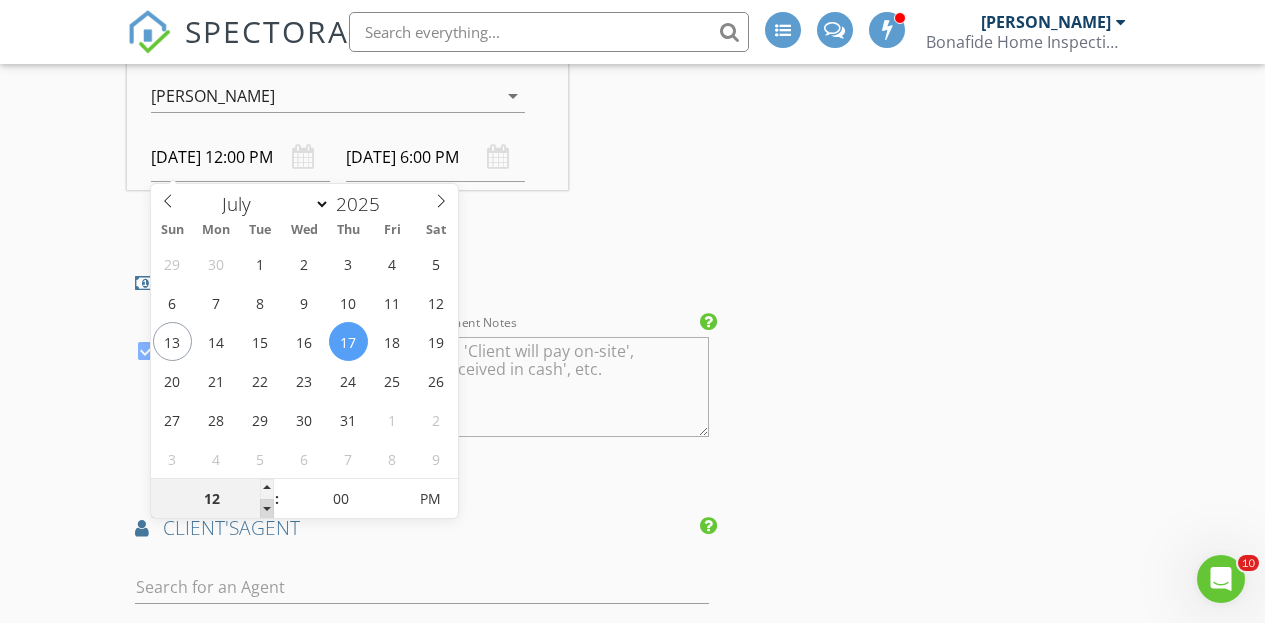click at bounding box center (267, 509) 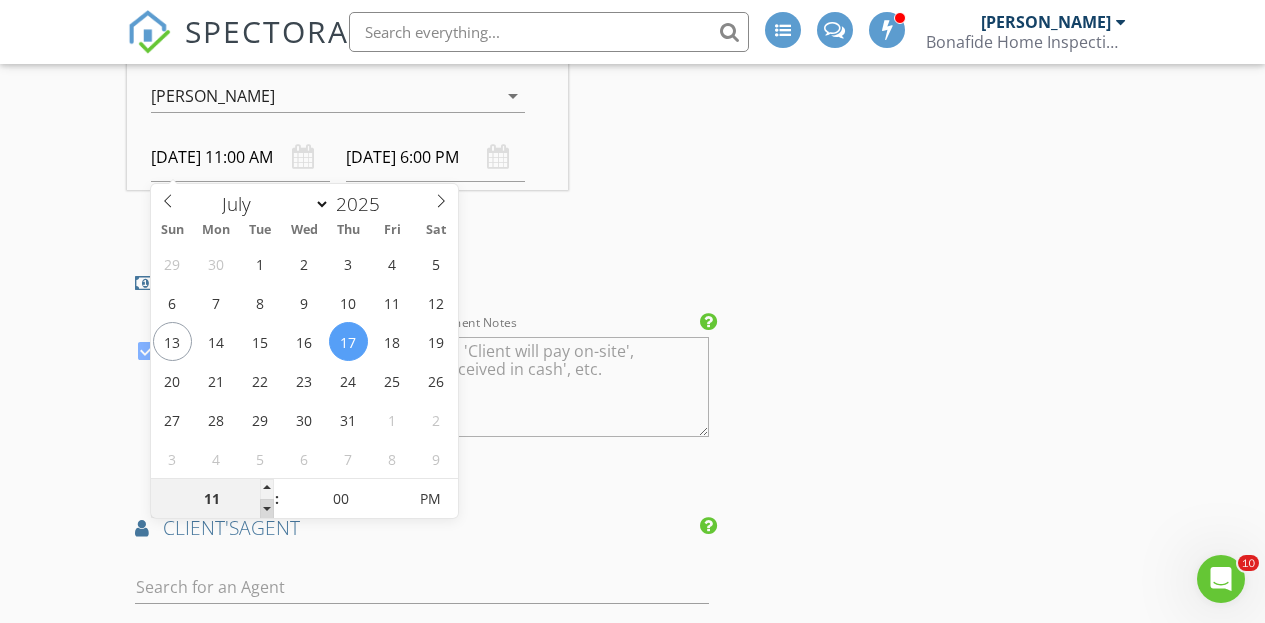 click at bounding box center (267, 509) 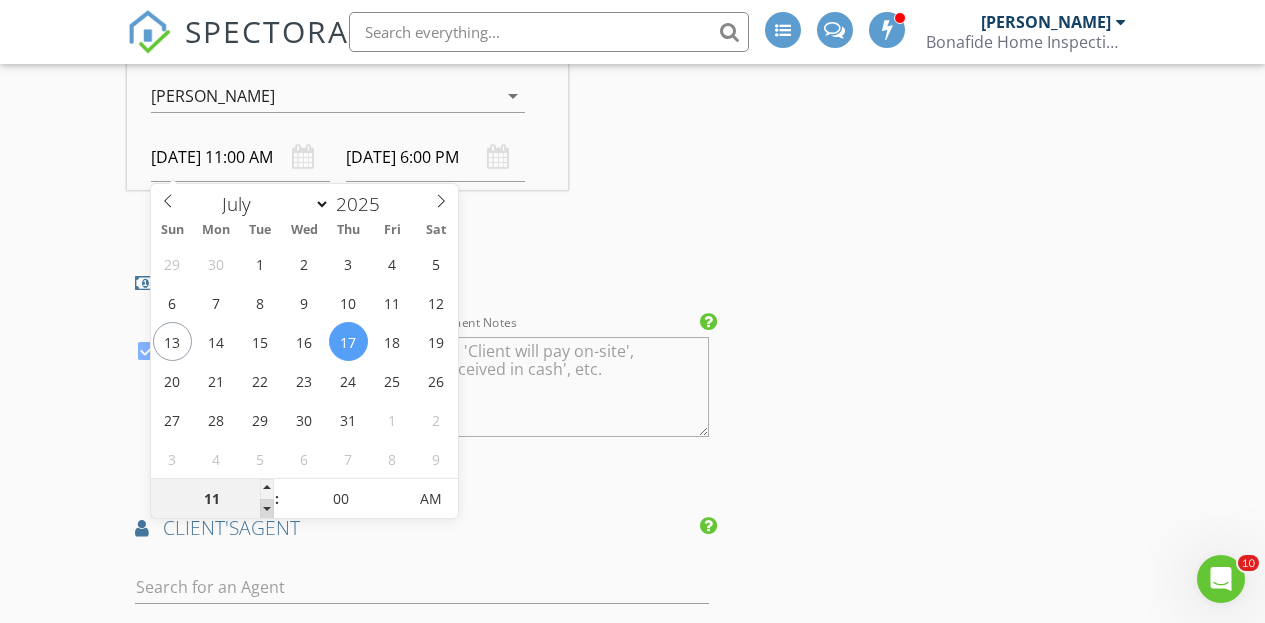 type on "10" 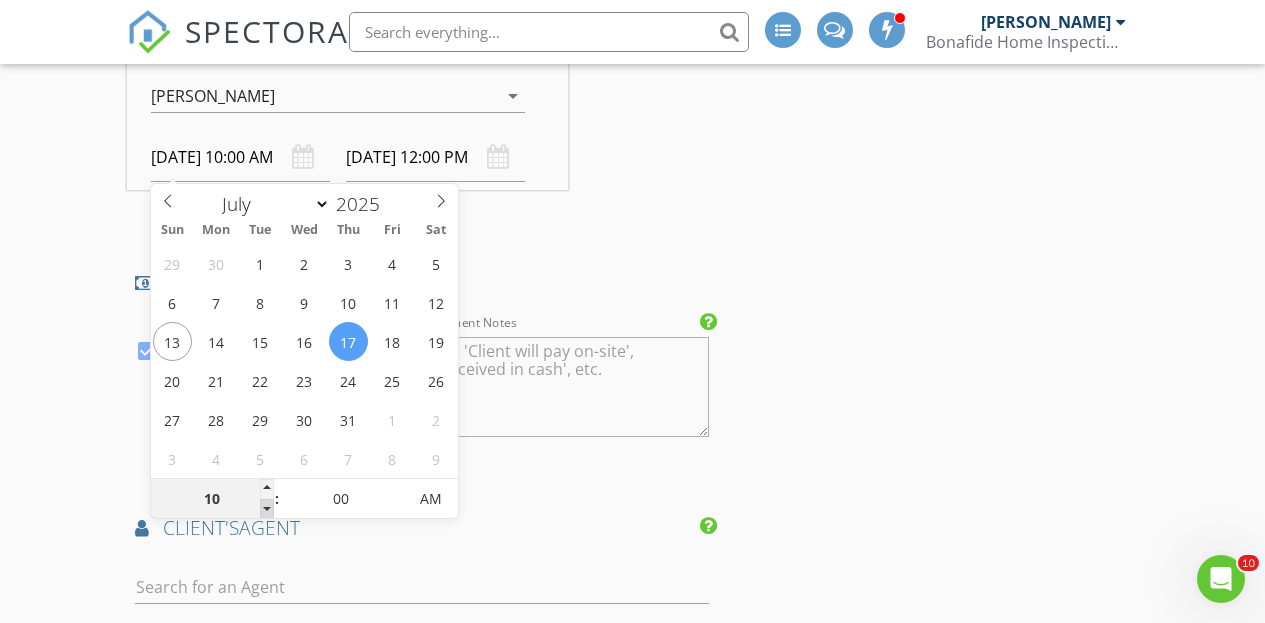 click at bounding box center [267, 509] 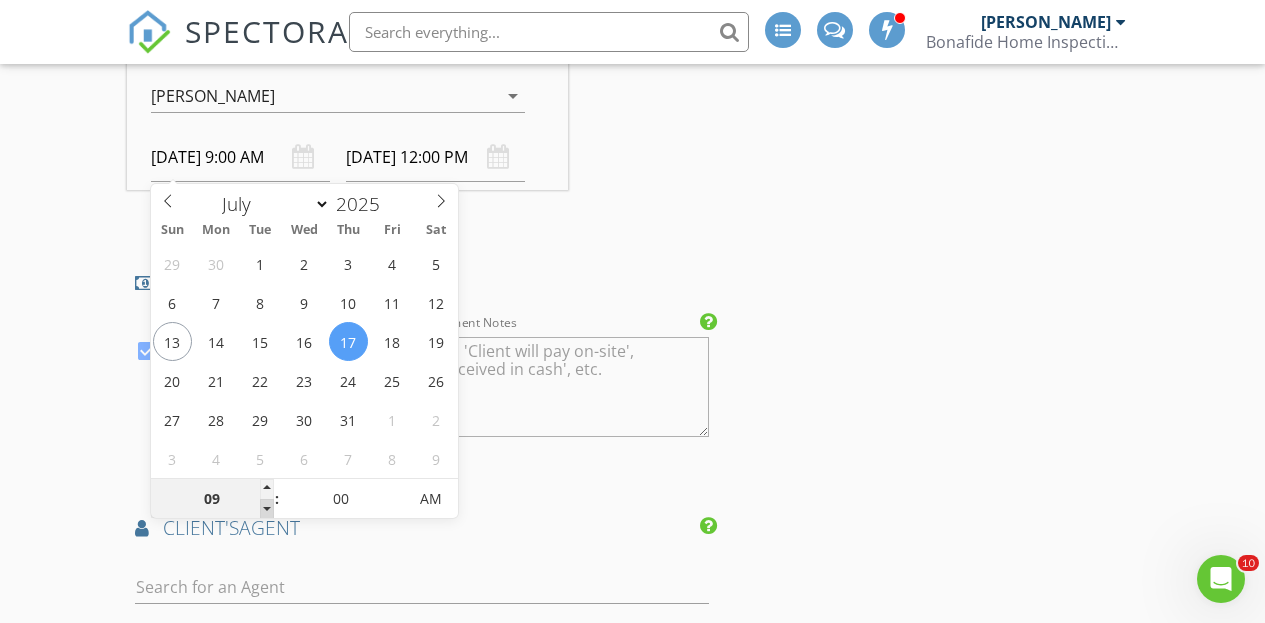 click at bounding box center (267, 509) 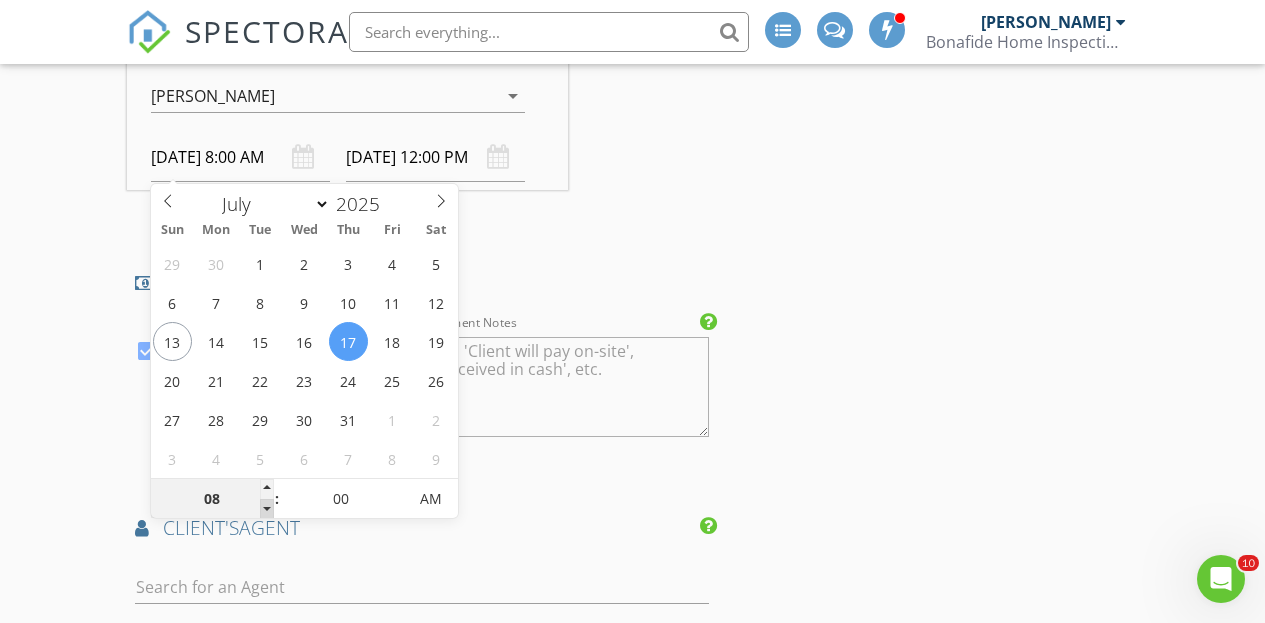 click at bounding box center (267, 509) 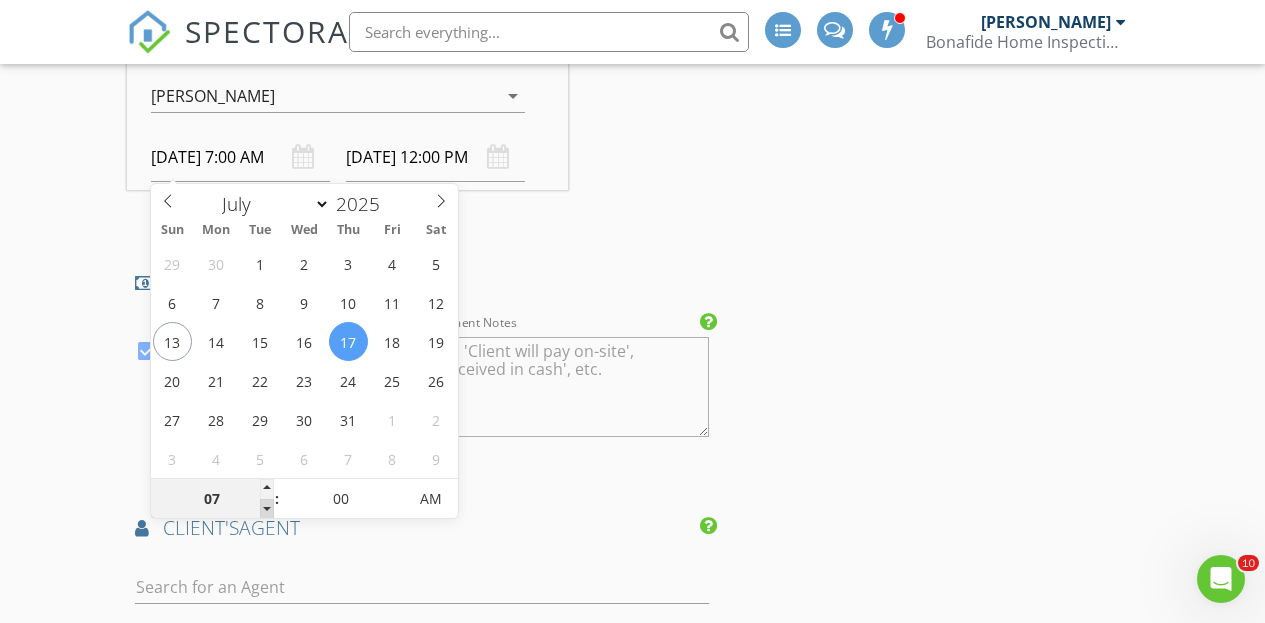 click at bounding box center [267, 509] 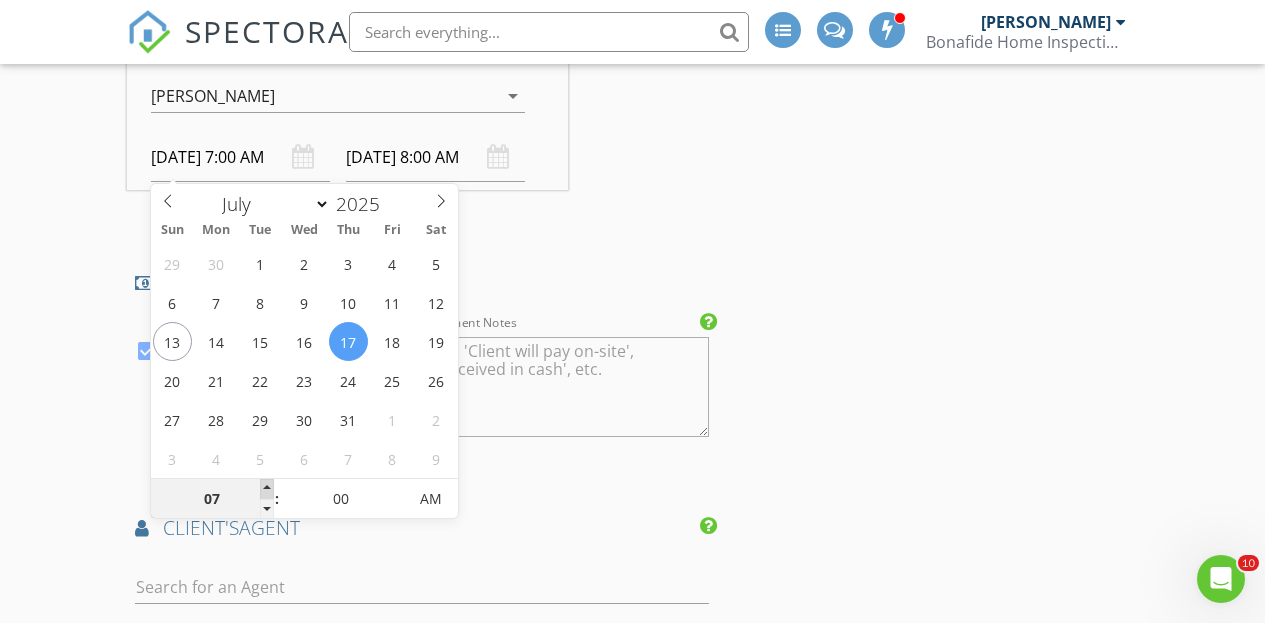 type on "08" 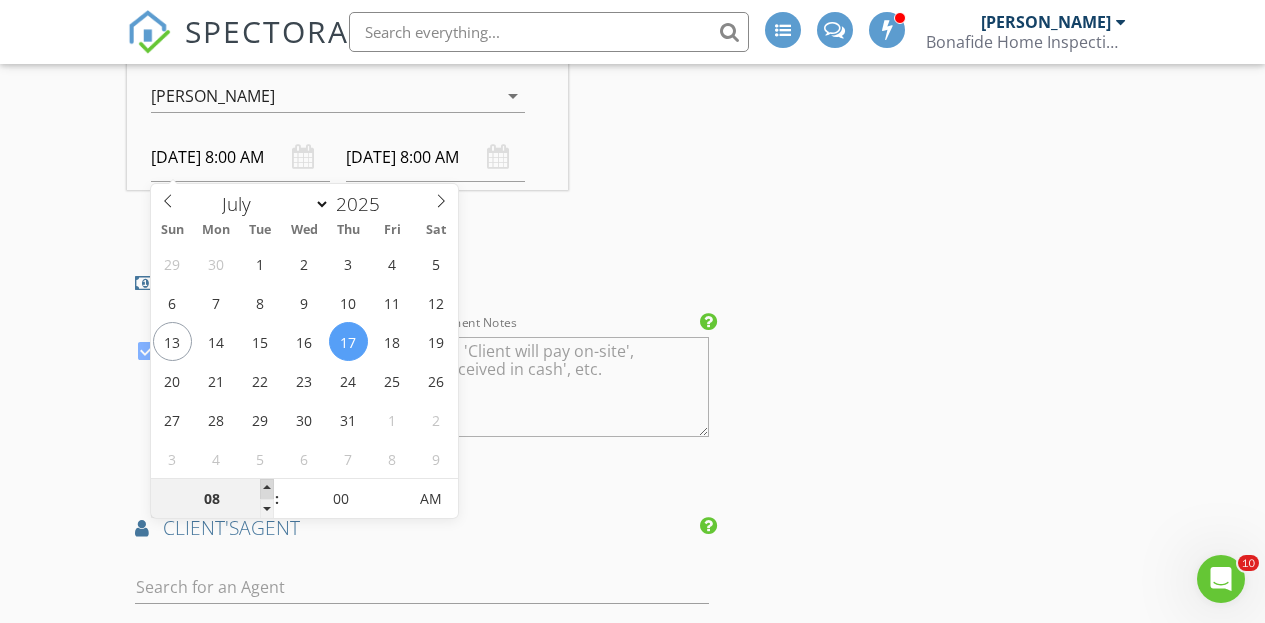 click at bounding box center (267, 489) 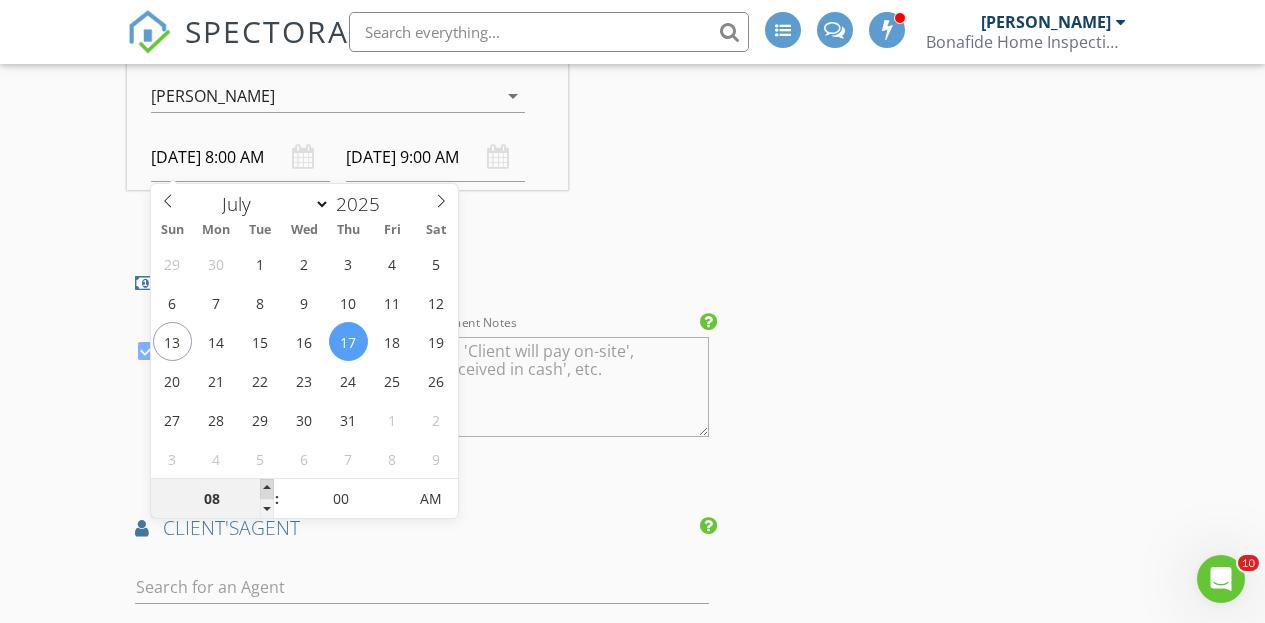 type on "09" 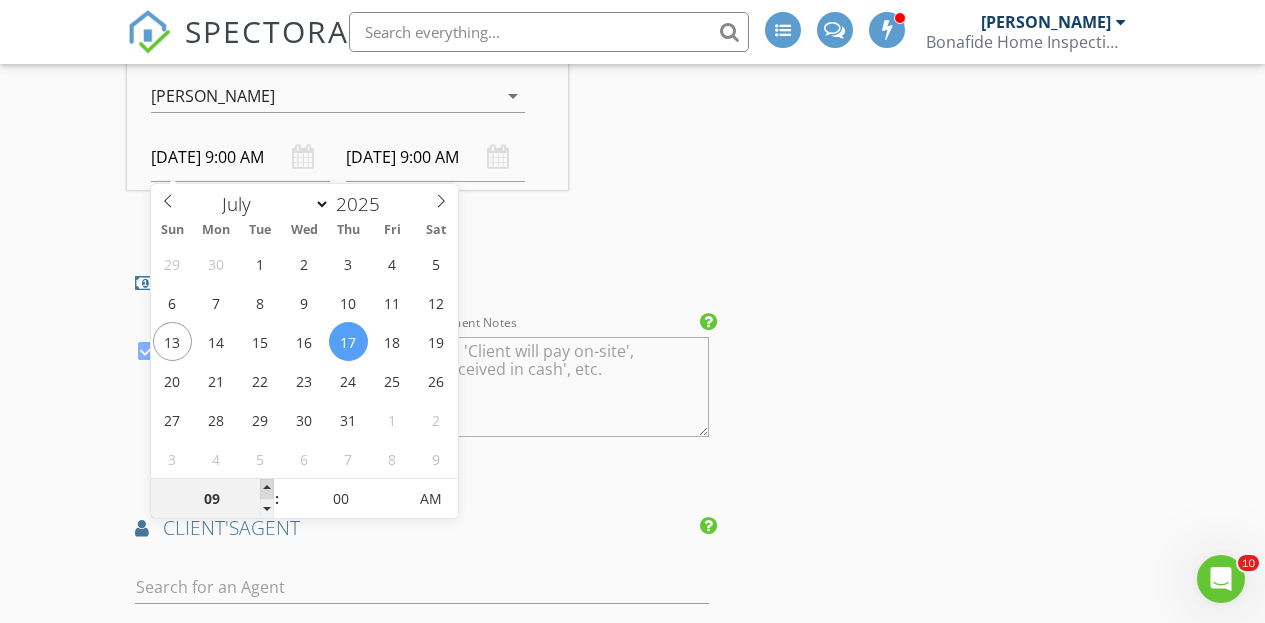 click at bounding box center [267, 489] 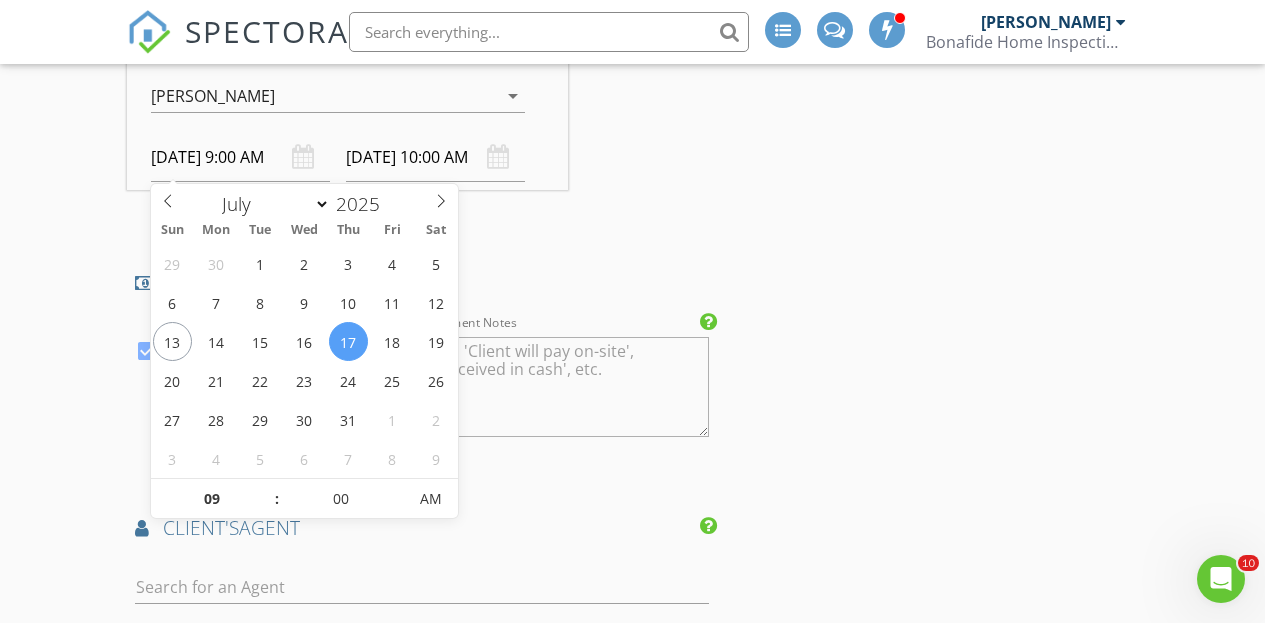 click on "INSPECTOR(S)
check_box   Bo Reuter   PRIMARY   check_box_outline_blank   Dan Lewis     Bo Reuter arrow_drop_down   check_box_outline_blank Bo Reuter specifically requested
Date/Time
07/14/2025 4:00 PM
Location
Address Search       Address 156 Norman Ave   Unit   City Avon Lake   State OH   Zip 44012   County Lorain     Square Feet 2080   Year Built 1972   Foundation Basement arrow_drop_down     Bo Reuter     33.3 miles     (an hour)
client
check_box Enable Client CC email for this inspection   Client Search     check_box_outline_blank Client is a Company/Organization     First Name Magda   Last Name Bowditch   Email magdabowditch@yahoo.com   CC Email   Phone 440-506-1652         Tags         Notes   Private Notes
ADD ADDITIONAL client
SERVICES
check_box   Residential Inspection" at bounding box center [422, -224] 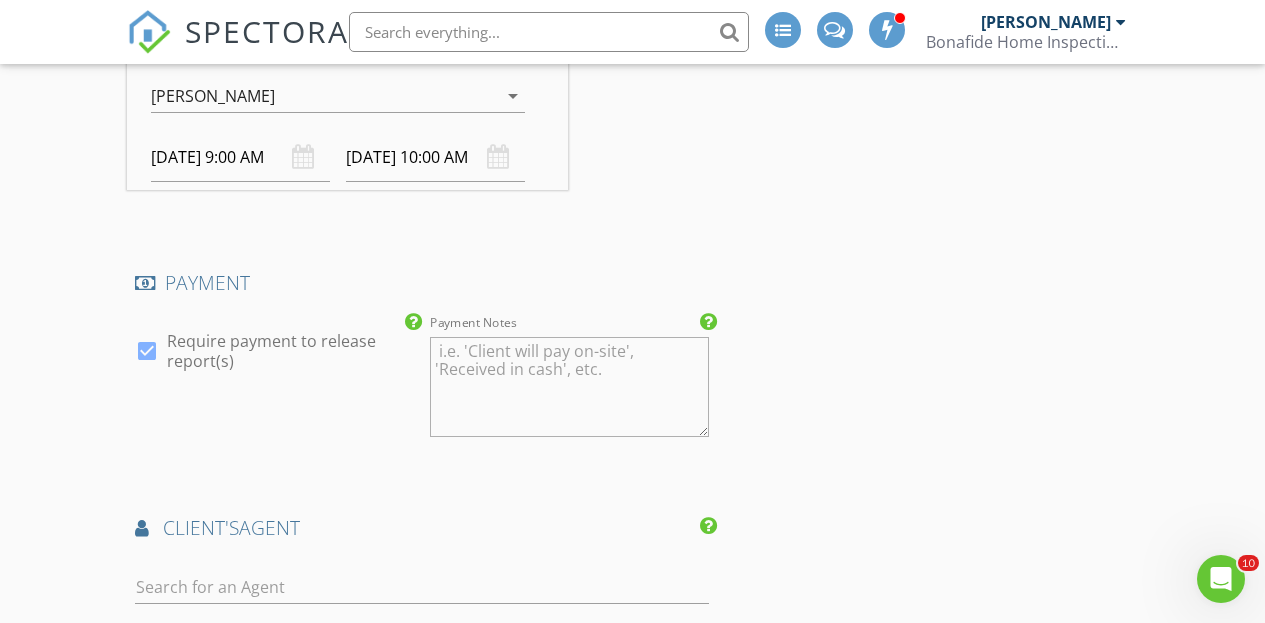 click on "07/17/2025 10:00 AM" at bounding box center (435, 157) 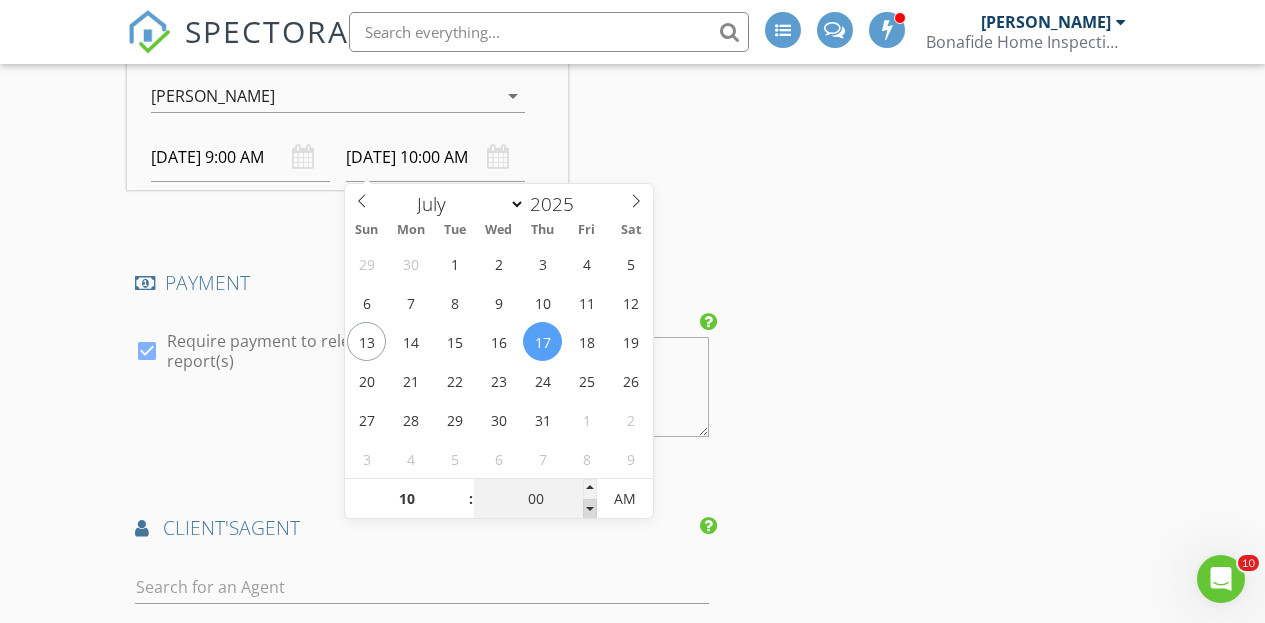 type on "09" 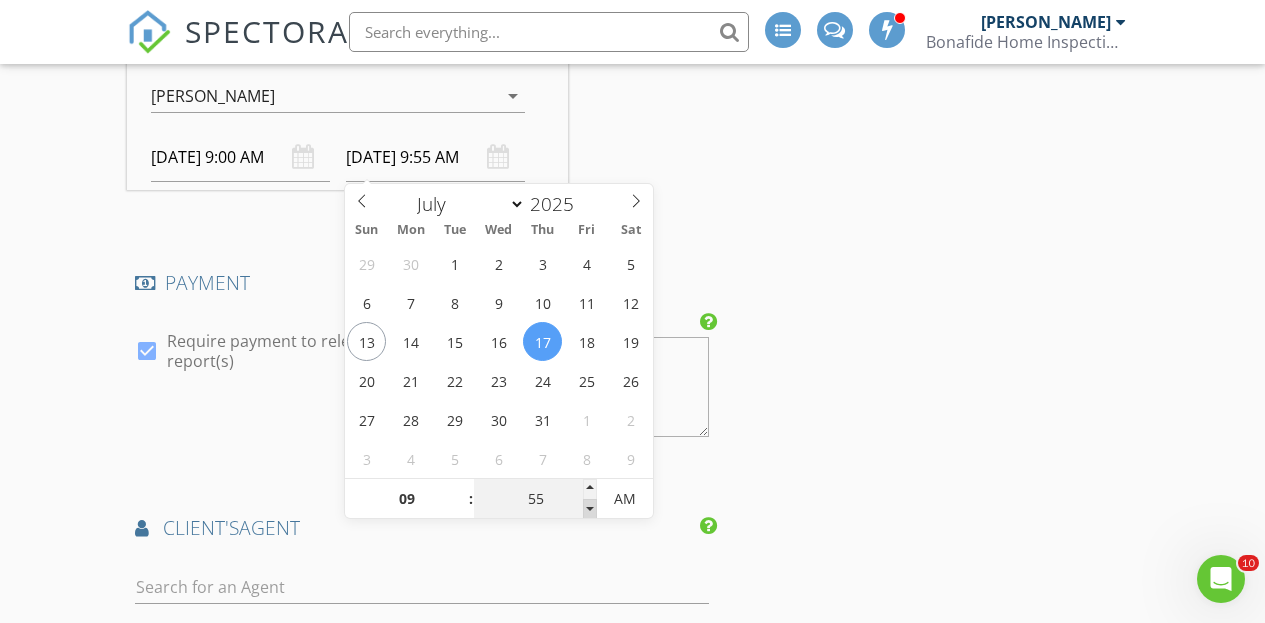 click at bounding box center (590, 509) 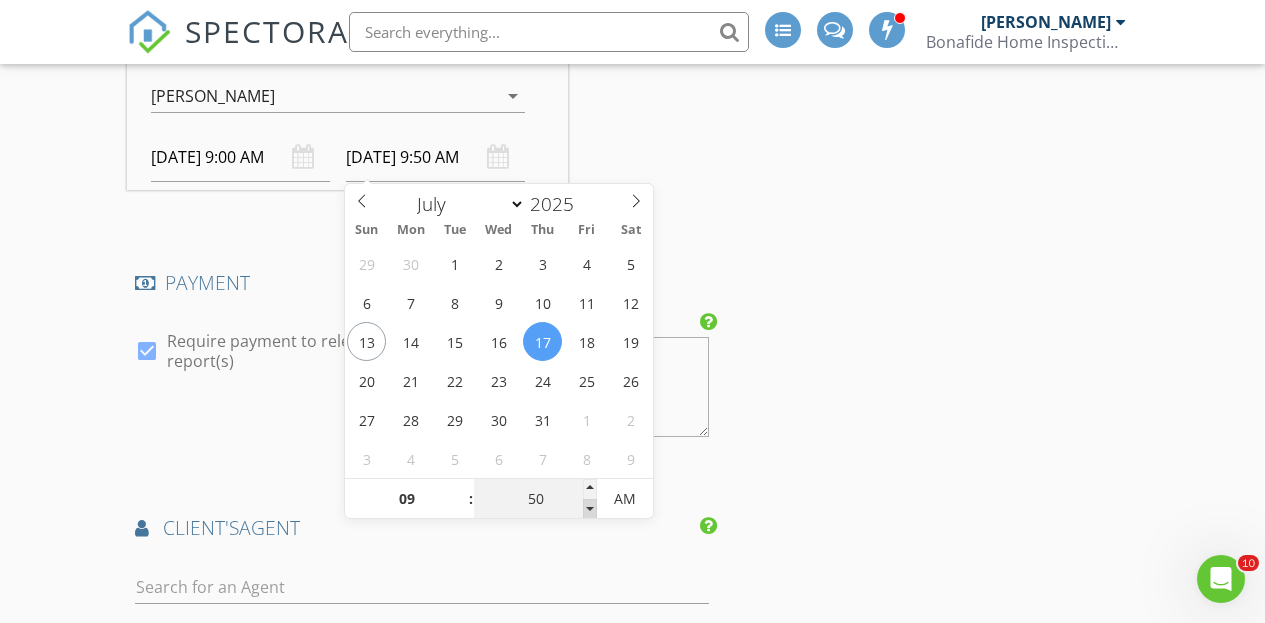click at bounding box center (590, 509) 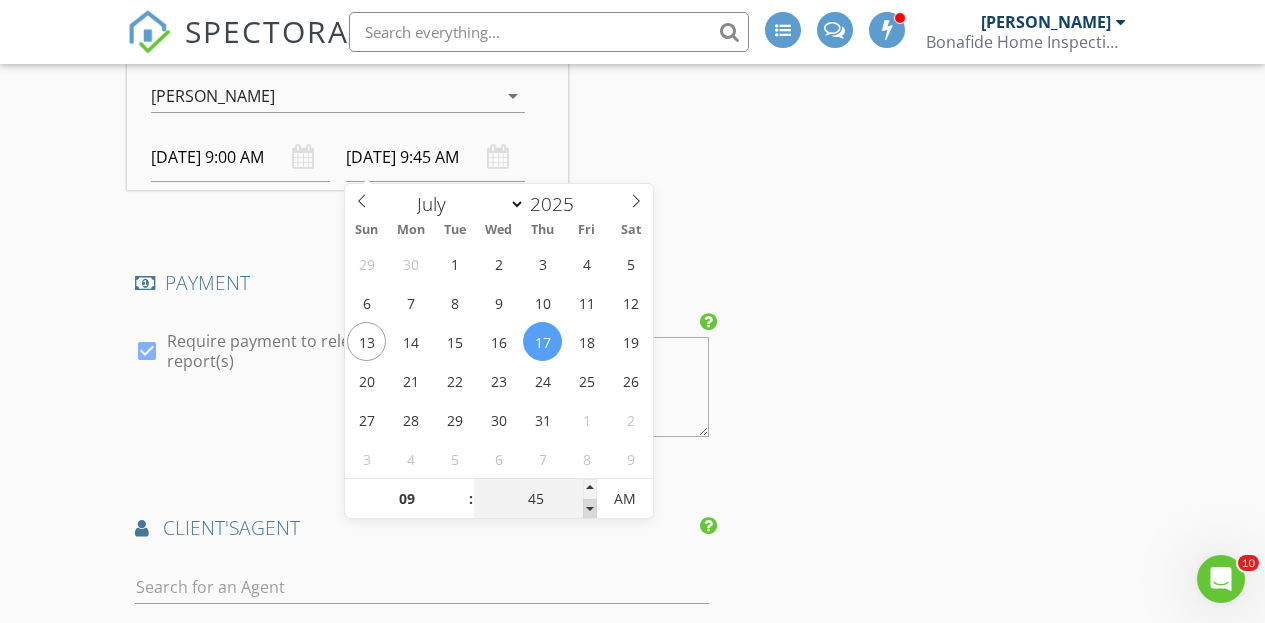 click at bounding box center [590, 509] 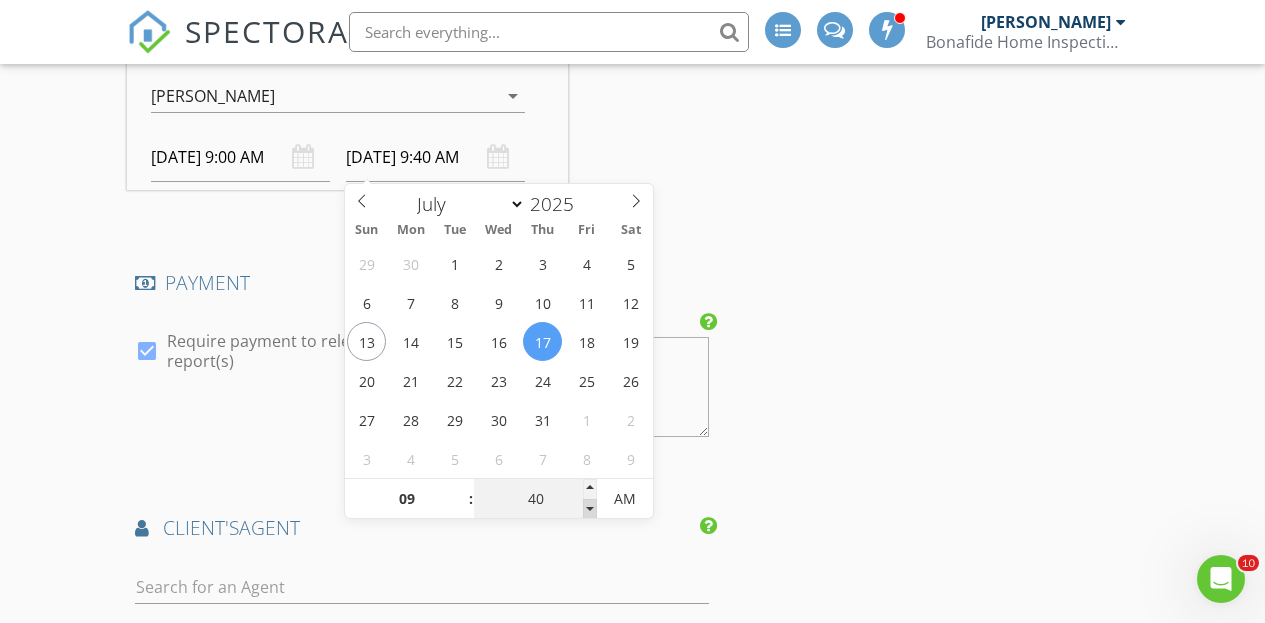 click at bounding box center (590, 509) 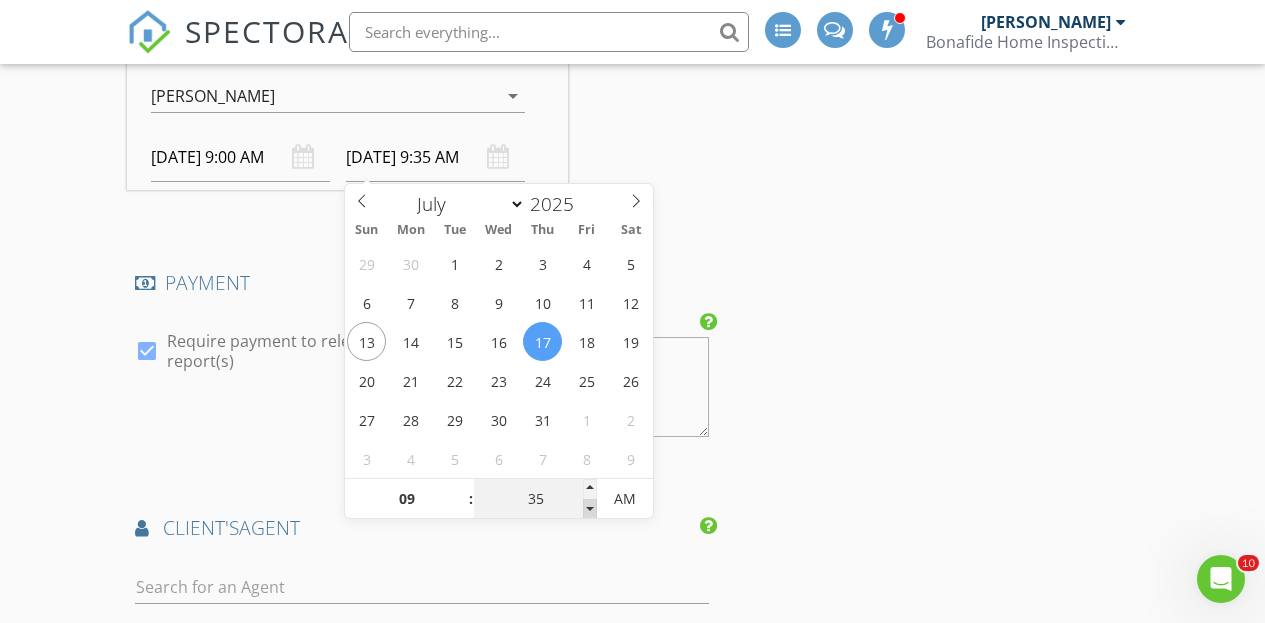 type on "30" 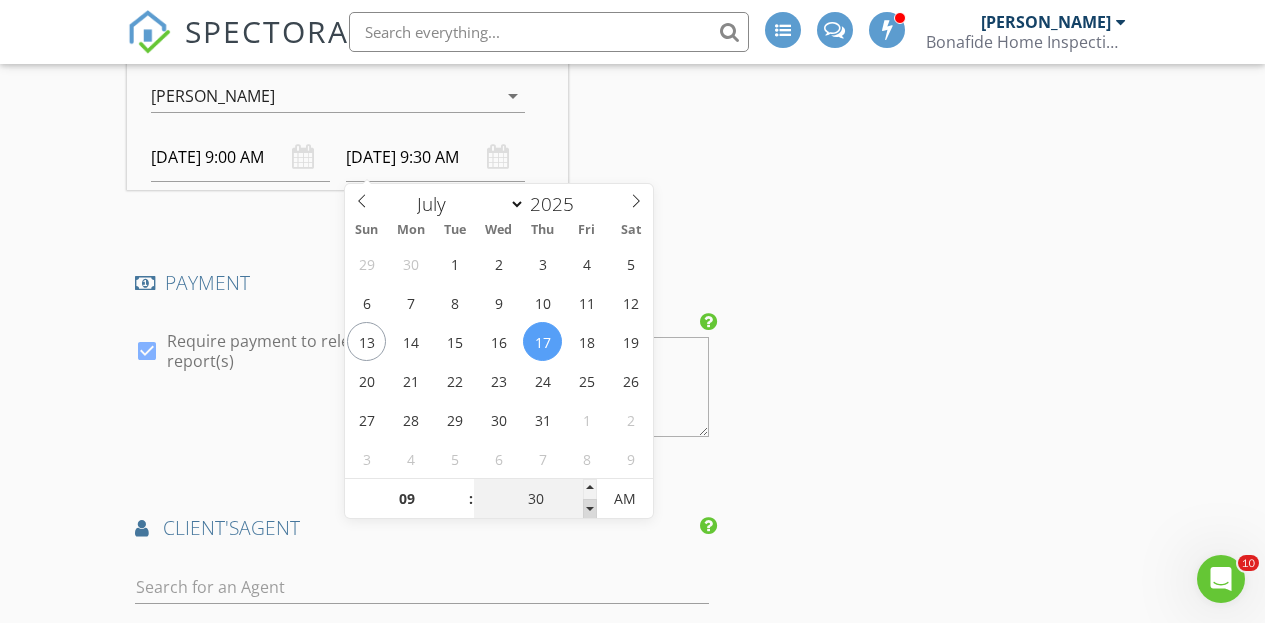 click at bounding box center [590, 509] 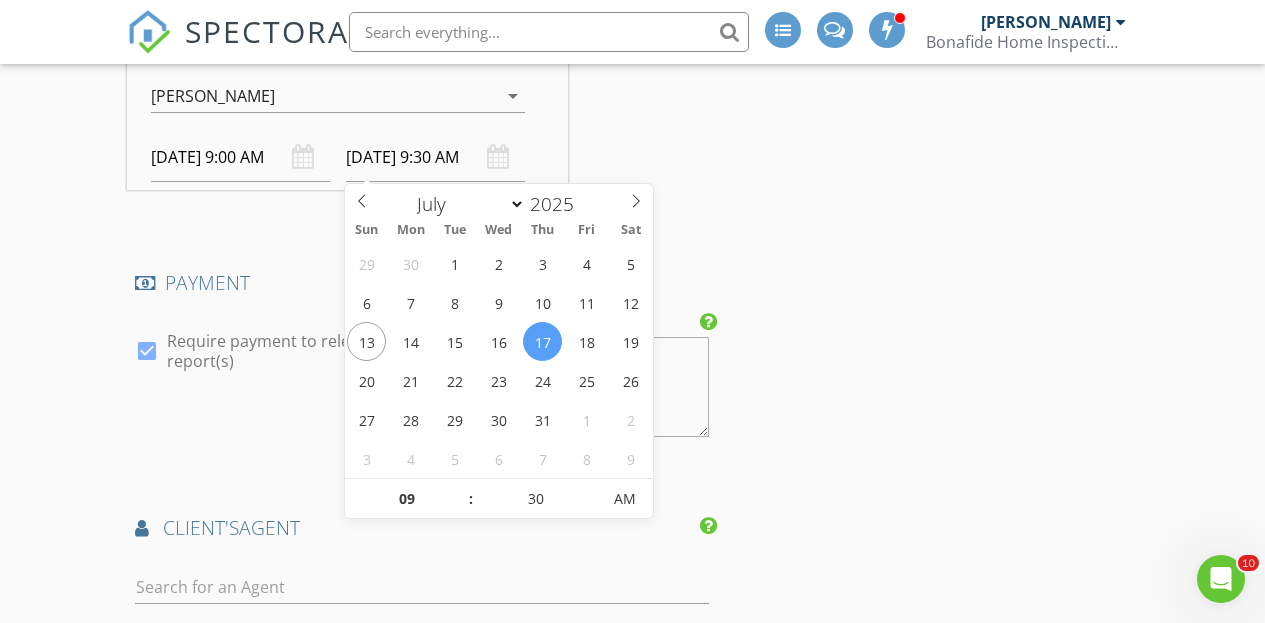 click on "AGENT FORM" at bounding box center (422, 603) 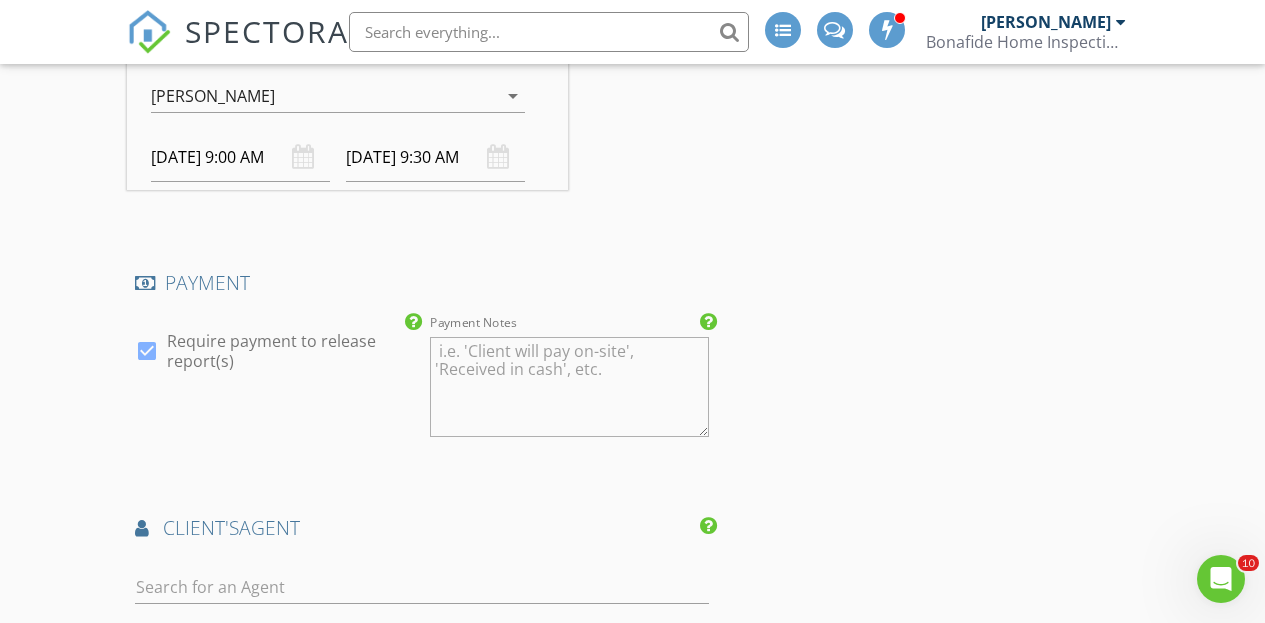 click on "New Inspection
INSPECTOR(S)
check_box   Bo Reuter   PRIMARY   check_box_outline_blank   Dan Lewis     Bo Reuter arrow_drop_down   check_box_outline_blank Bo Reuter specifically requested
Date/Time
07/14/2025 4:00 PM
Location
Address Search       Address 156 Norman Ave   Unit   City Avon Lake   State OH   Zip 44012   County Lorain     Square Feet 2080   Year Built 1972   Foundation Basement arrow_drop_down     Bo Reuter     33.3 miles     (an hour)
client
check_box Enable Client CC email for this inspection   Client Search     check_box_outline_blank Client is a Company/Organization     First Name Magda   Last Name Bowditch   Email magdabowditch@yahoo.com   CC Email   Phone 440-506-1652         Tags         Notes   Private Notes
ADD ADDITIONAL client
SERVICES
check_box" at bounding box center [632, -200] 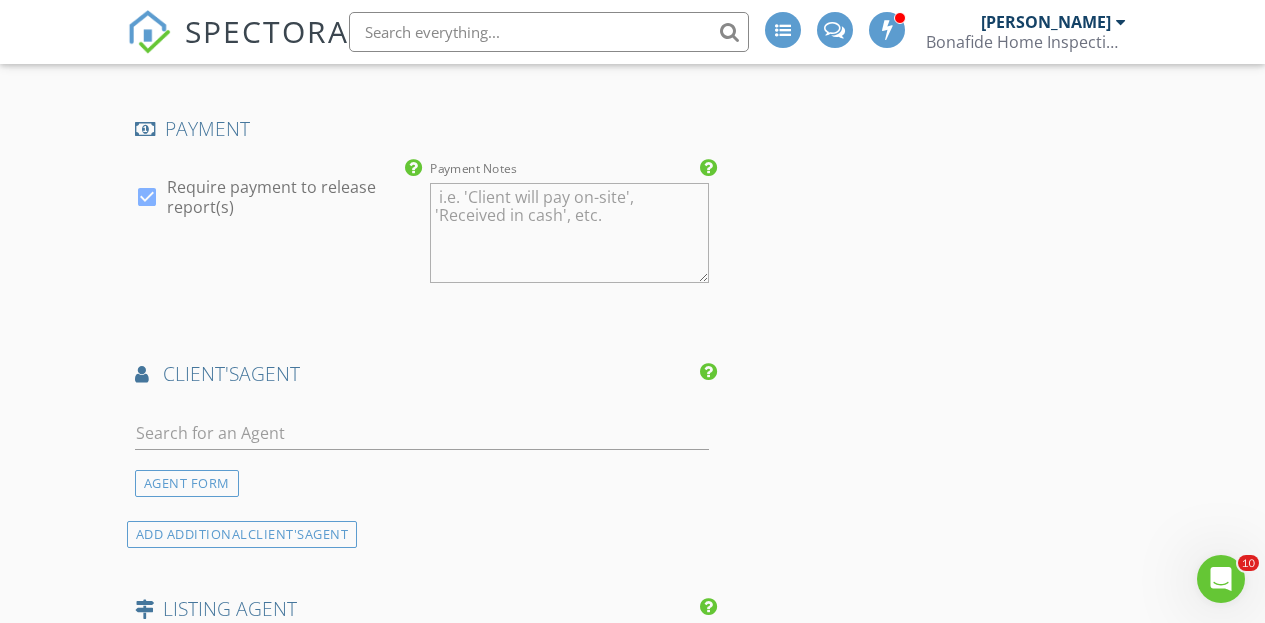 scroll, scrollTop: 2664, scrollLeft: 0, axis: vertical 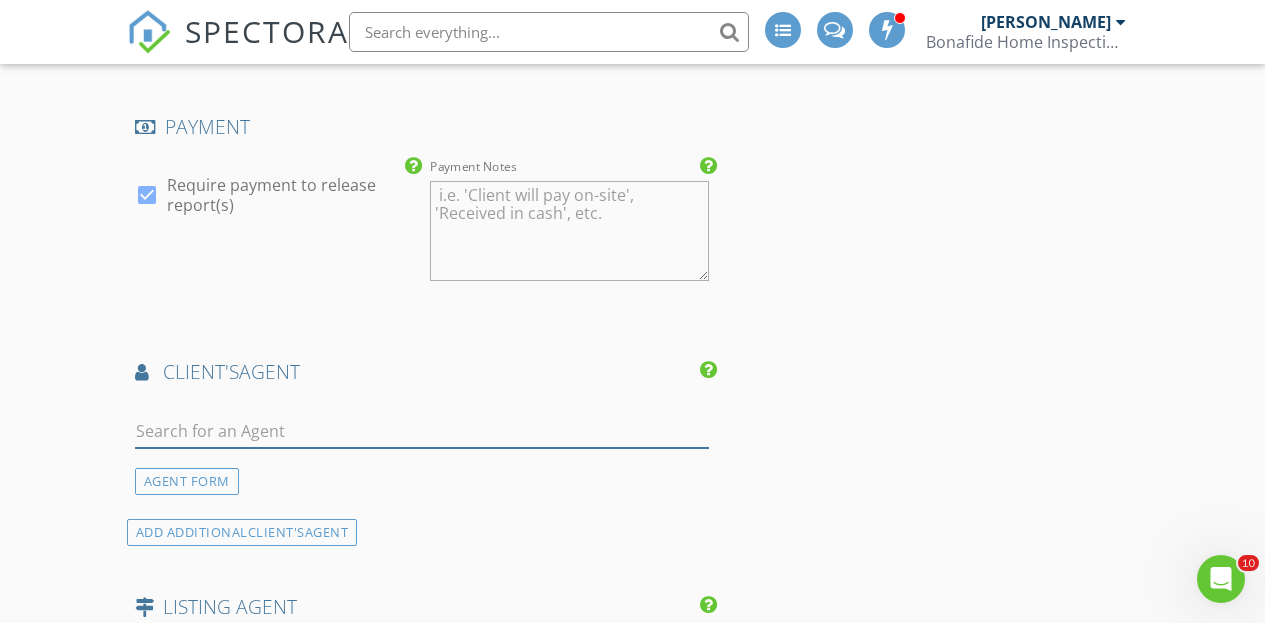 click at bounding box center (422, 431) 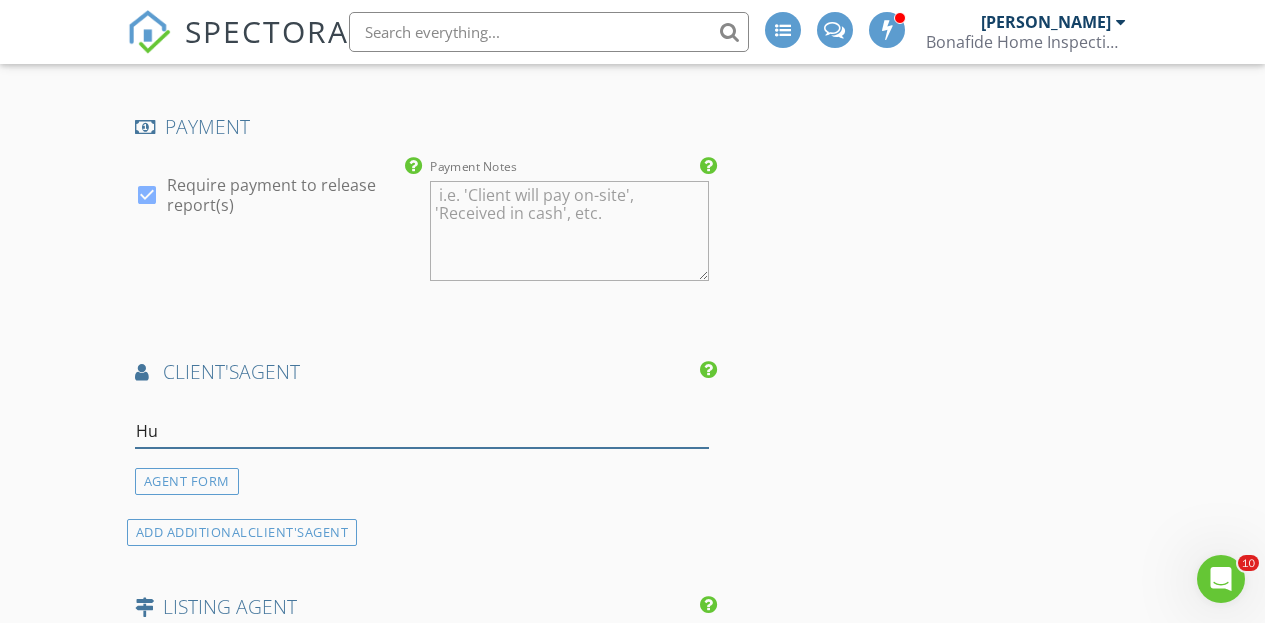 type on "H" 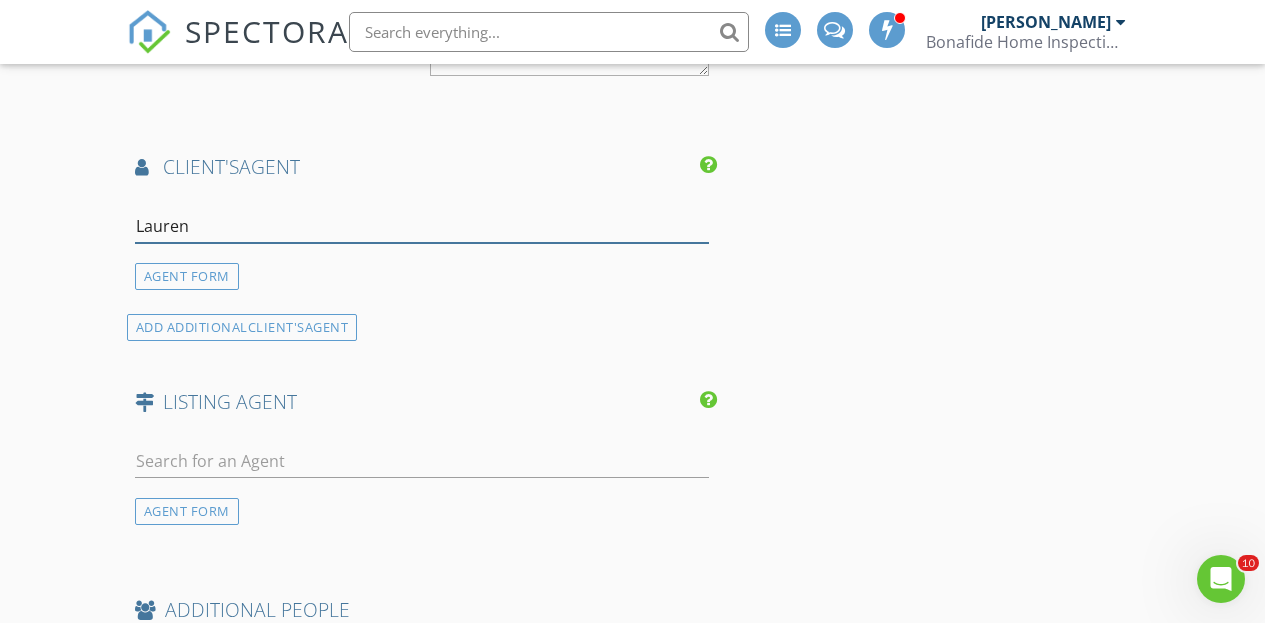 scroll, scrollTop: 2871, scrollLeft: 0, axis: vertical 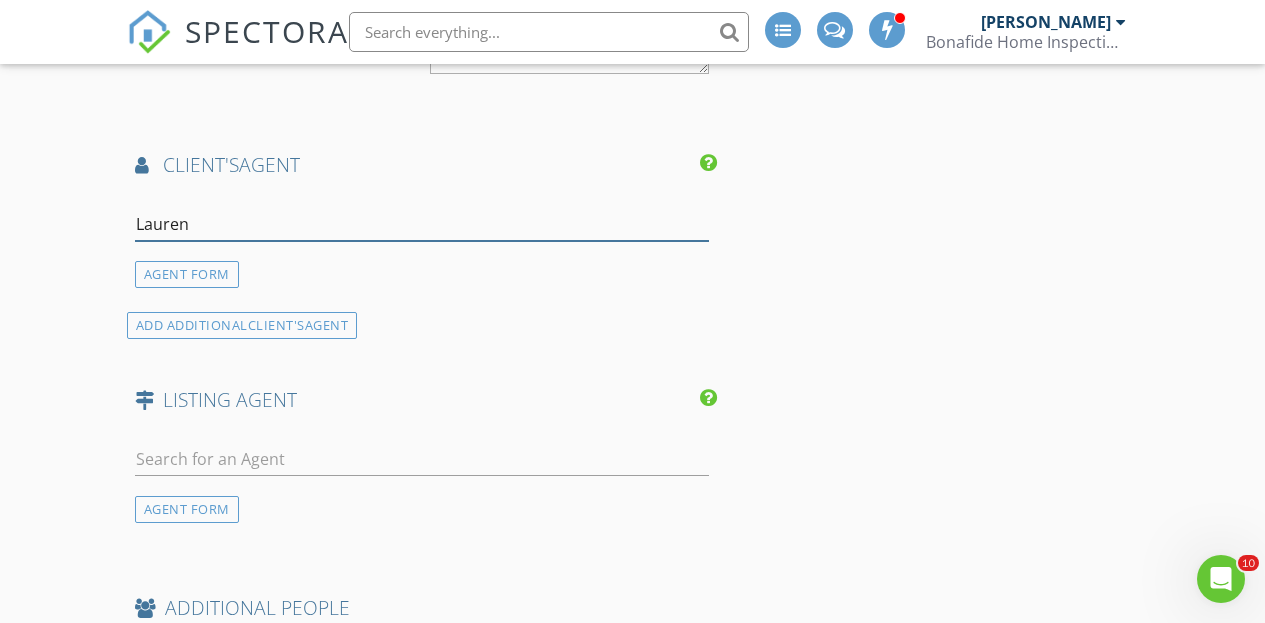 type on "Lauren" 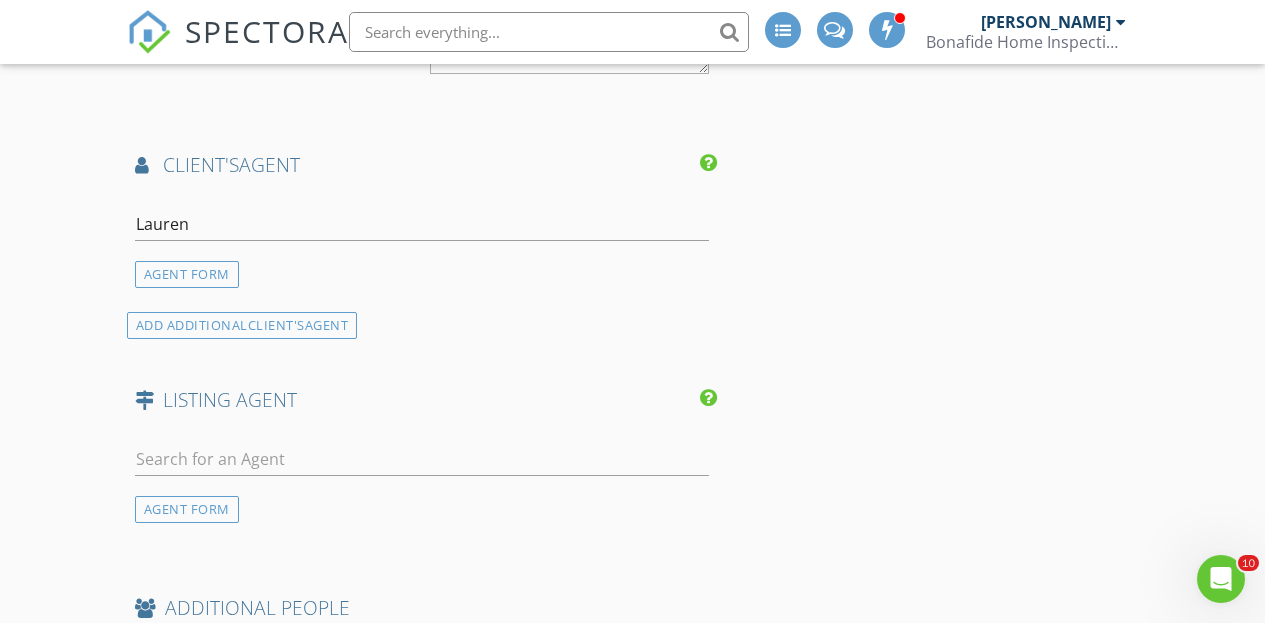 click on "New Inspection
INSPECTOR(S)
check_box   Bo Reuter   PRIMARY   check_box_outline_blank   Dan Lewis     Bo Reuter arrow_drop_down   check_box_outline_blank Bo Reuter specifically requested
Date/Time
07/14/2025 4:00 PM
Location
Address Search       Address 156 Norman Ave   Unit   City Avon Lake   State OH   Zip 44012   County Lorain     Square Feet 2080   Year Built 1972   Foundation Basement arrow_drop_down     Bo Reuter     33.3 miles     (an hour)
client
check_box Enable Client CC email for this inspection   Client Search     check_box_outline_blank Client is a Company/Organization     First Name Magda   Last Name Bowditch   Email magdabowditch@yahoo.com   CC Email   Phone 440-506-1652         Tags         Notes   Private Notes
ADD ADDITIONAL client
SERVICES
check_box" at bounding box center (632, -563) 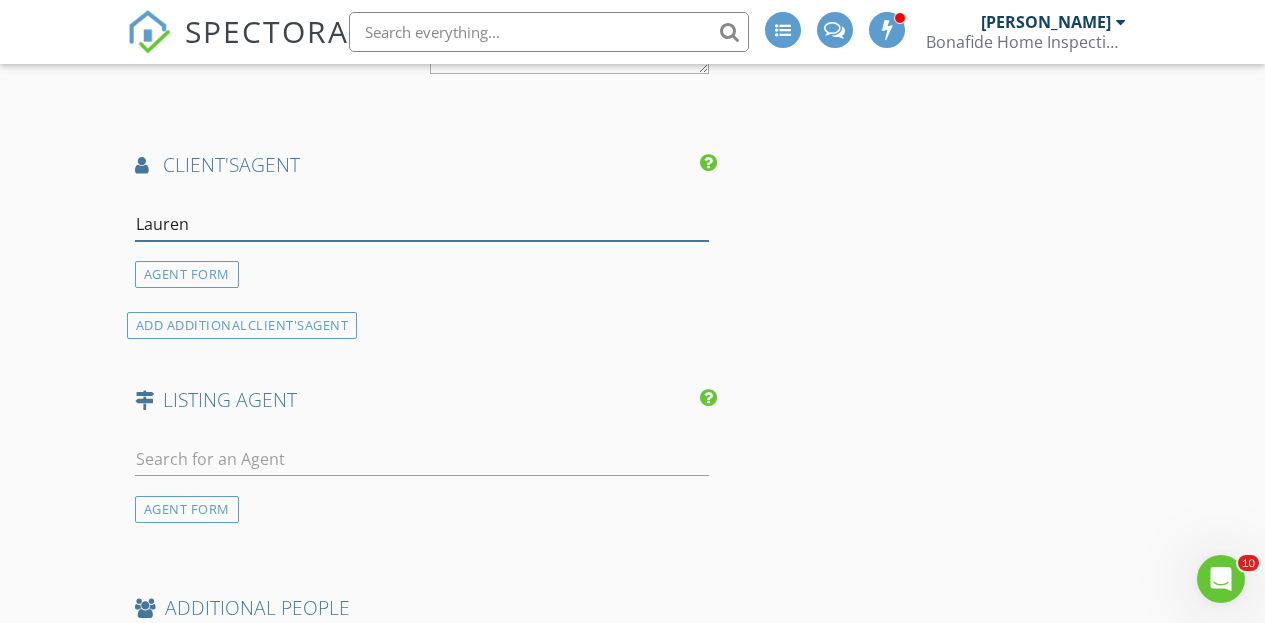 click on "Lauren" at bounding box center [422, 224] 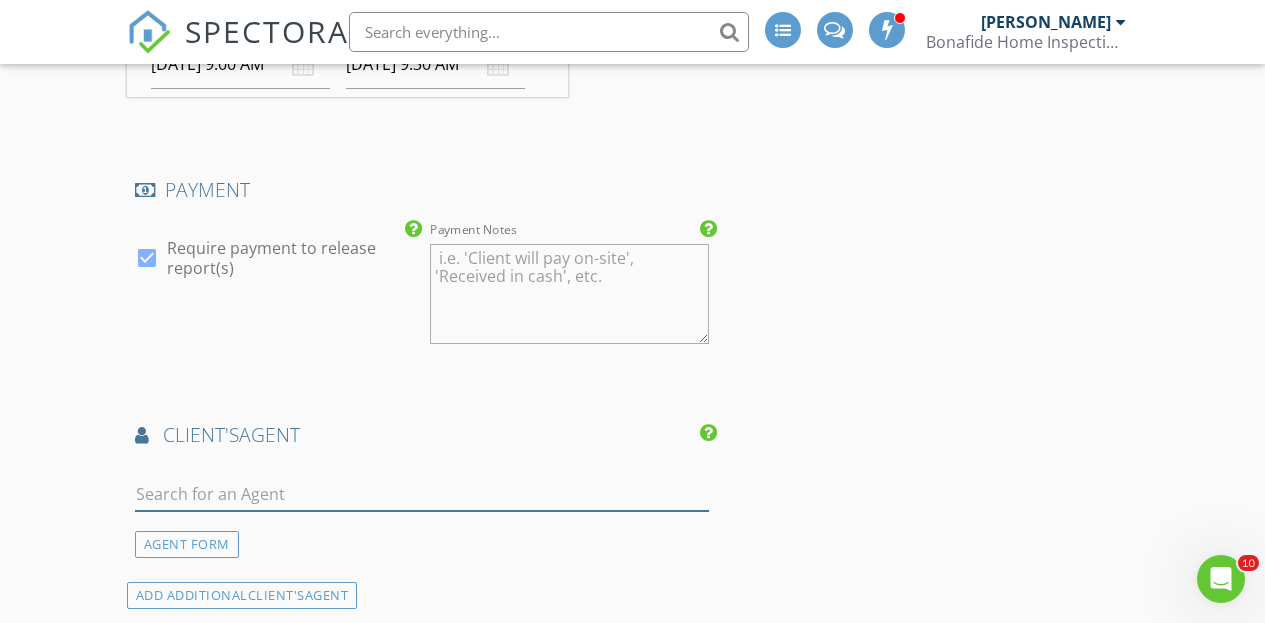 scroll, scrollTop: 2607, scrollLeft: 0, axis: vertical 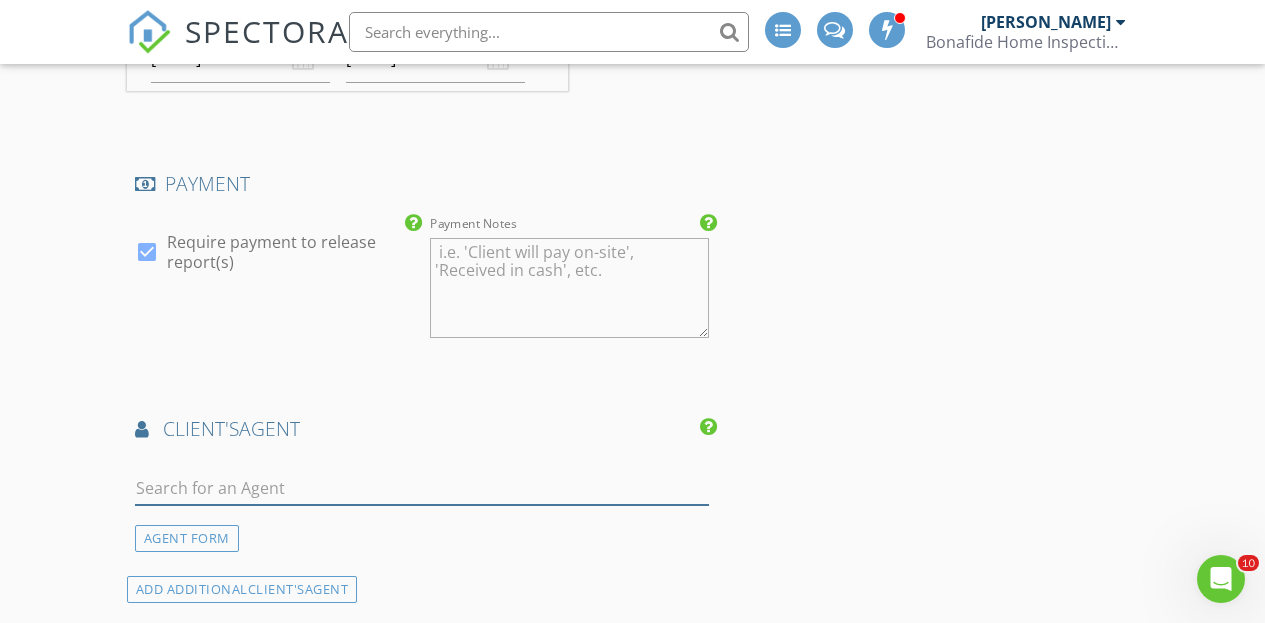 click at bounding box center (422, 488) 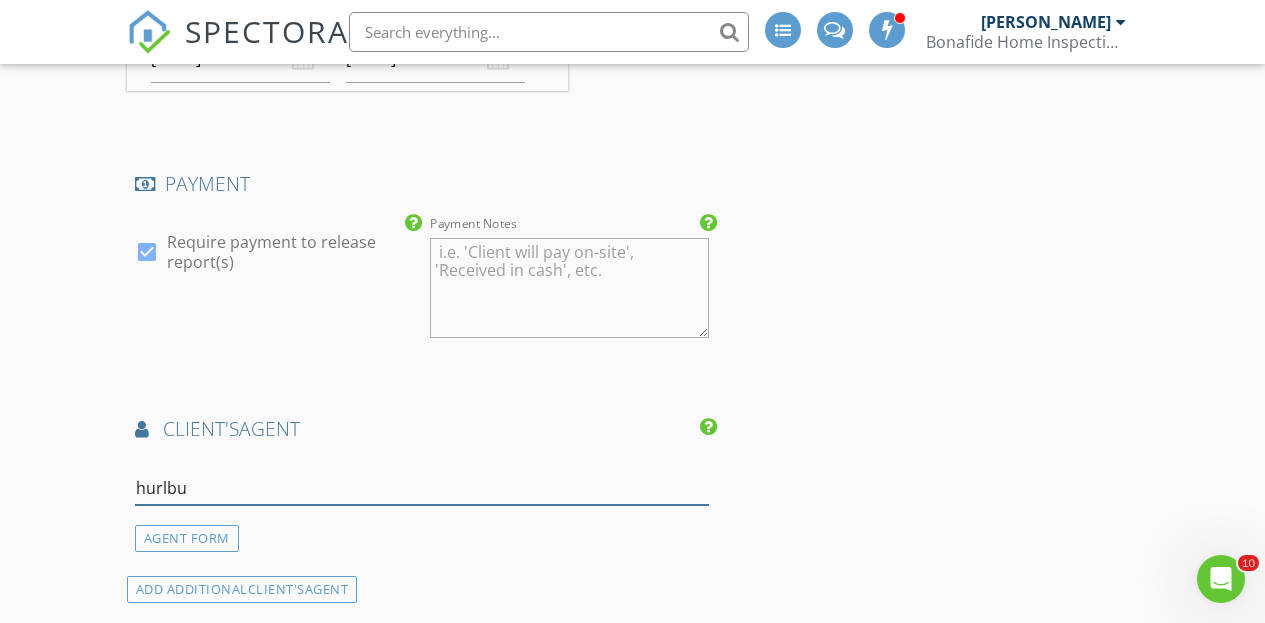 type on "hurlbut" 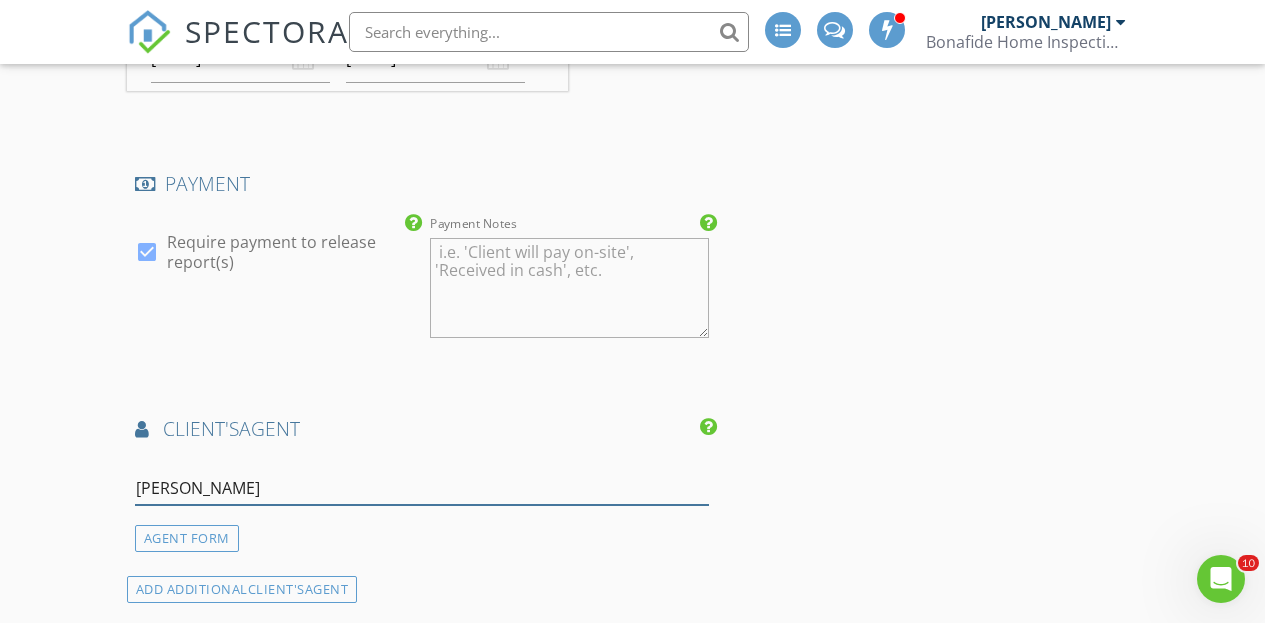 click on "hurlbut" at bounding box center (422, 488) 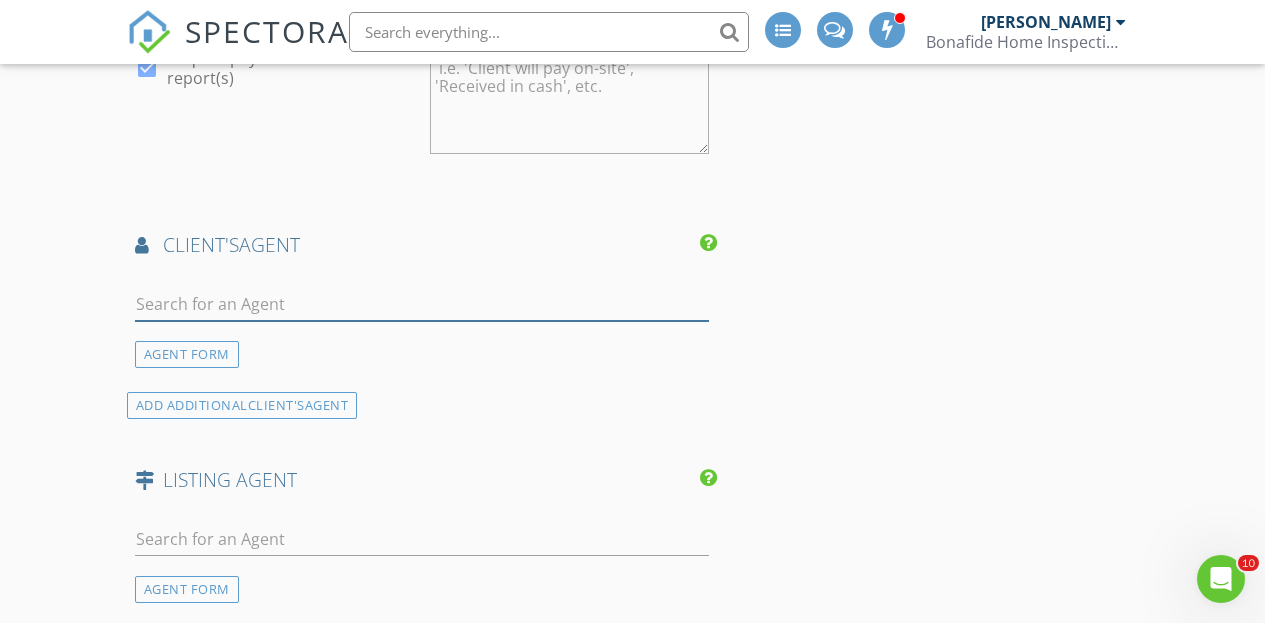 scroll, scrollTop: 2790, scrollLeft: 0, axis: vertical 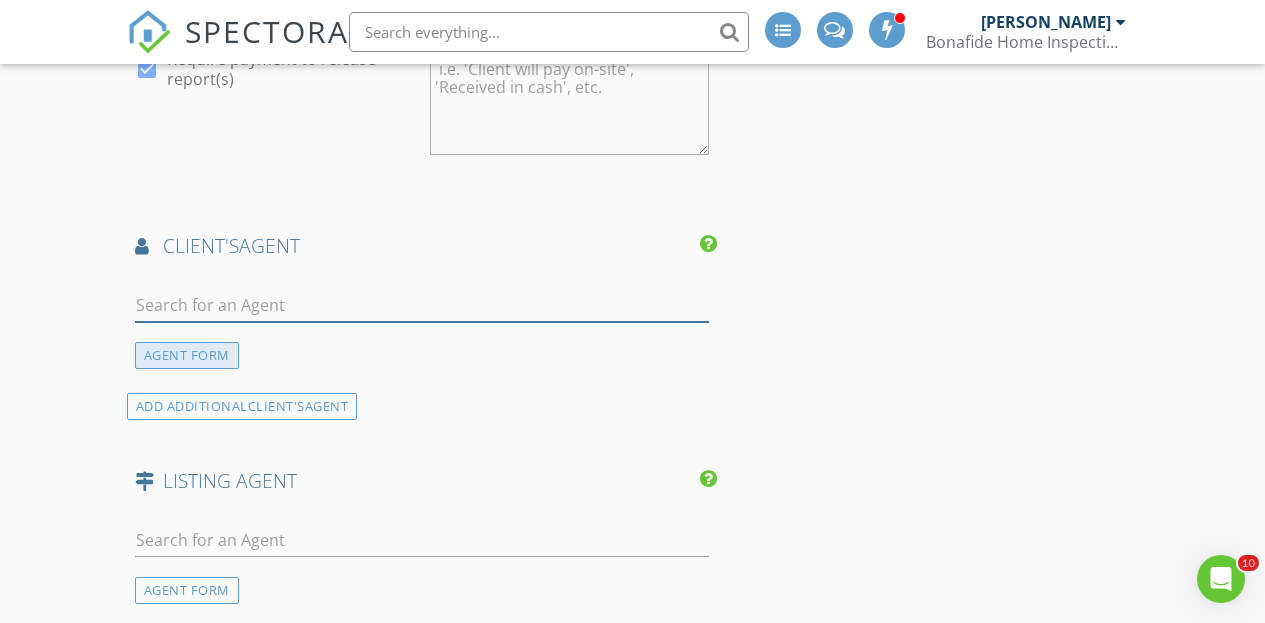 type 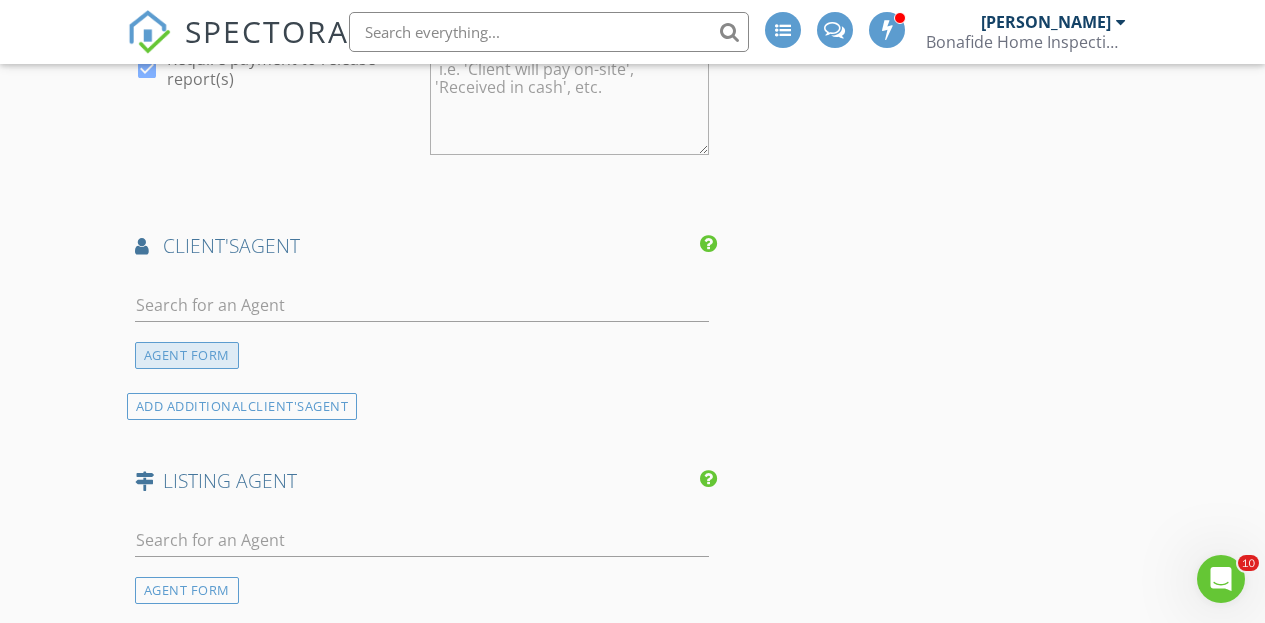 click on "AGENT FORM" at bounding box center [187, 355] 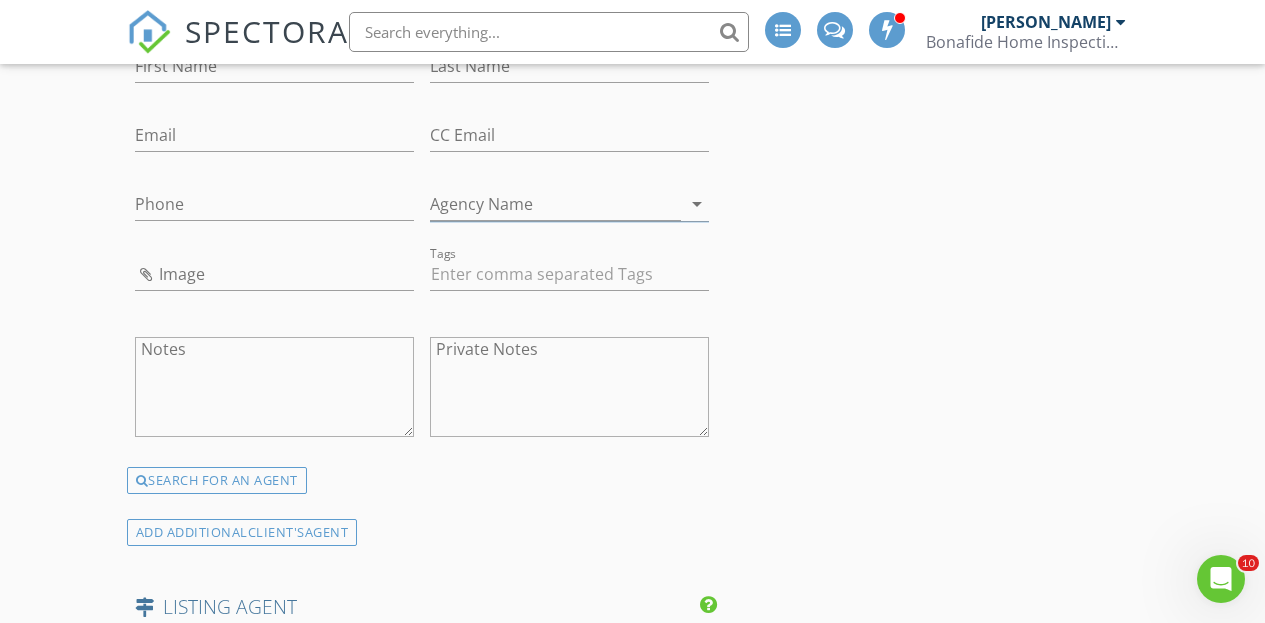 scroll, scrollTop: 3031, scrollLeft: 0, axis: vertical 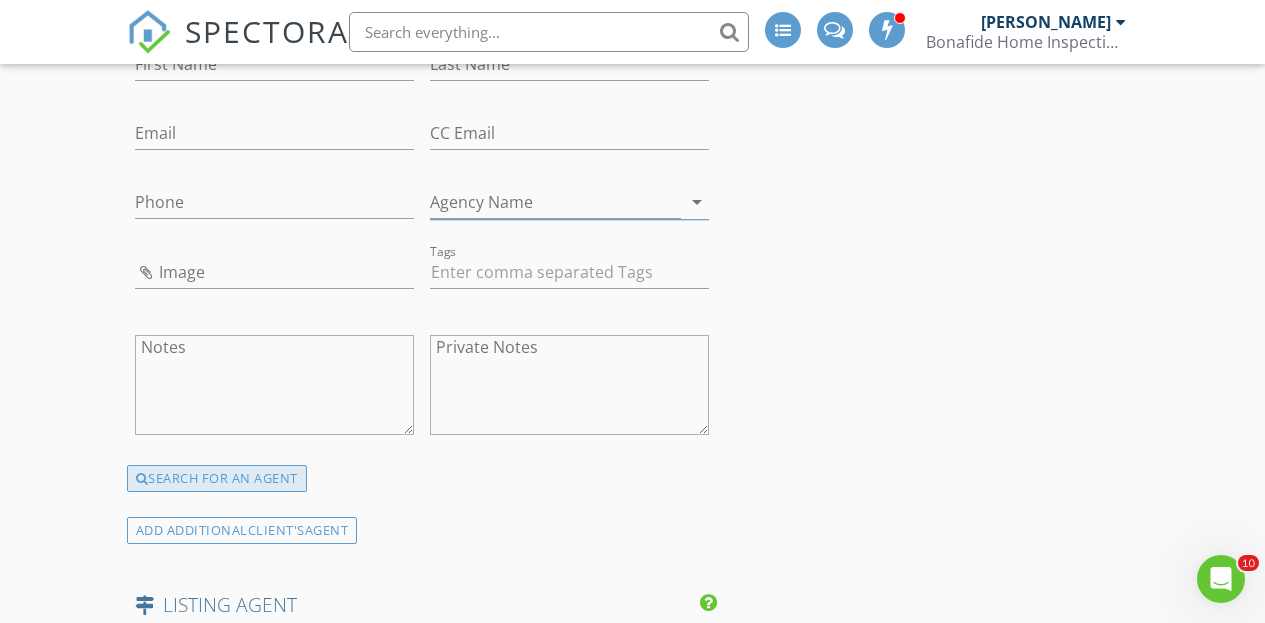 click on "SEARCH FOR AN AGENT" at bounding box center [217, 479] 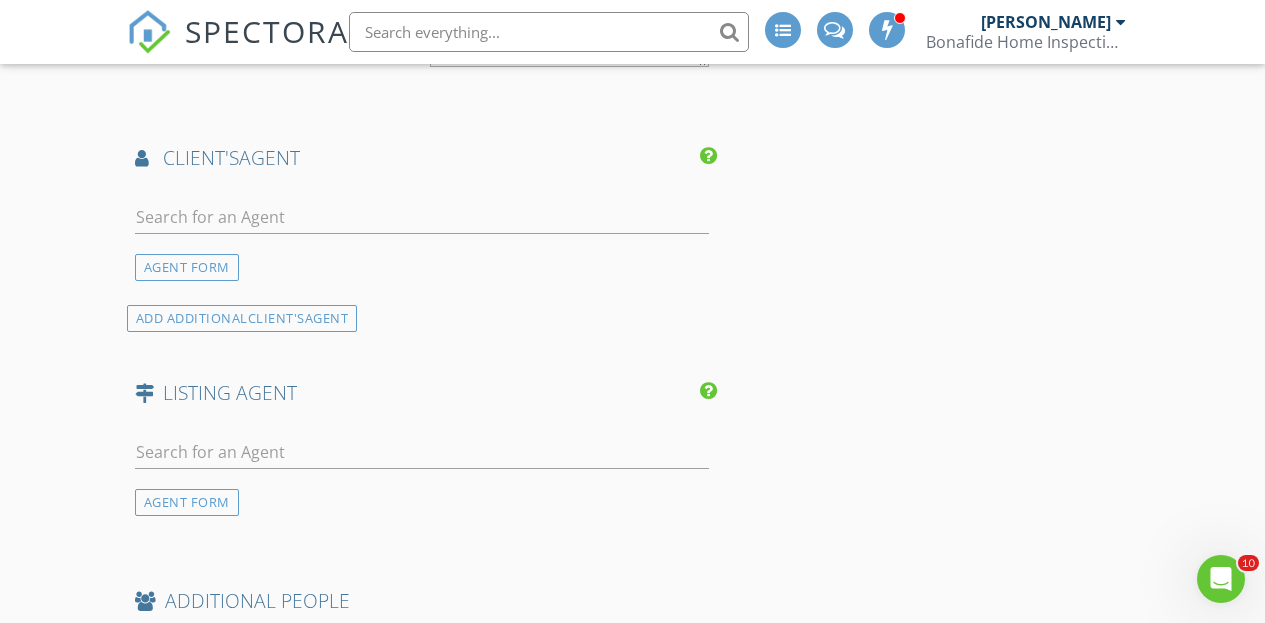 scroll, scrollTop: 2834, scrollLeft: 0, axis: vertical 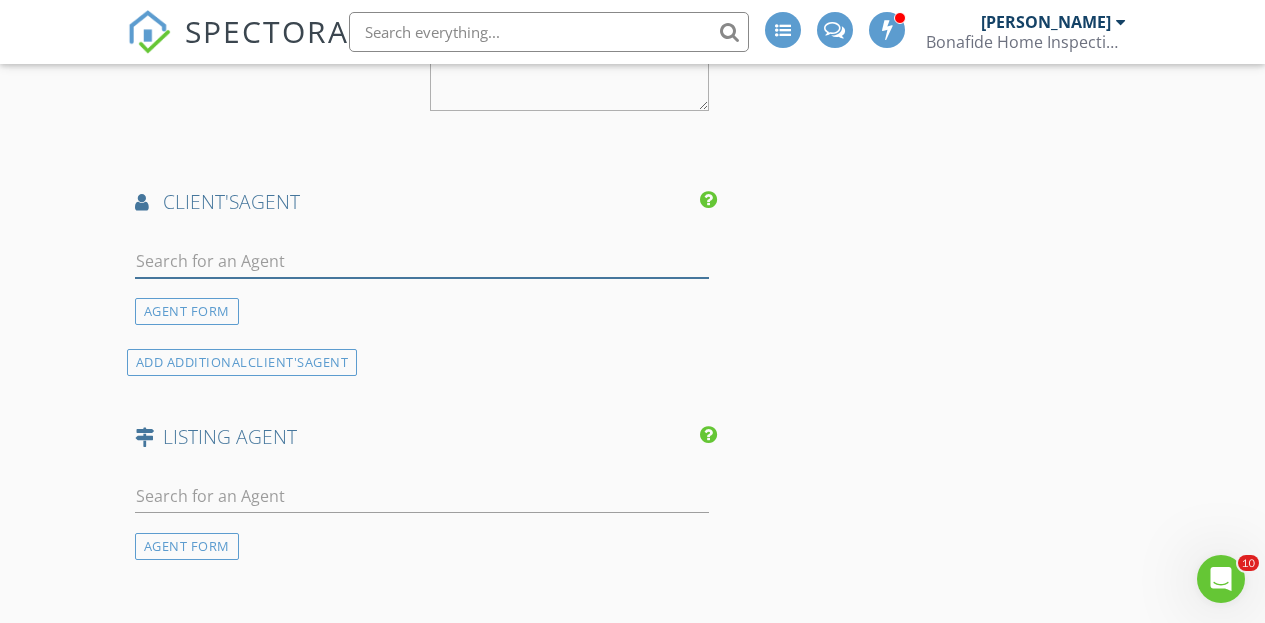 click at bounding box center (422, 261) 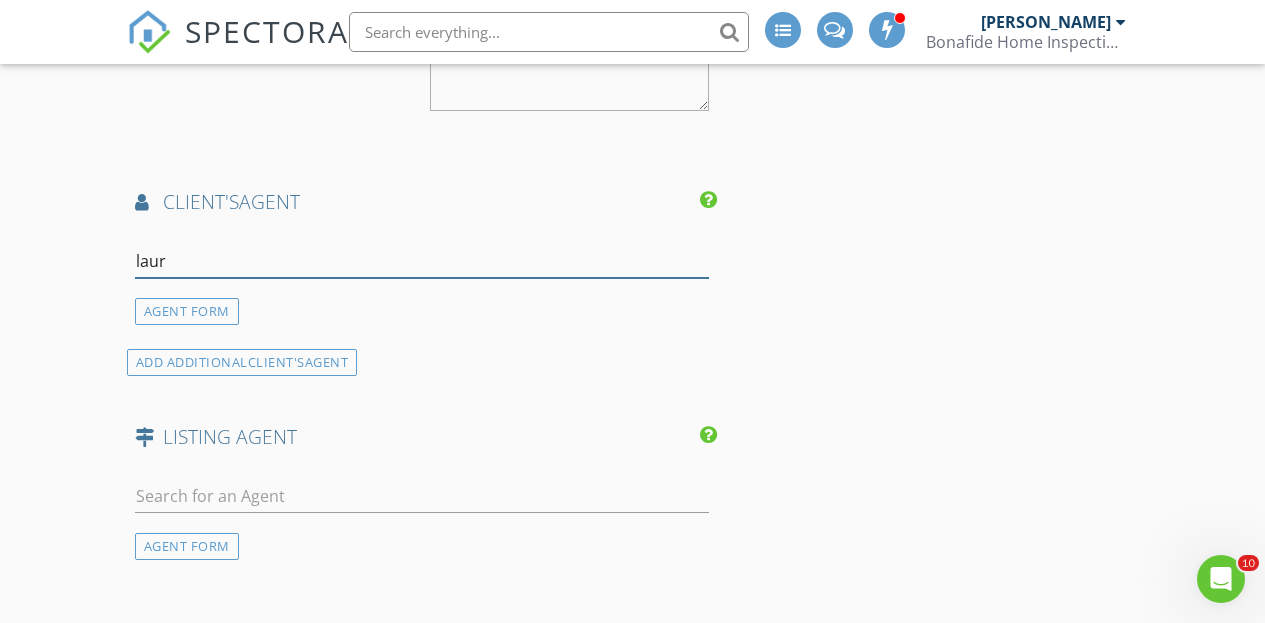 type on "Lauren" 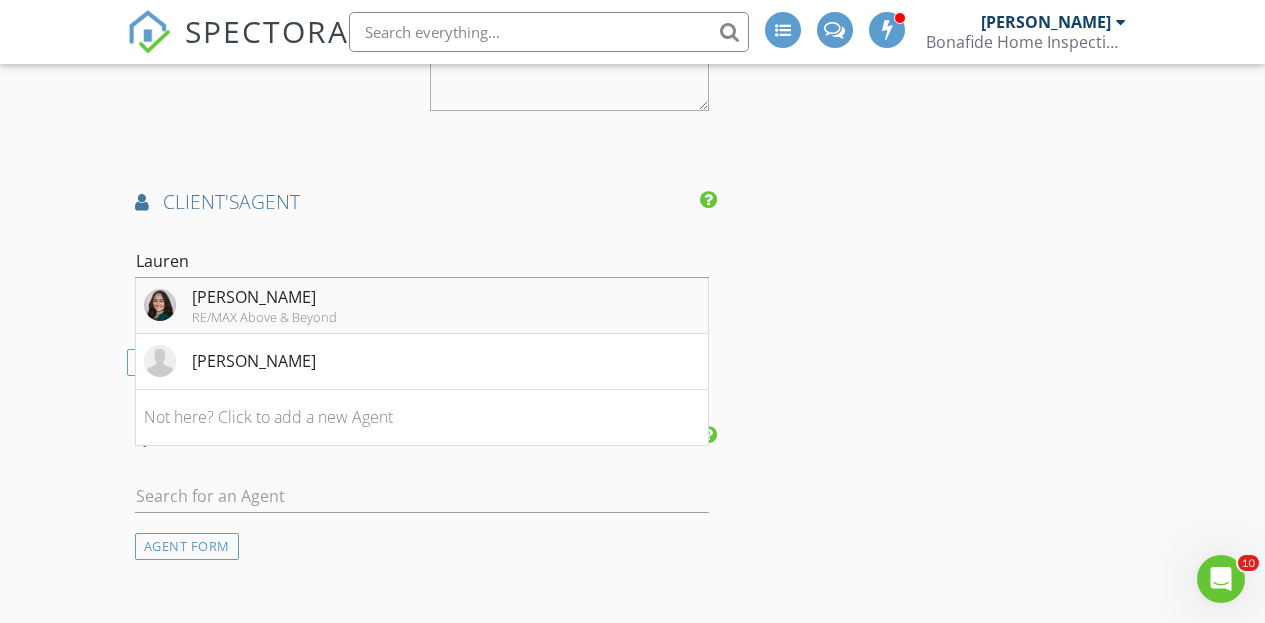 click on "RE/MAX Above & Beyond" at bounding box center [264, 317] 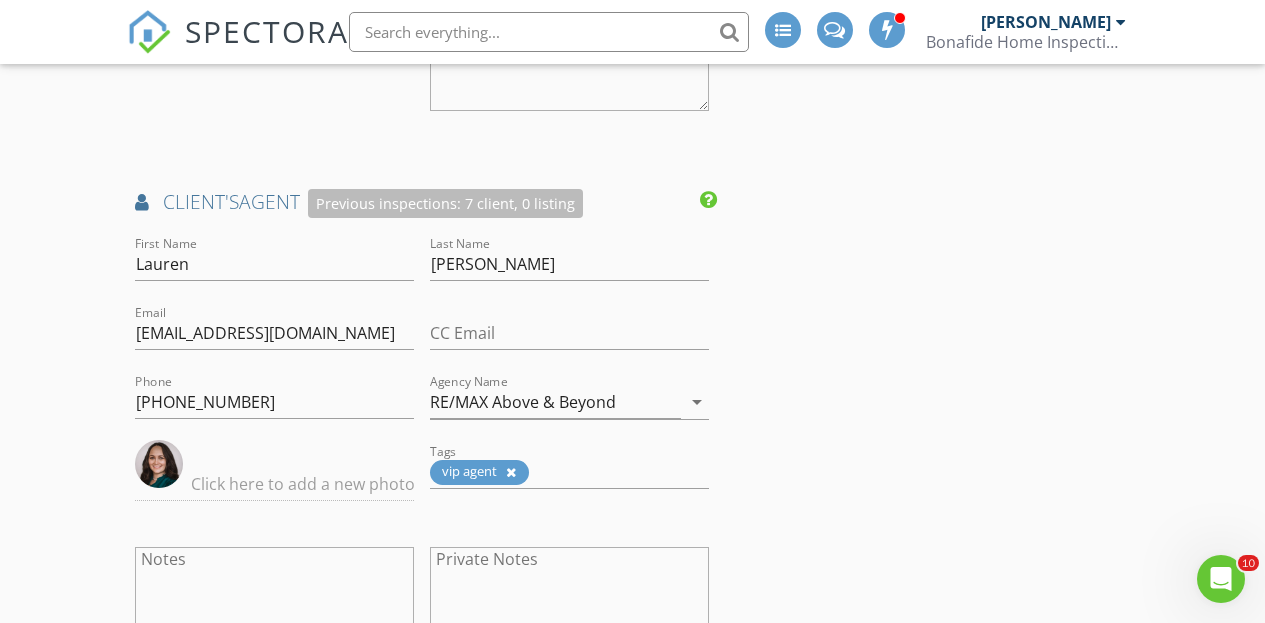 click on "New Inspection
INSPECTOR(S)
check_box   Bo Reuter   PRIMARY   check_box_outline_blank   Dan Lewis     Bo Reuter arrow_drop_down   check_box_outline_blank Bo Reuter specifically requested
Date/Time
07/14/2025 4:00 PM
Location
Address Search       Address 156 Norman Ave   Unit   City Avon Lake   State OH   Zip 44012   County Lorain     Square Feet 2080   Year Built 1972   Foundation Basement arrow_drop_down     Bo Reuter     33.3 miles     (an hour)
client
check_box Enable Client CC email for this inspection   Client Search     check_box_outline_blank Client is a Company/Organization     First Name Magda   Last Name Bowditch   Email magdabowditch@yahoo.com   CC Email   Phone 440-506-1652         Tags         Notes   Private Notes
ADD ADDITIONAL client
SERVICES
check_box" at bounding box center [632, -336] 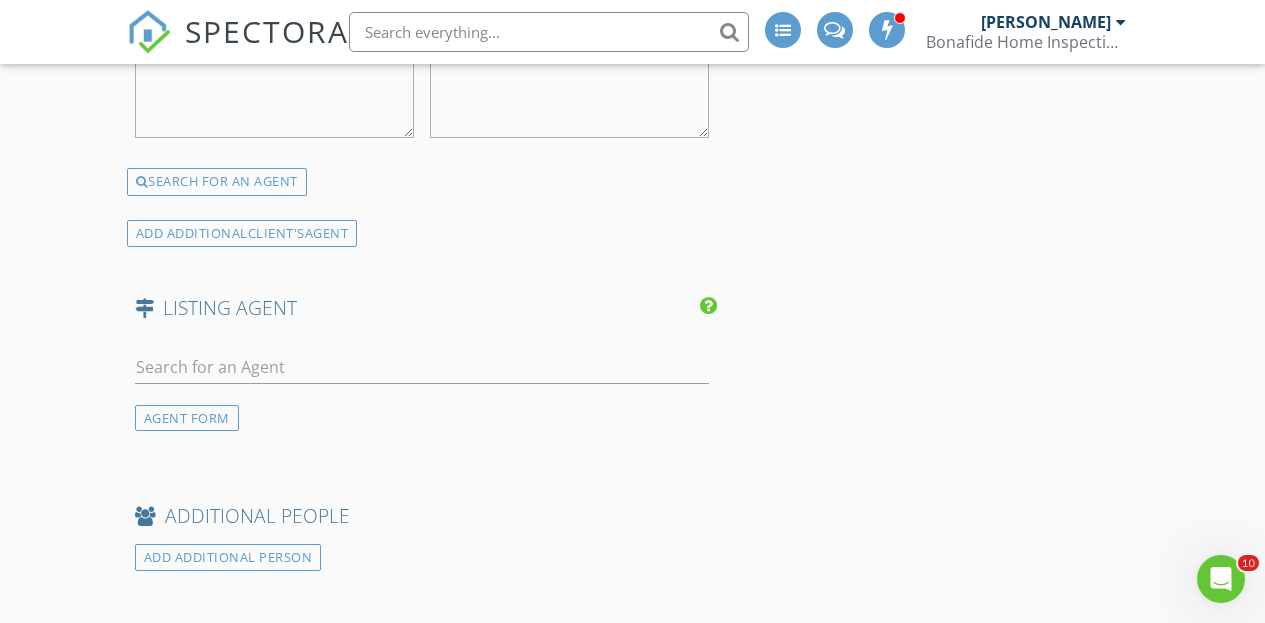 scroll, scrollTop: 3345, scrollLeft: 0, axis: vertical 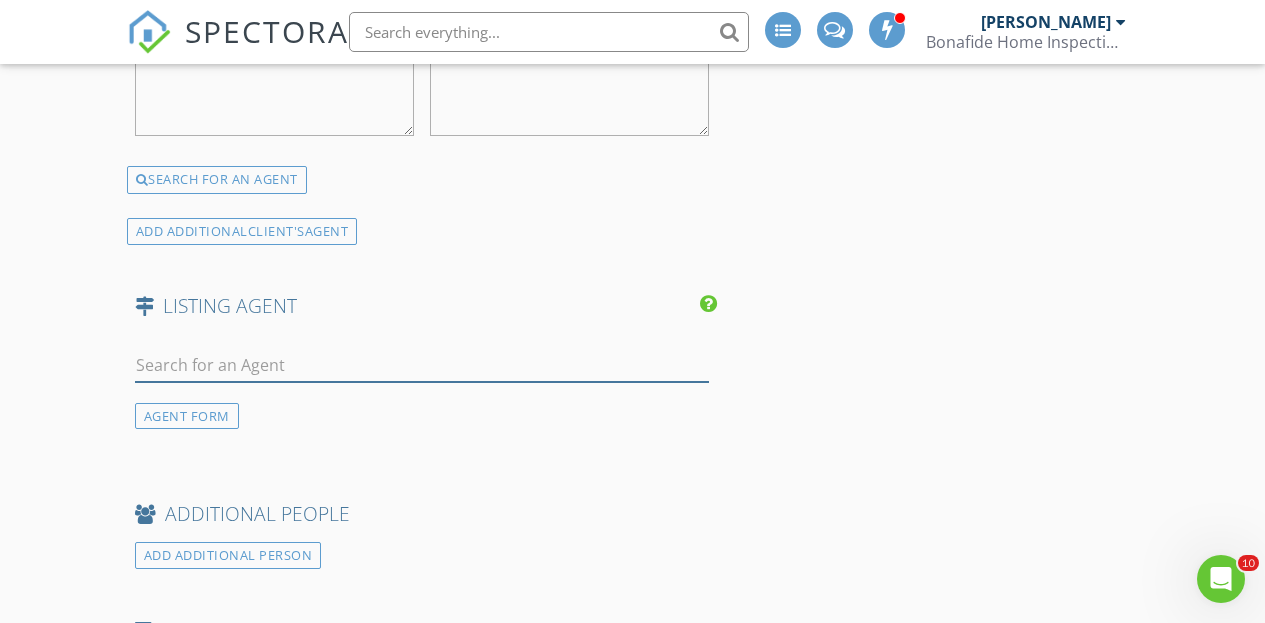 click at bounding box center (422, 365) 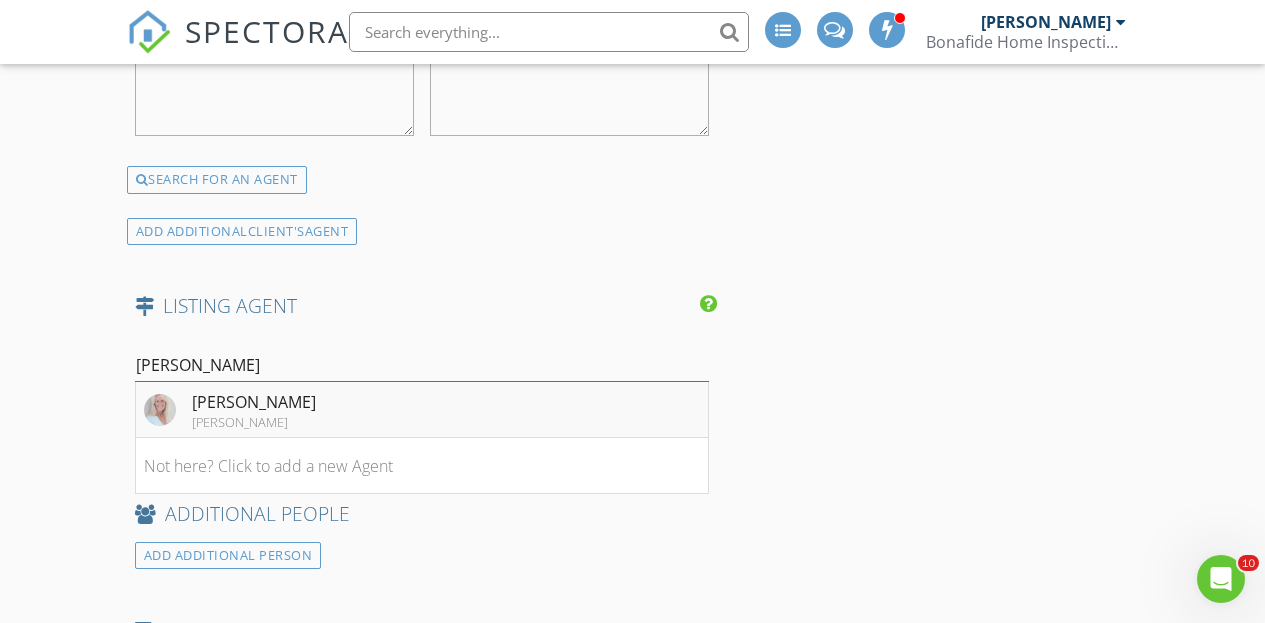 type on "libby" 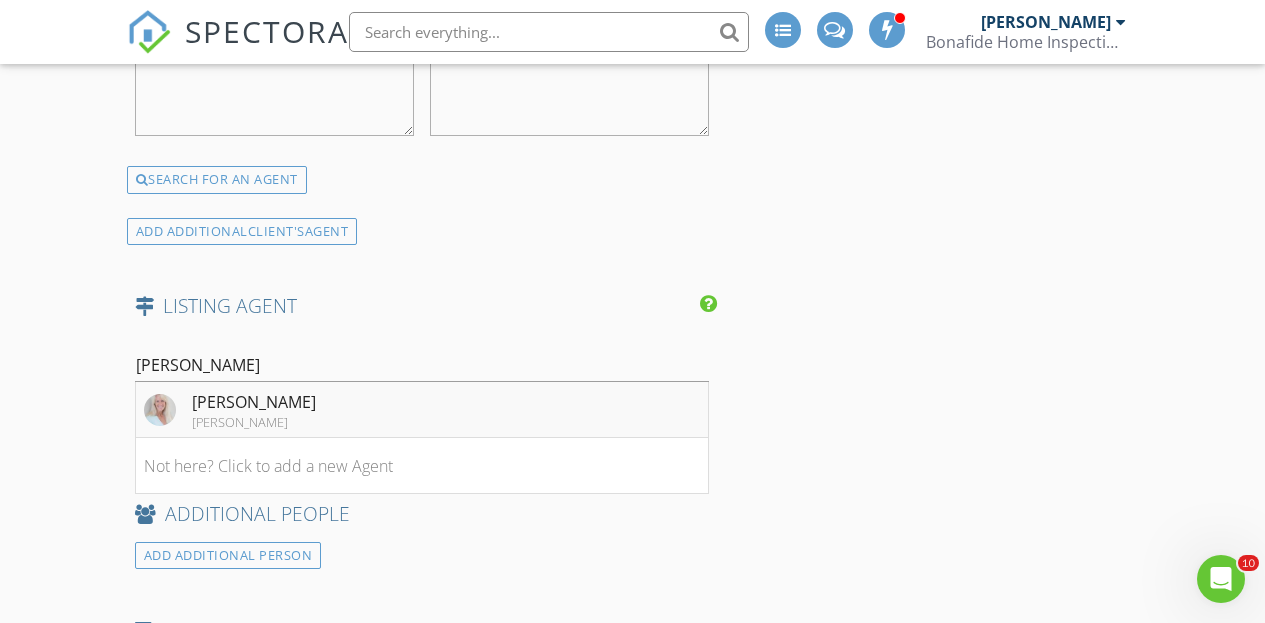 click on "[PERSON_NAME]" at bounding box center [254, 422] 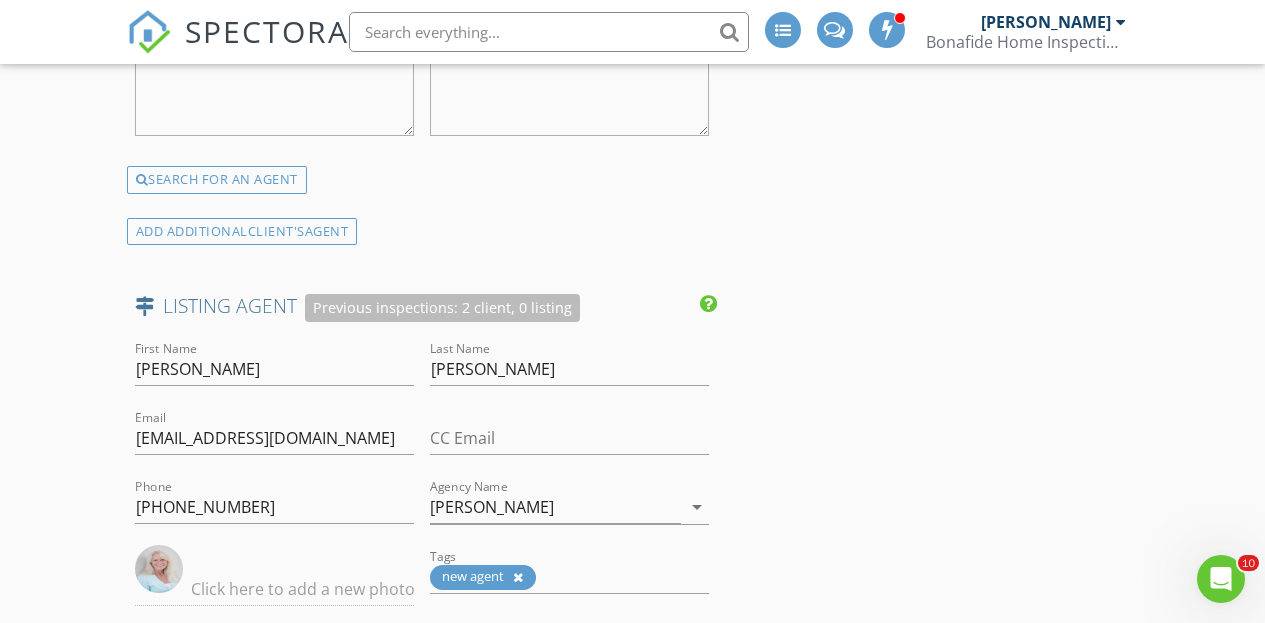 click on "New Inspection
INSPECTOR(S)
check_box   Bo Reuter   PRIMARY   check_box_outline_blank   Dan Lewis     Bo Reuter arrow_drop_down   check_box_outline_blank Bo Reuter specifically requested
Date/Time
07/14/2025 4:00 PM
Location
Address Search       Address 156 Norman Ave   Unit   City Avon Lake   State OH   Zip 44012   County Lorain     Square Feet 2080   Year Built 1972   Foundation Basement arrow_drop_down     Bo Reuter     33.3 miles     (an hour)
client
check_box Enable Client CC email for this inspection   Client Search     check_box_outline_blank Client is a Company/Organization     First Name Magda   Last Name Bowditch   Email magdabowditch@yahoo.com   CC Email   Phone 440-506-1652         Tags         Notes   Private Notes
ADD ADDITIONAL client
SERVICES
check_box" at bounding box center (632, -643) 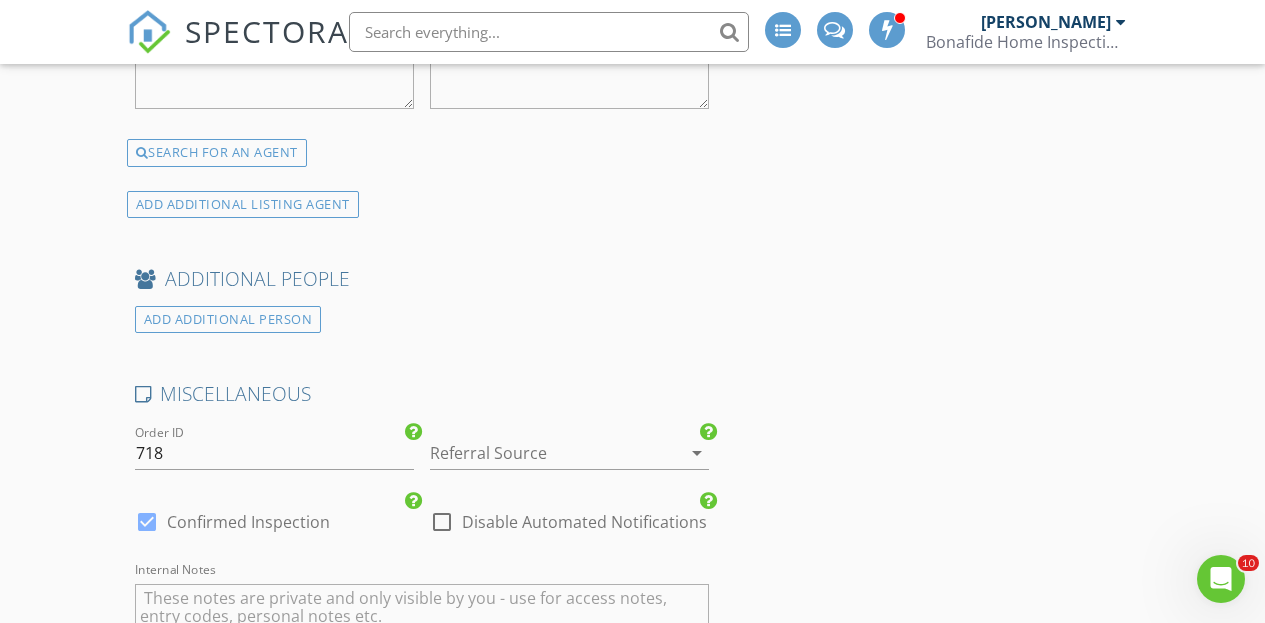 scroll, scrollTop: 3990, scrollLeft: 0, axis: vertical 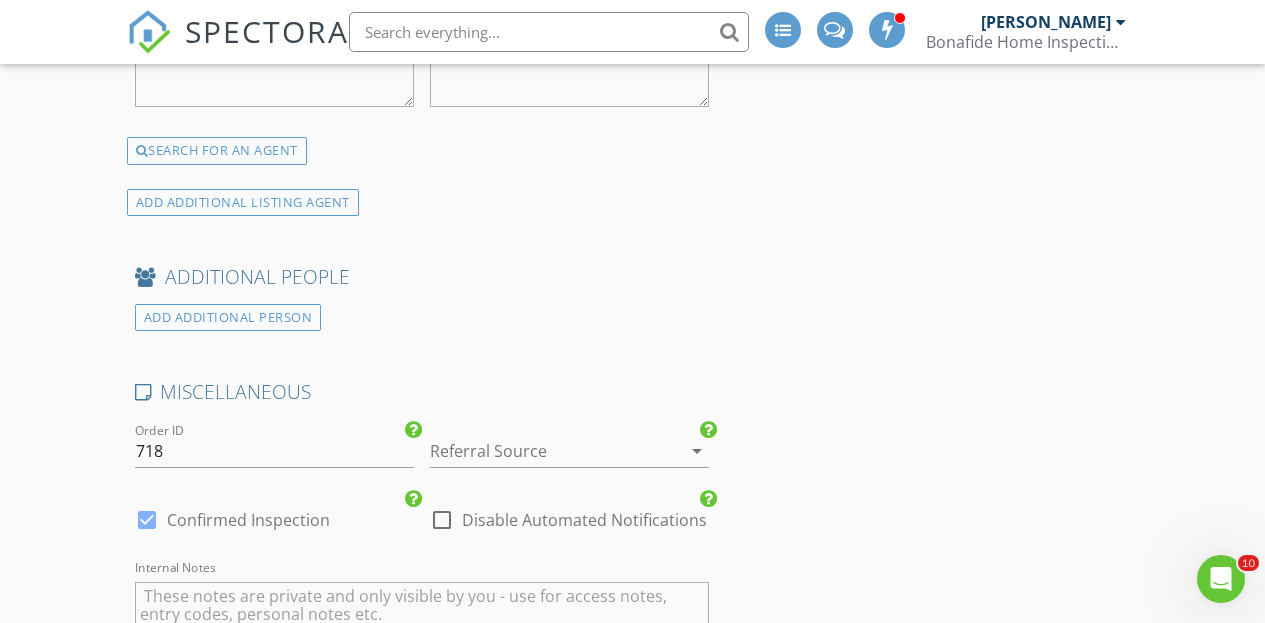click at bounding box center [541, 451] 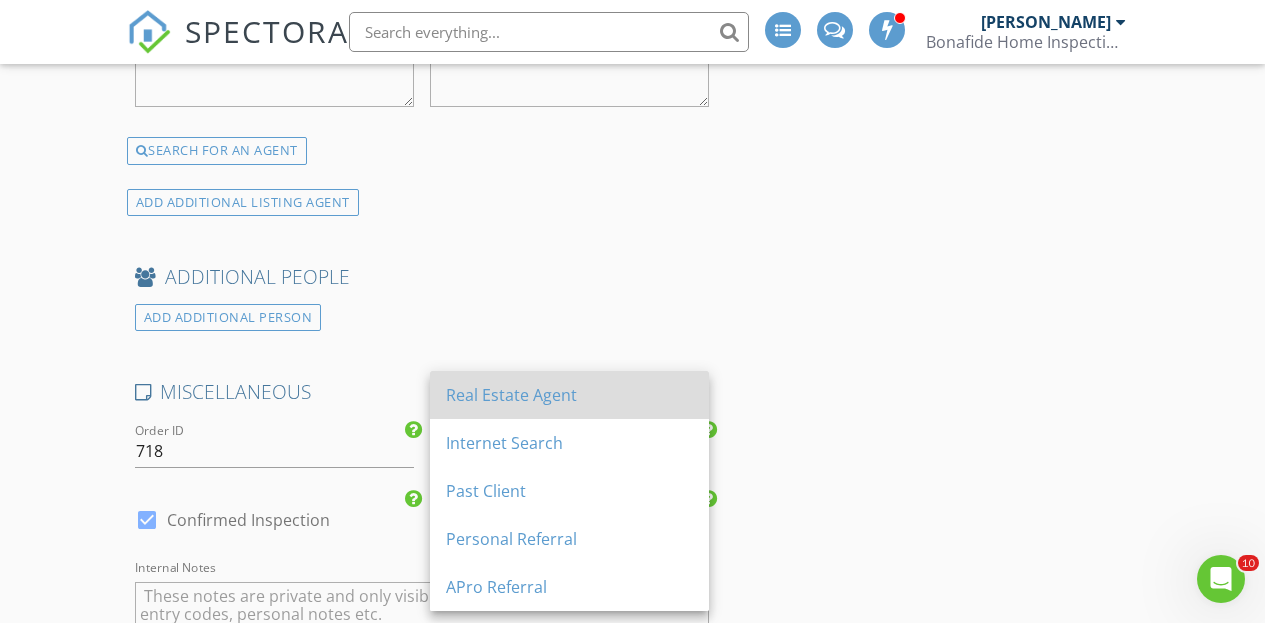 click on "Real Estate Agent" at bounding box center [569, 395] 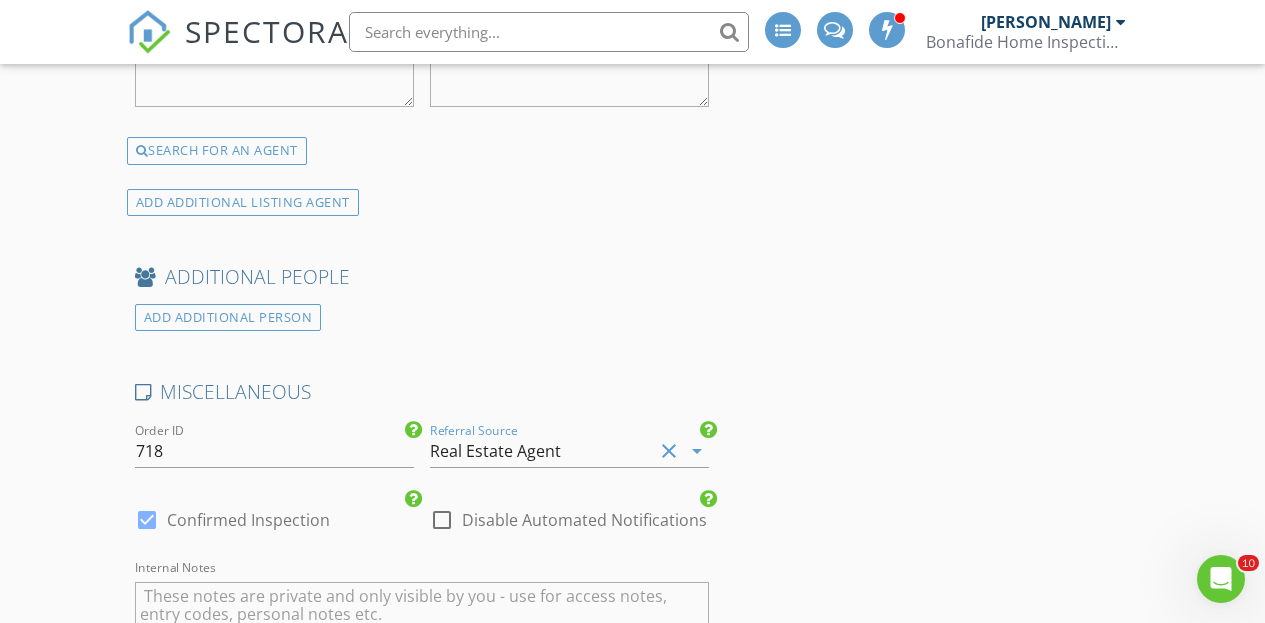 click on "New Inspection
INSPECTOR(S)
check_box   Bo Reuter   PRIMARY   check_box_outline_blank   Dan Lewis     Bo Reuter arrow_drop_down   check_box_outline_blank Bo Reuter specifically requested
Date/Time
07/14/2025 4:00 PM
Location
Address Search       Address 156 Norman Ave   Unit   City Avon Lake   State OH   Zip 44012   County Lorain     Square Feet 2080   Year Built 1972   Foundation Basement arrow_drop_down     Bo Reuter     33.3 miles     (an hour)
client
check_box Enable Client CC email for this inspection   Client Search     check_box_outline_blank Client is a Company/Organization     First Name Magda   Last Name Bowditch   Email magdabowditch@yahoo.com   CC Email   Phone 440-506-1652         Tags         Notes   Private Notes
ADD ADDITIONAL client
SERVICES
check_box" at bounding box center [632, -1288] 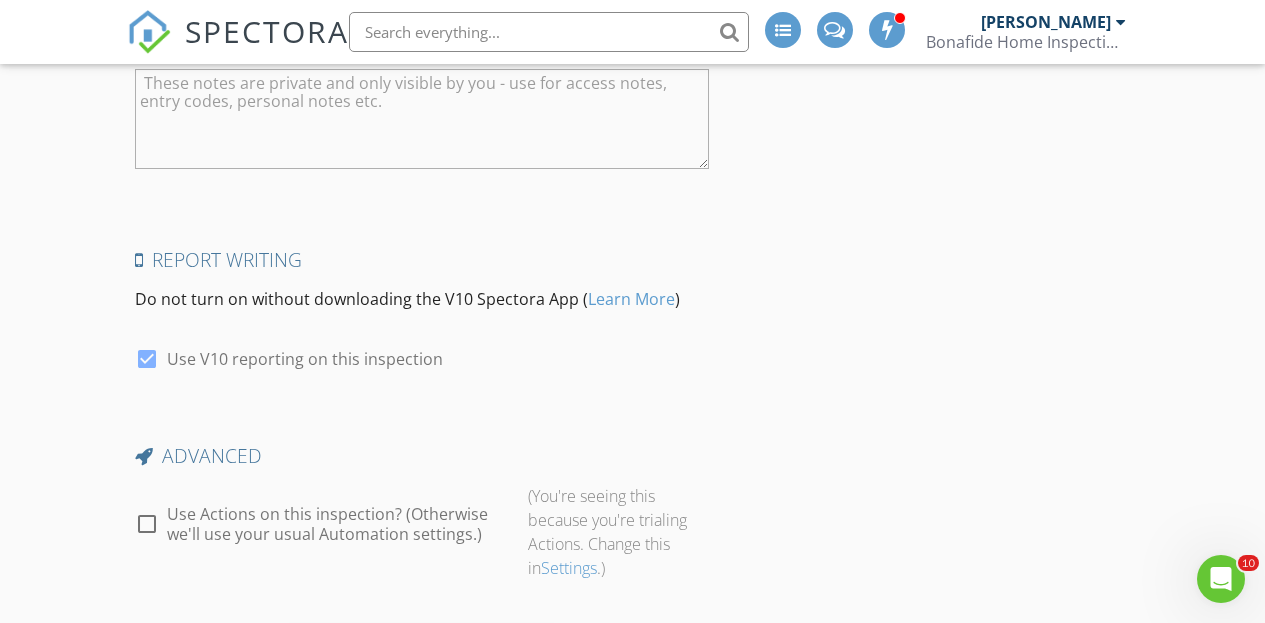 scroll, scrollTop: 4505, scrollLeft: 0, axis: vertical 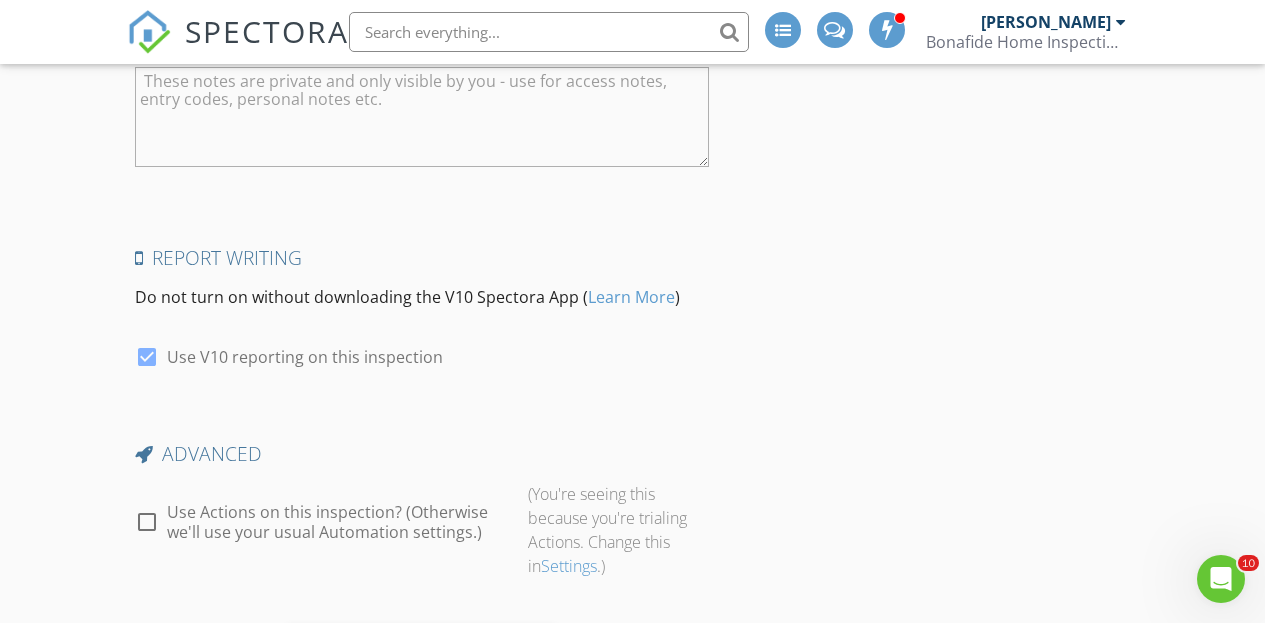 click at bounding box center (147, 522) 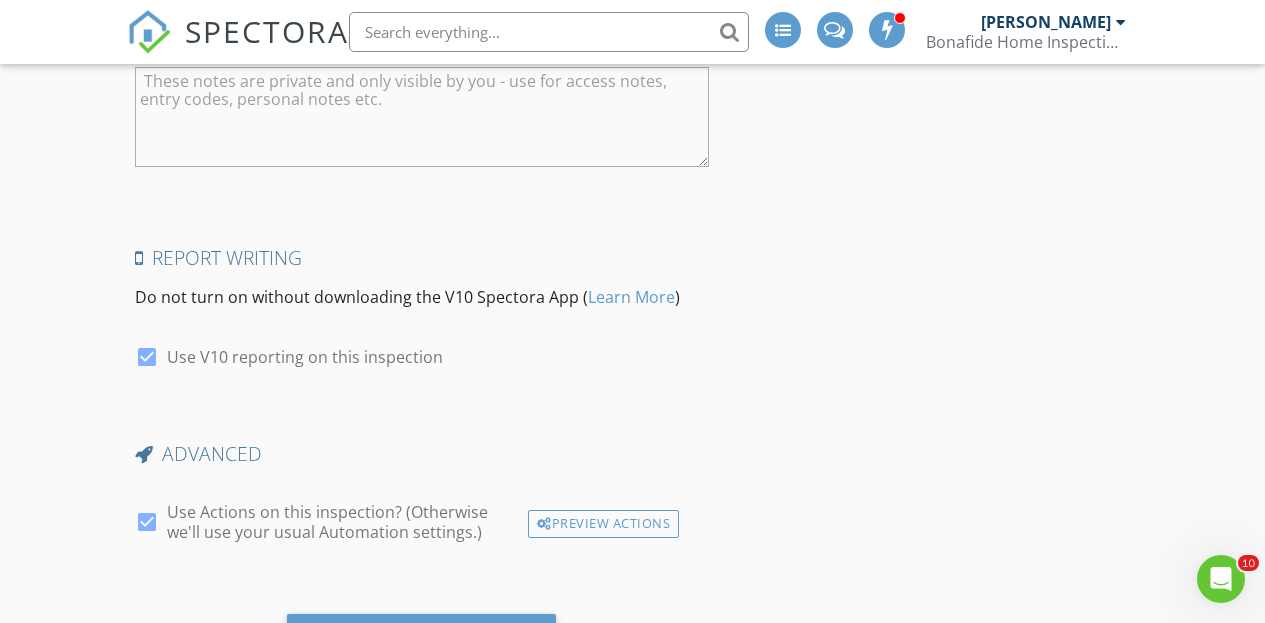 click on "New Inspection
INSPECTOR(S)
check_box   Bo Reuter   PRIMARY   check_box_outline_blank   Dan Lewis     Bo Reuter arrow_drop_down   check_box_outline_blank Bo Reuter specifically requested
Date/Time
07/14/2025 4:00 PM
Location
Address Search       Address 156 Norman Ave   Unit   City Avon Lake   State OH   Zip 44012   County Lorain     Square Feet 2080   Year Built 1972   Foundation Basement arrow_drop_down     Bo Reuter     33.3 miles     (an hour)
client
check_box Enable Client CC email for this inspection   Client Search     check_box_outline_blank Client is a Company/Organization     First Name Magda   Last Name Bowditch   Email magdabowditch@yahoo.com   CC Email   Phone 440-506-1652         Tags         Notes   Private Notes
ADD ADDITIONAL client
SERVICES
check_box" at bounding box center [632, -1809] 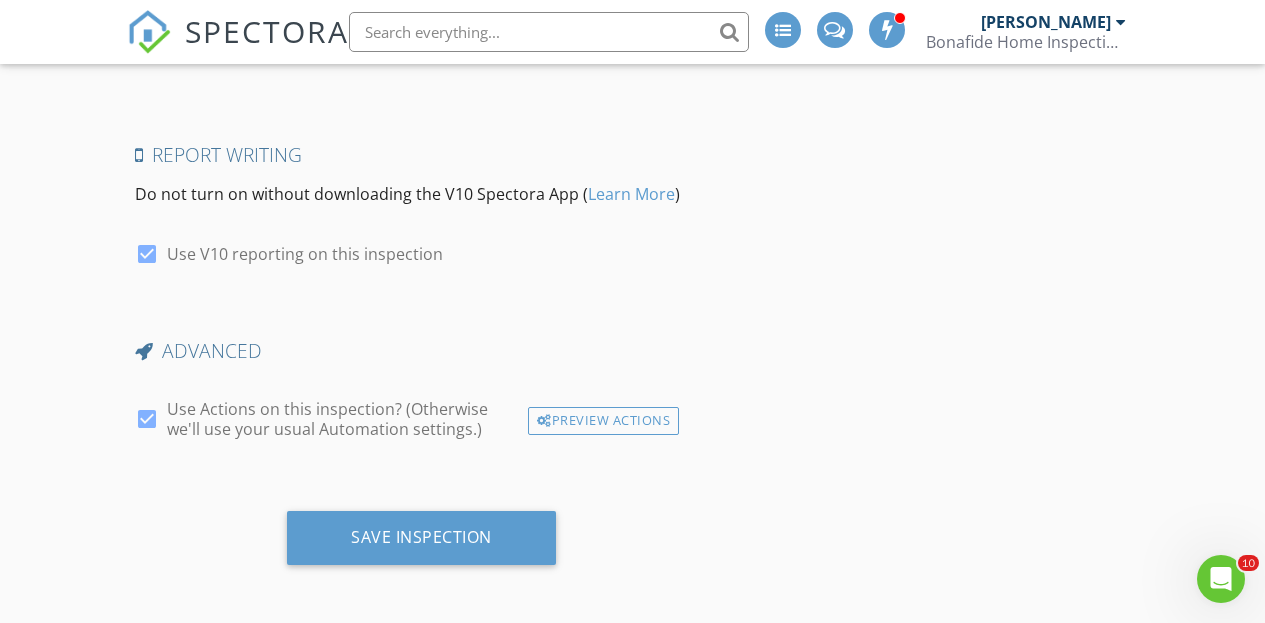 scroll, scrollTop: 4611, scrollLeft: 0, axis: vertical 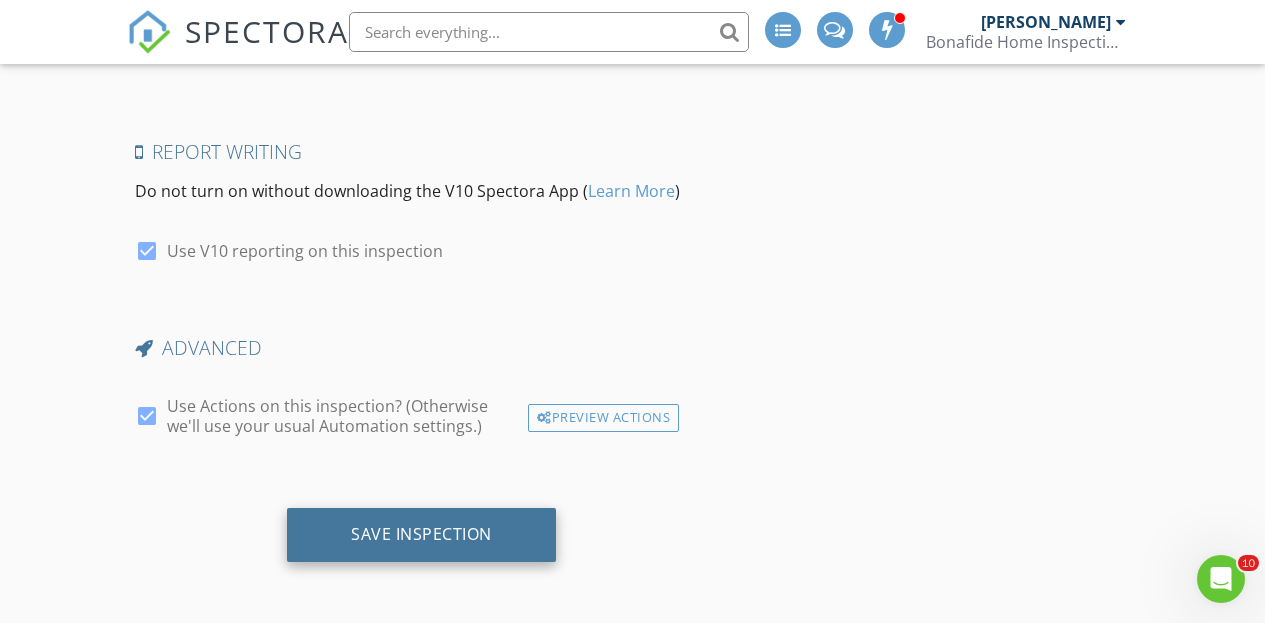 click on "Save Inspection" at bounding box center [421, 534] 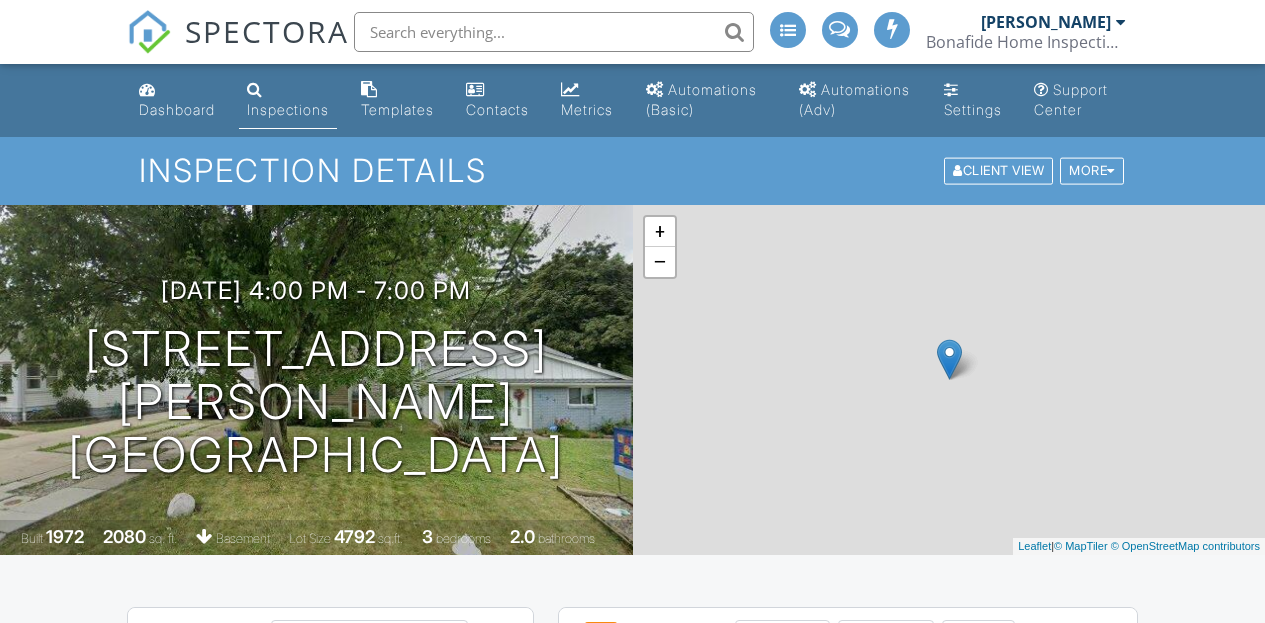 scroll, scrollTop: 0, scrollLeft: 0, axis: both 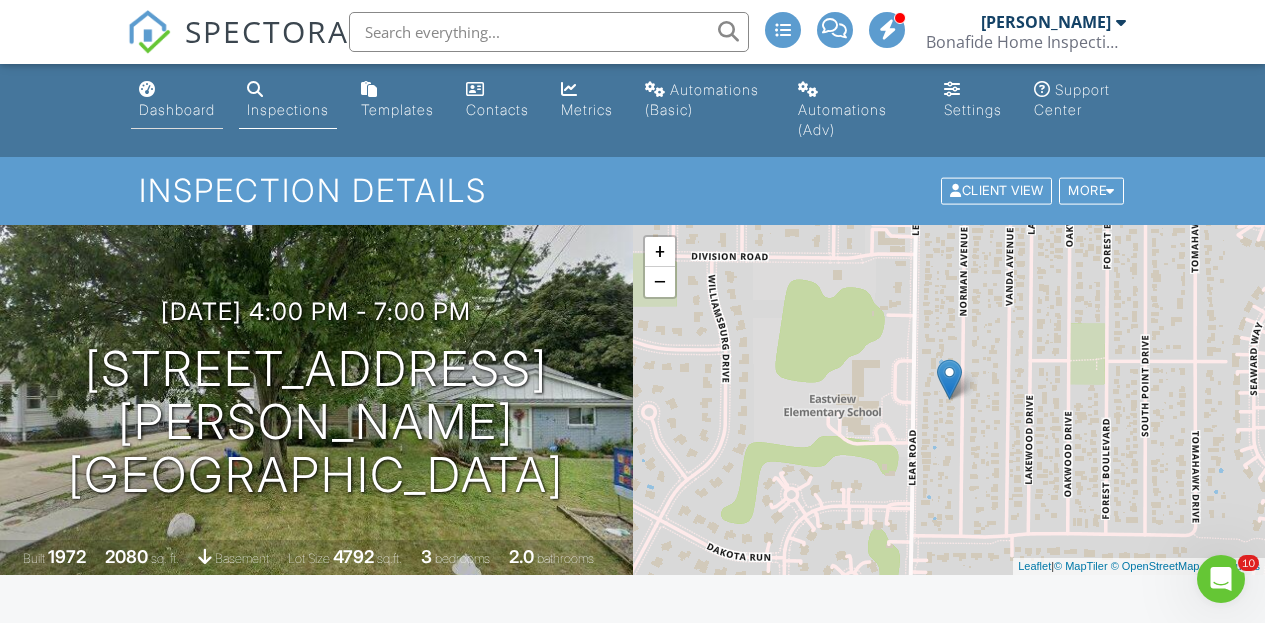 click on "Dashboard" at bounding box center (177, 100) 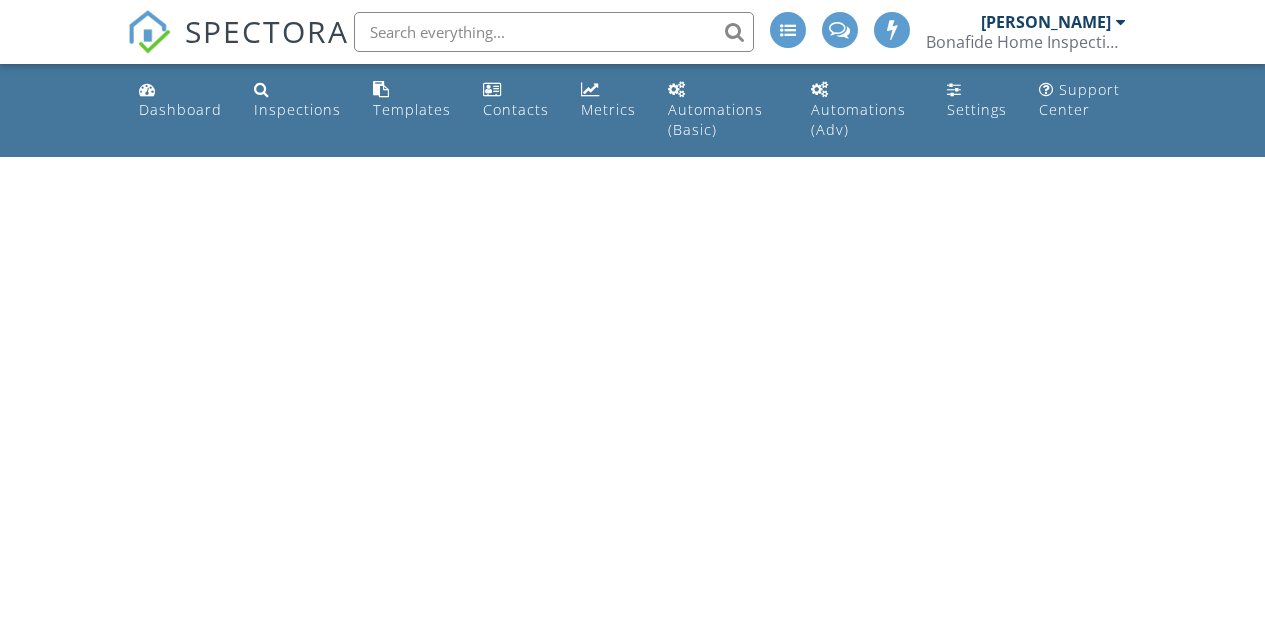 scroll, scrollTop: 0, scrollLeft: 0, axis: both 